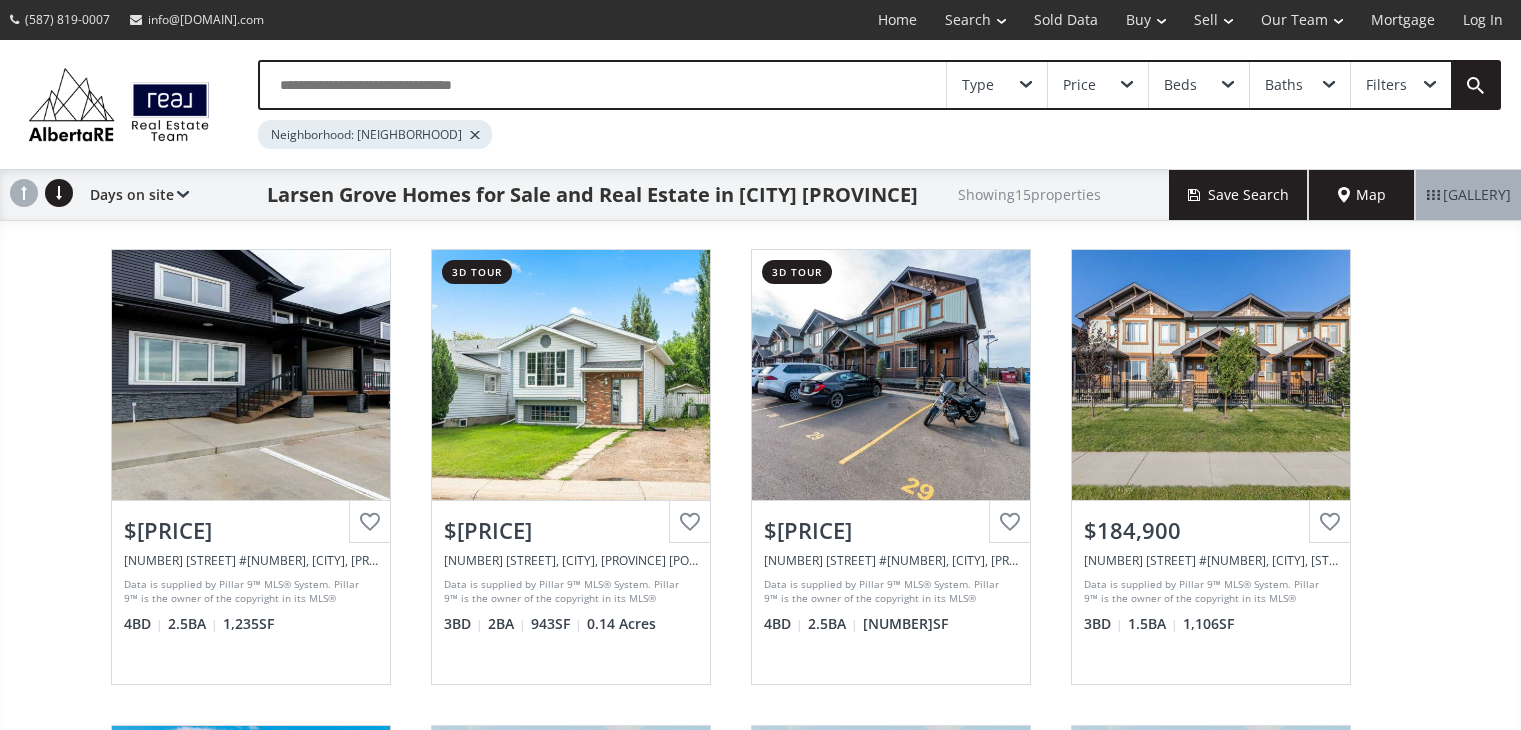 scroll, scrollTop: 0, scrollLeft: 0, axis: both 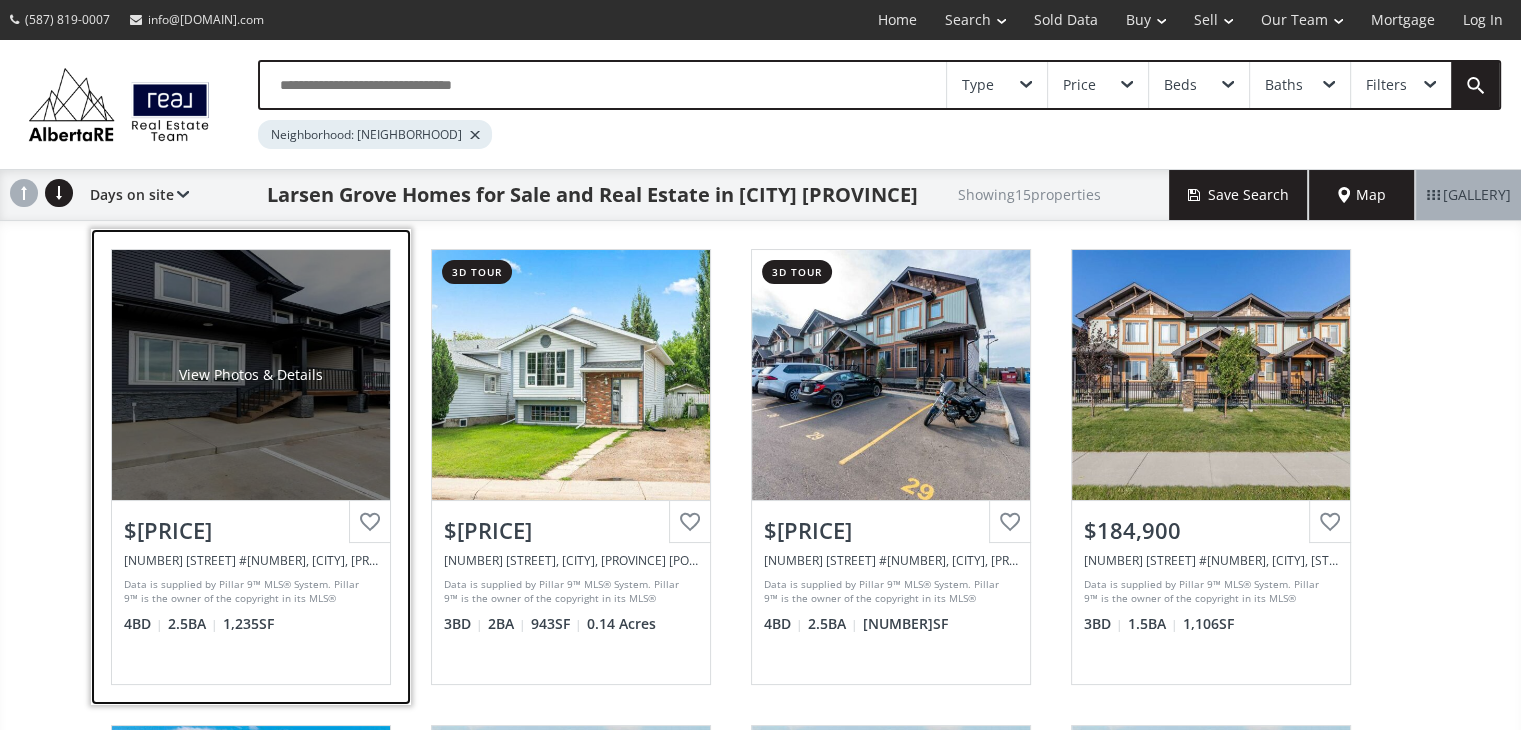 click on "View Photos & Details" at bounding box center (251, 375) 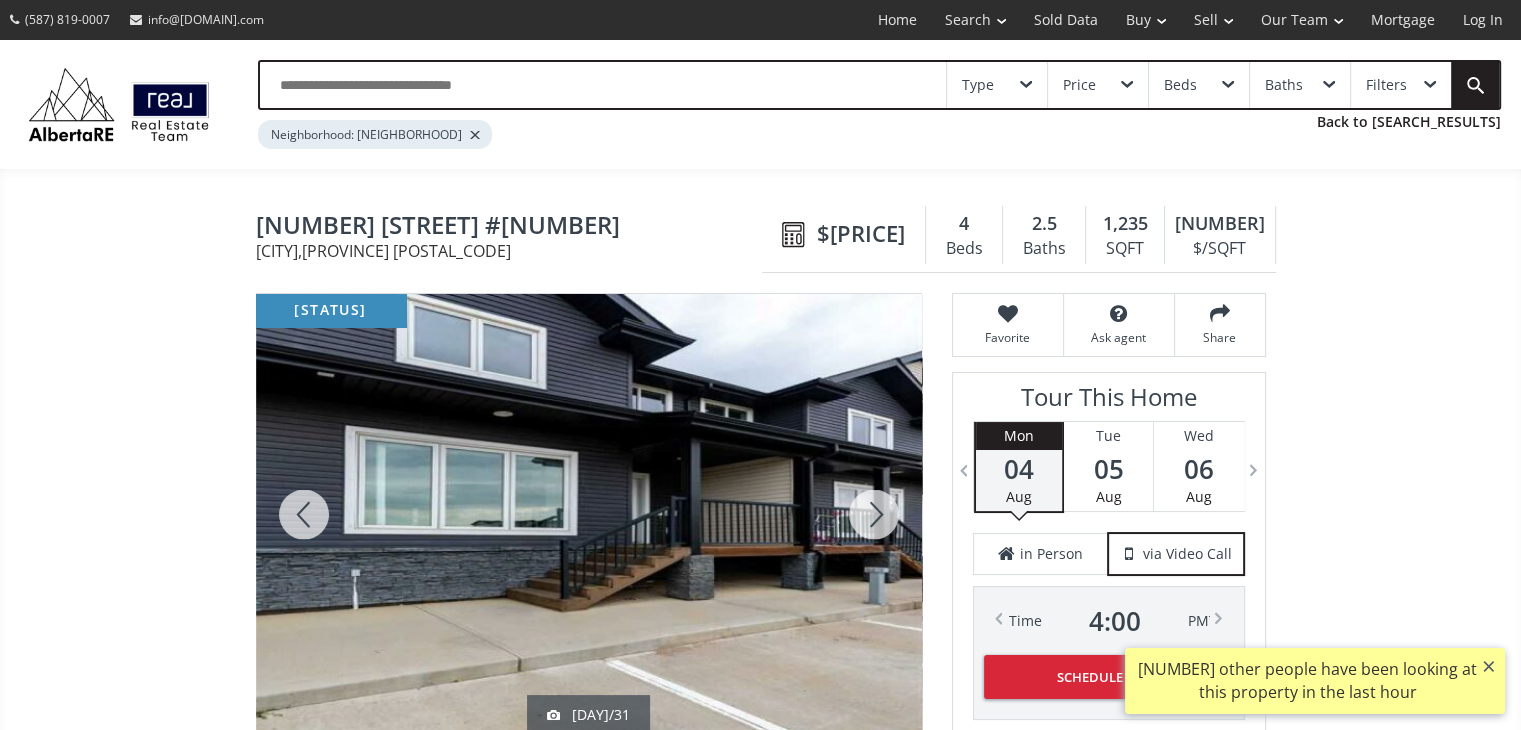 click at bounding box center (589, 514) 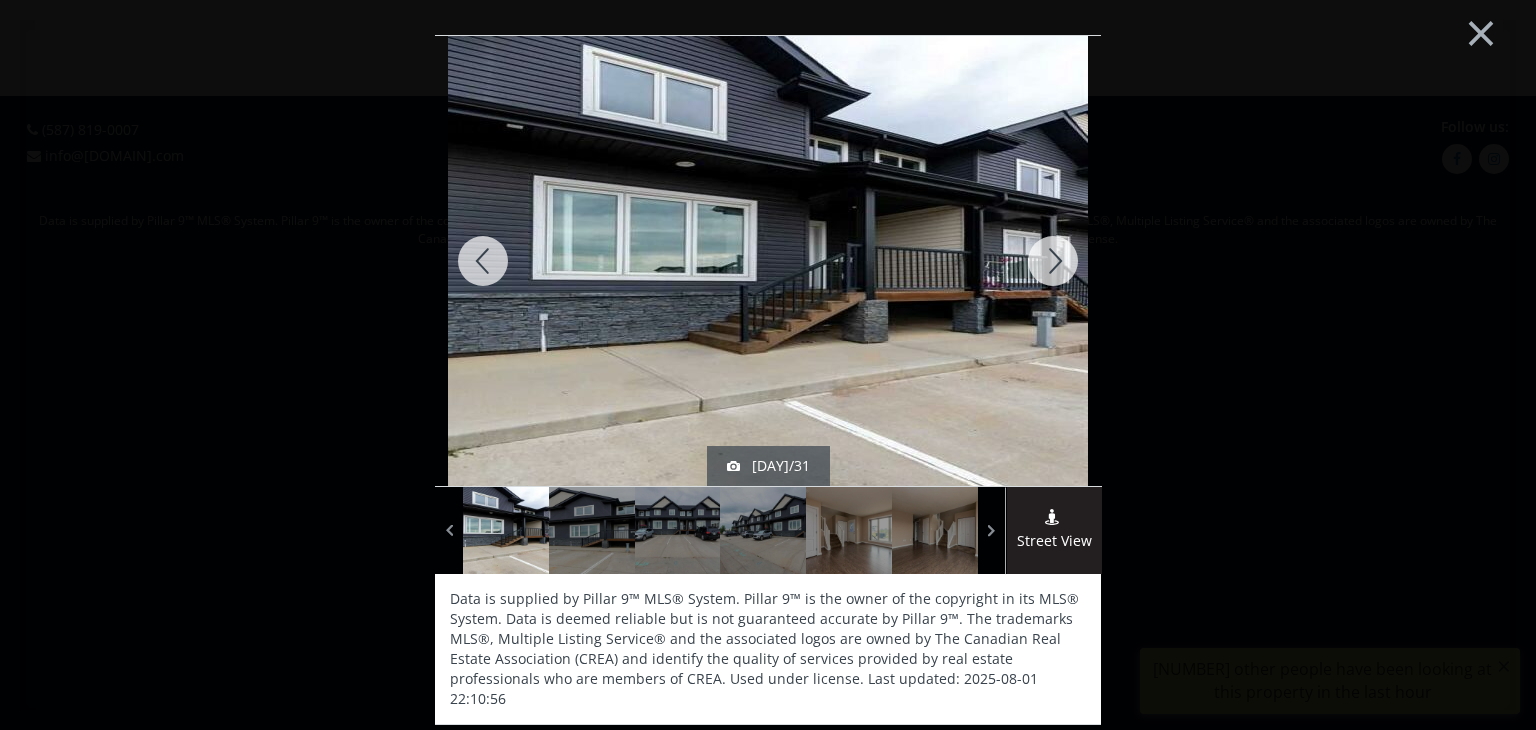 click at bounding box center [1053, 261] 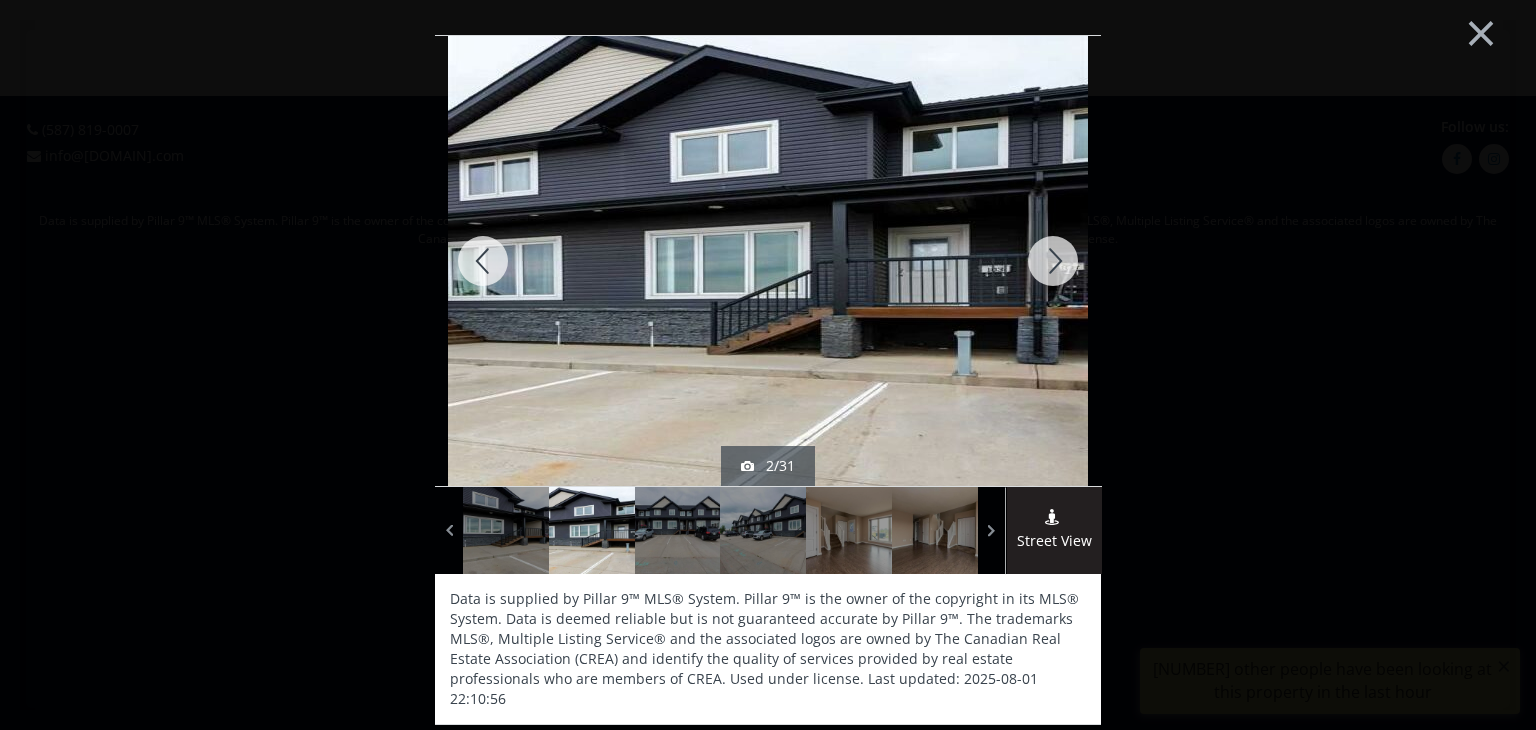 click at bounding box center (1053, 261) 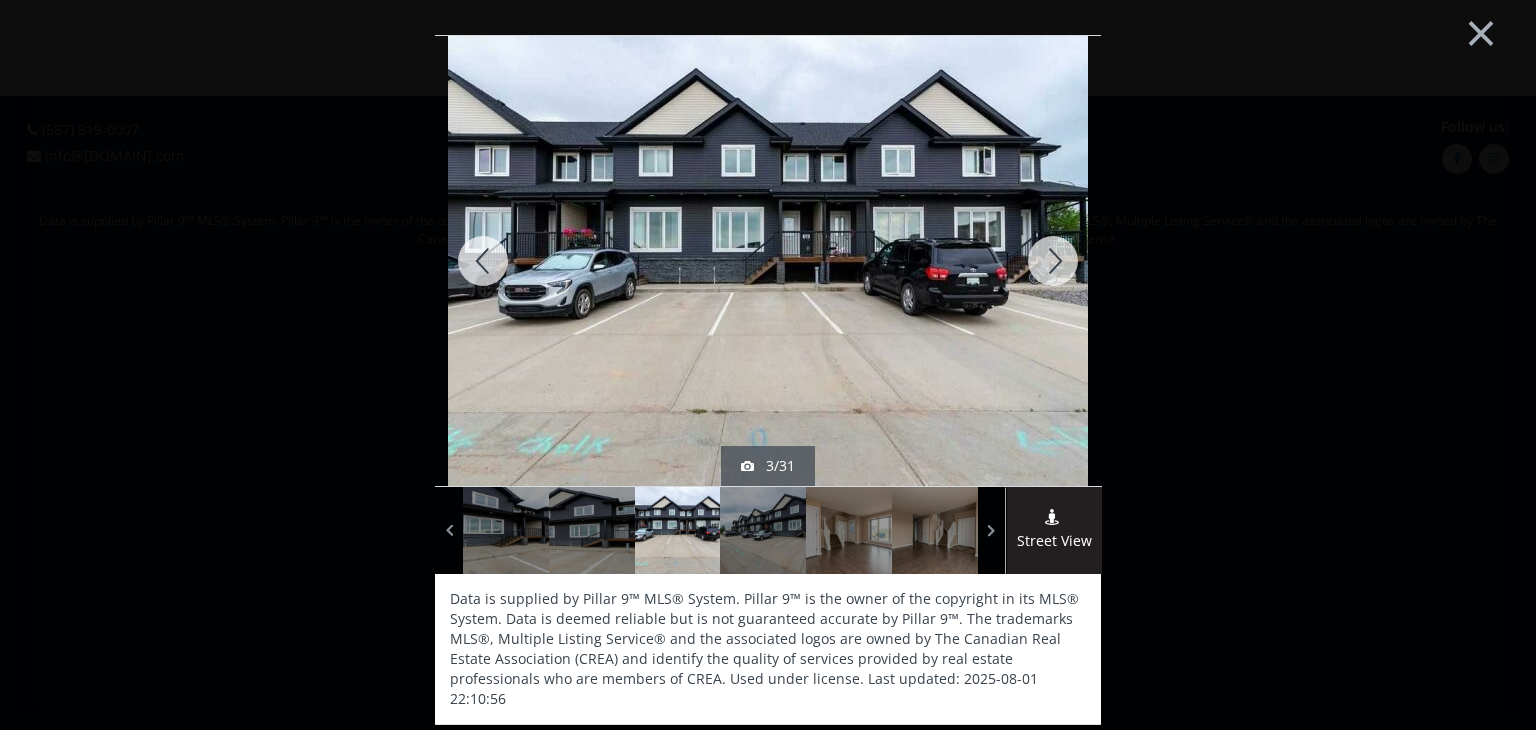 click at bounding box center (1053, 261) 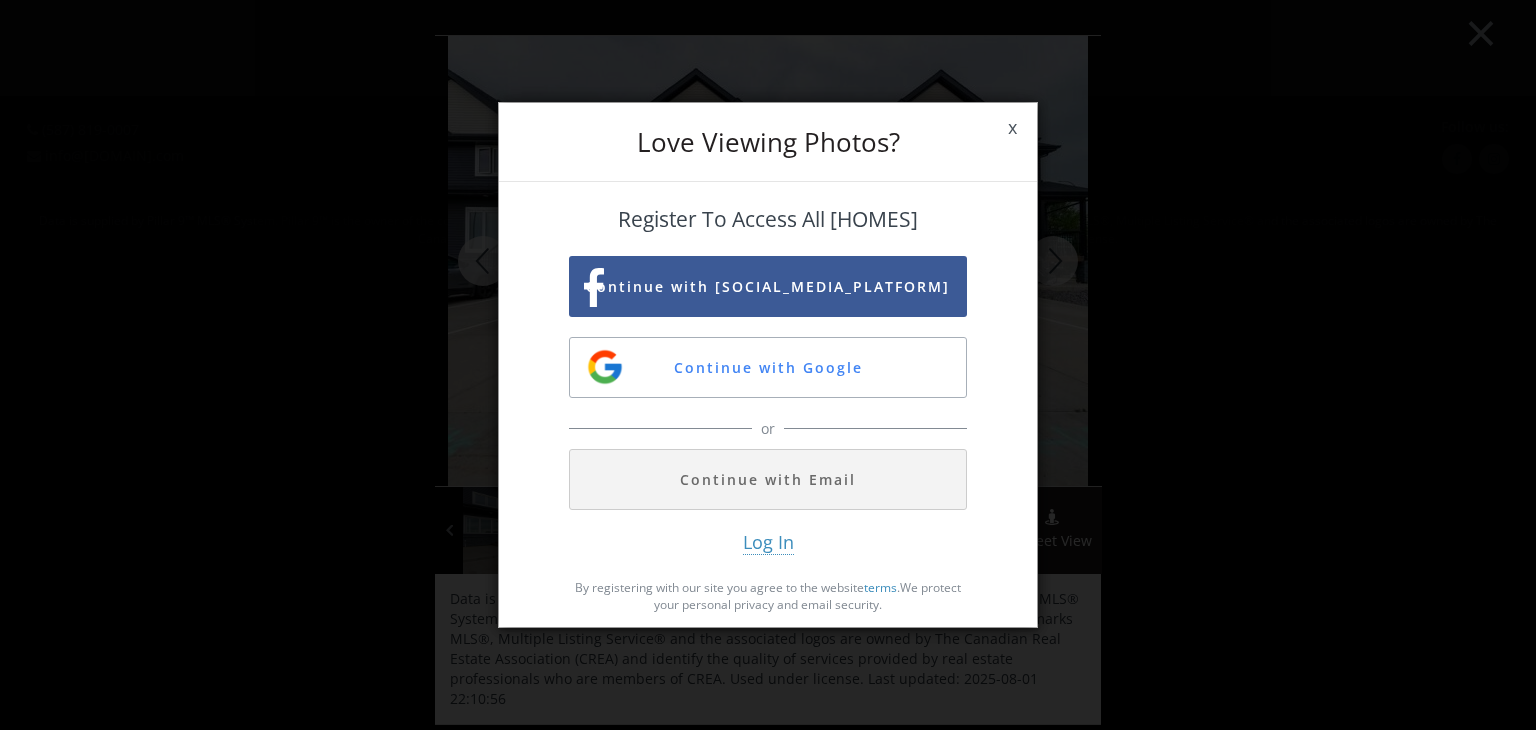 click on "homes for sale by number of
Love Viewing Photos? x Register To Access All Homes Continue with Facebook Continue with Google or Continue with Email Log In By registering with our site you agree to the website  terms .   We protect your personal privacy and email security." at bounding box center [768, 365] 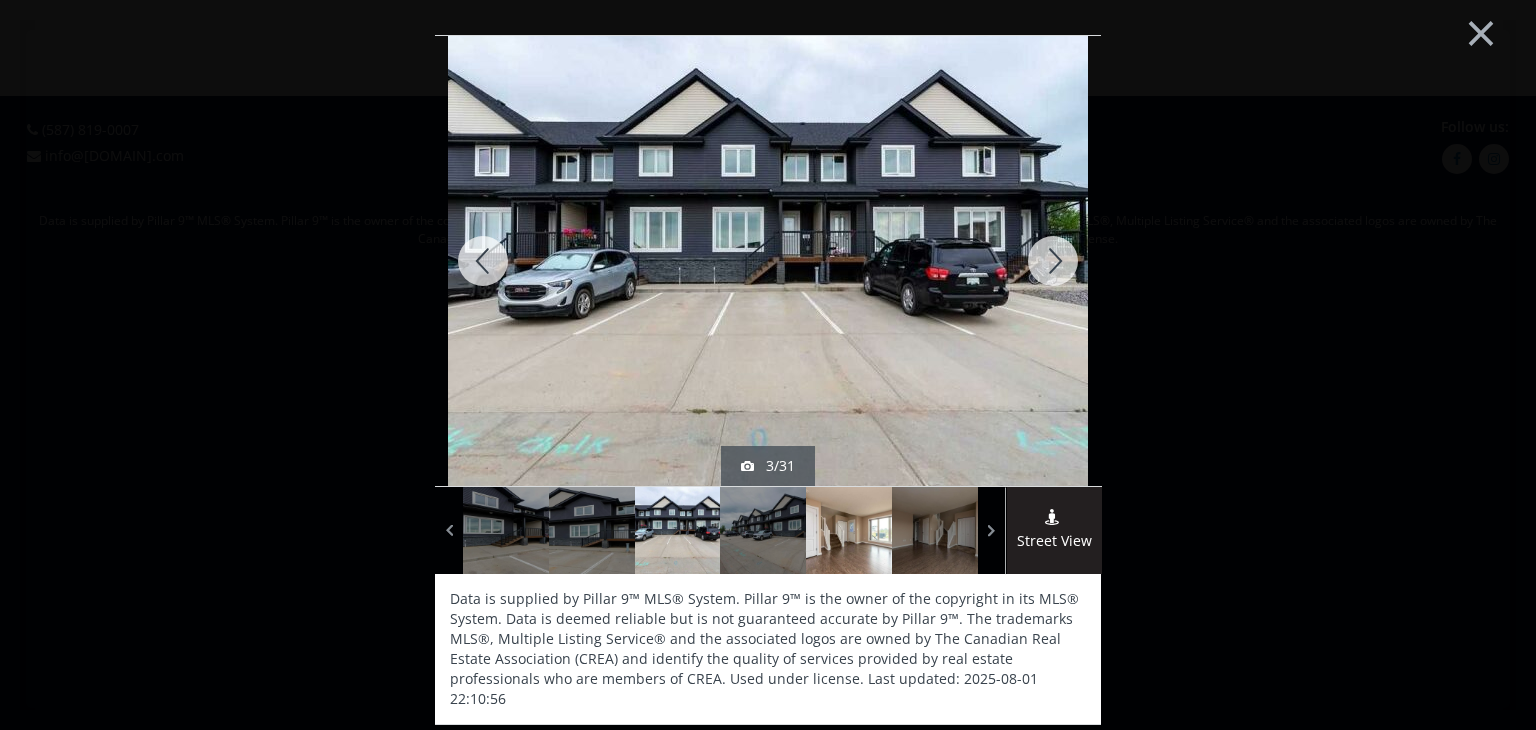 click at bounding box center (849, 530) 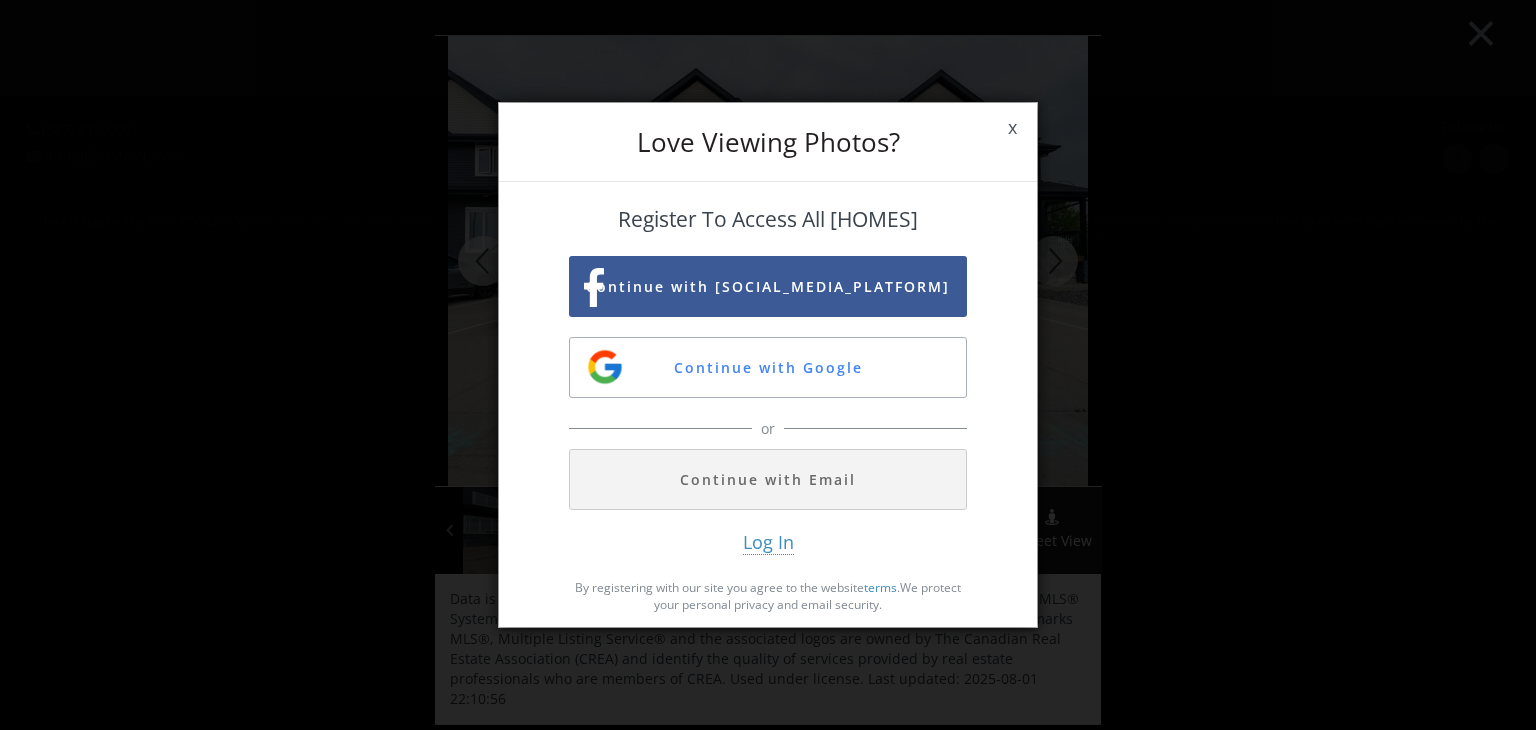 click on "x" at bounding box center [1012, 128] 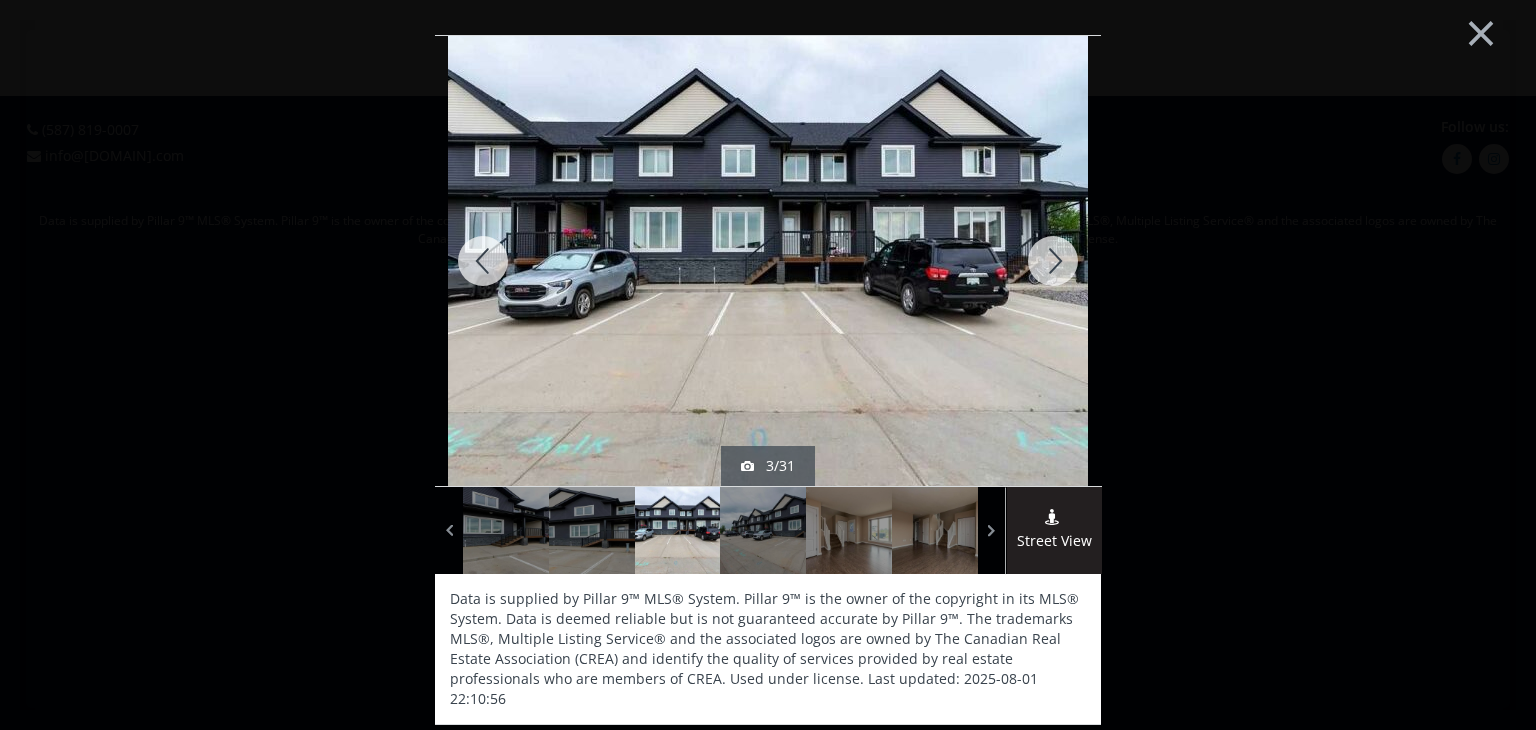 click at bounding box center [1054, 519] 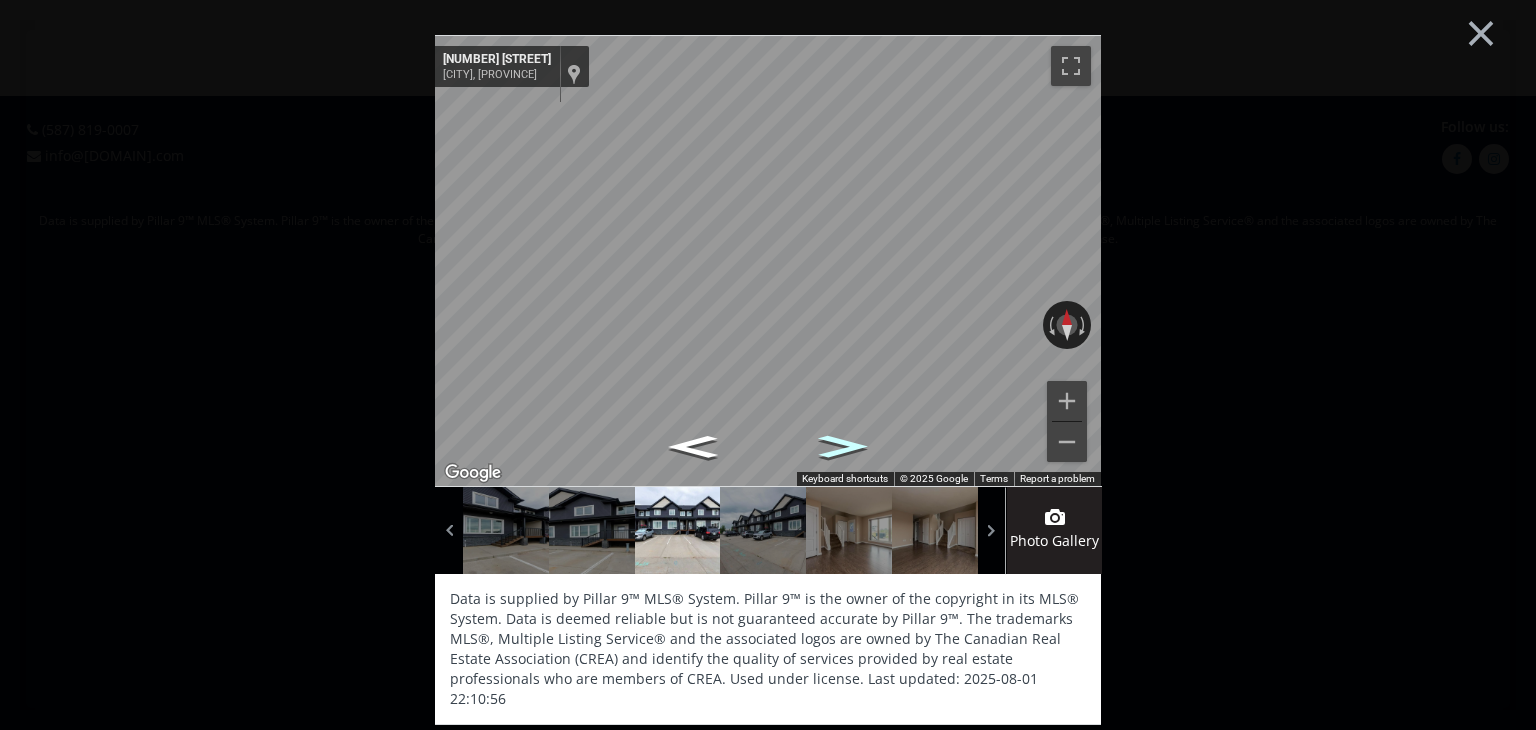 click 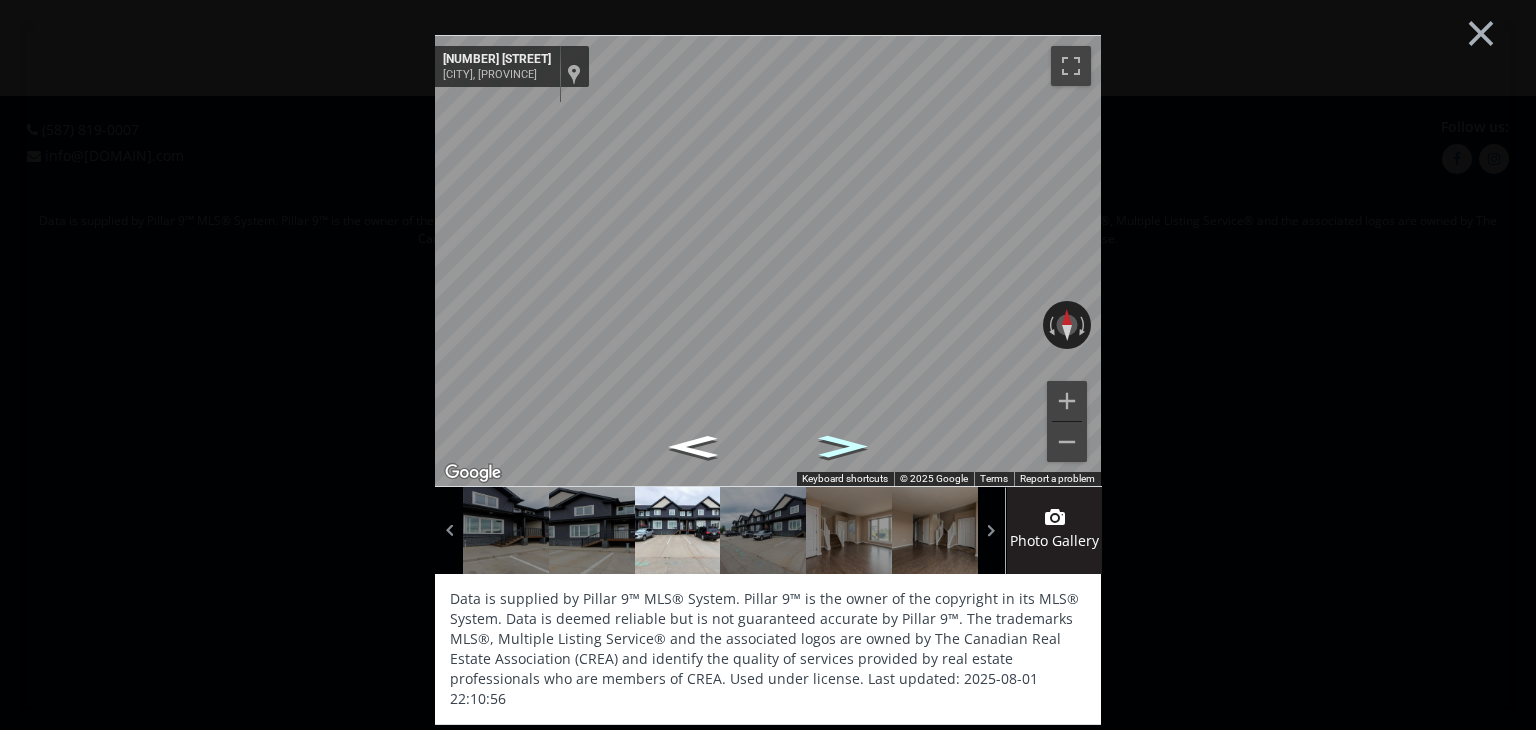 click 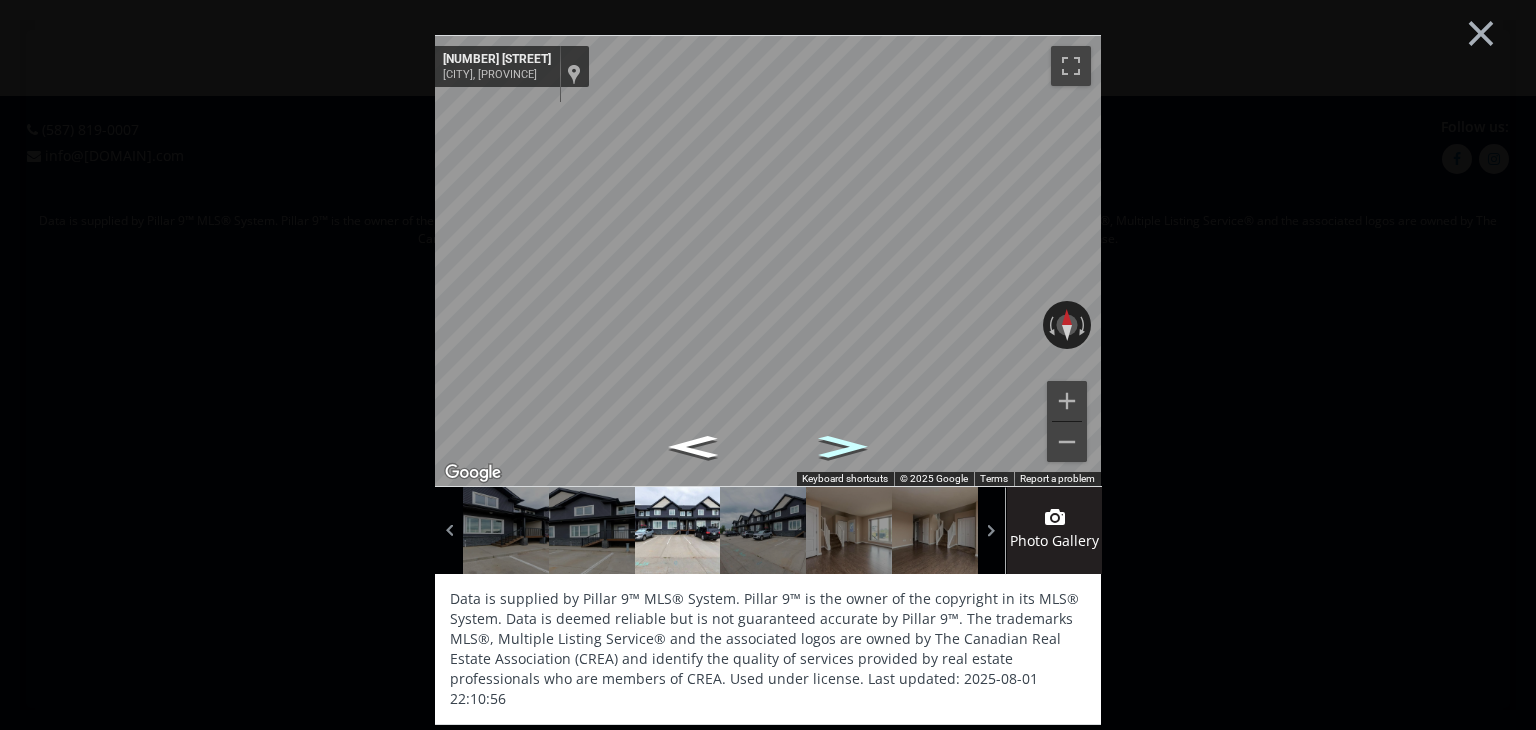 click 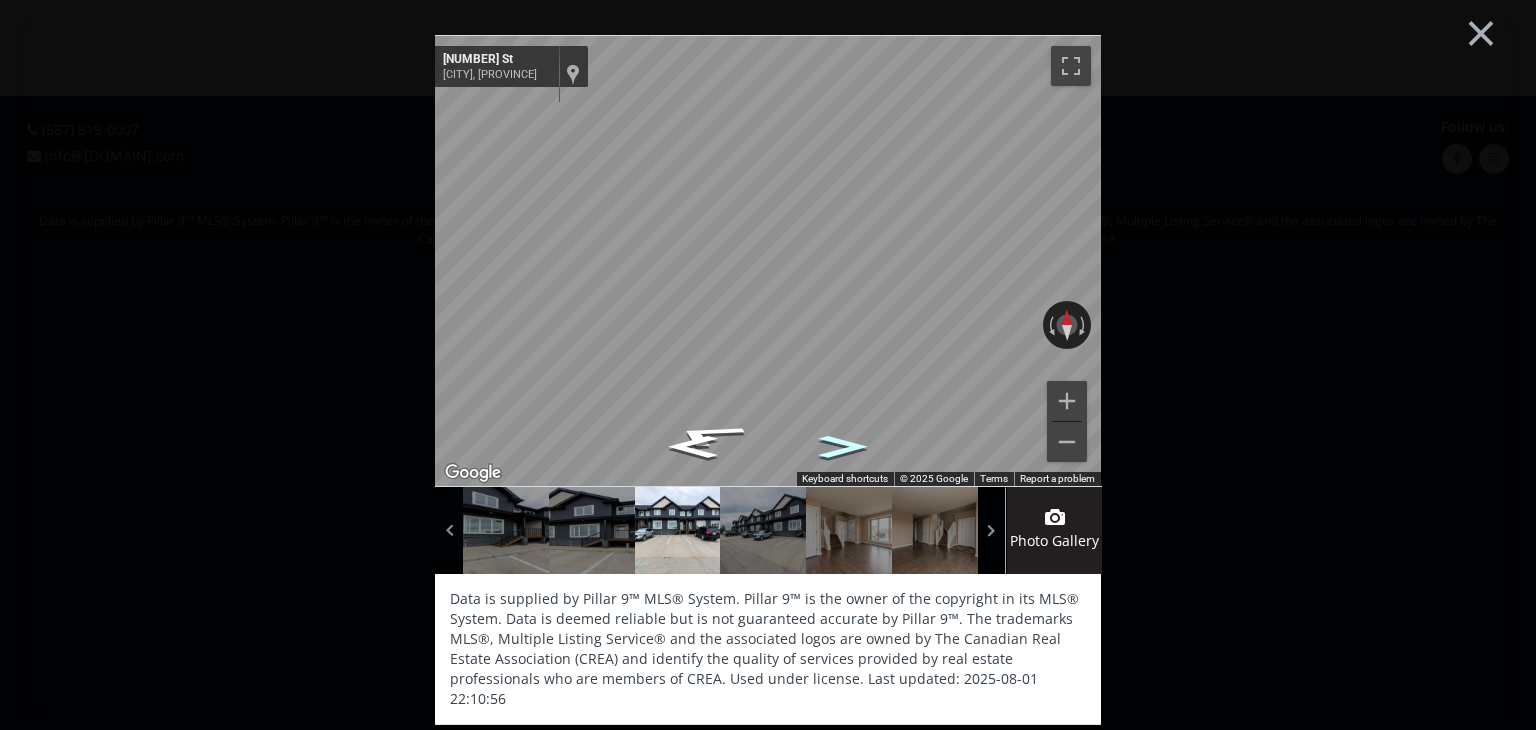click 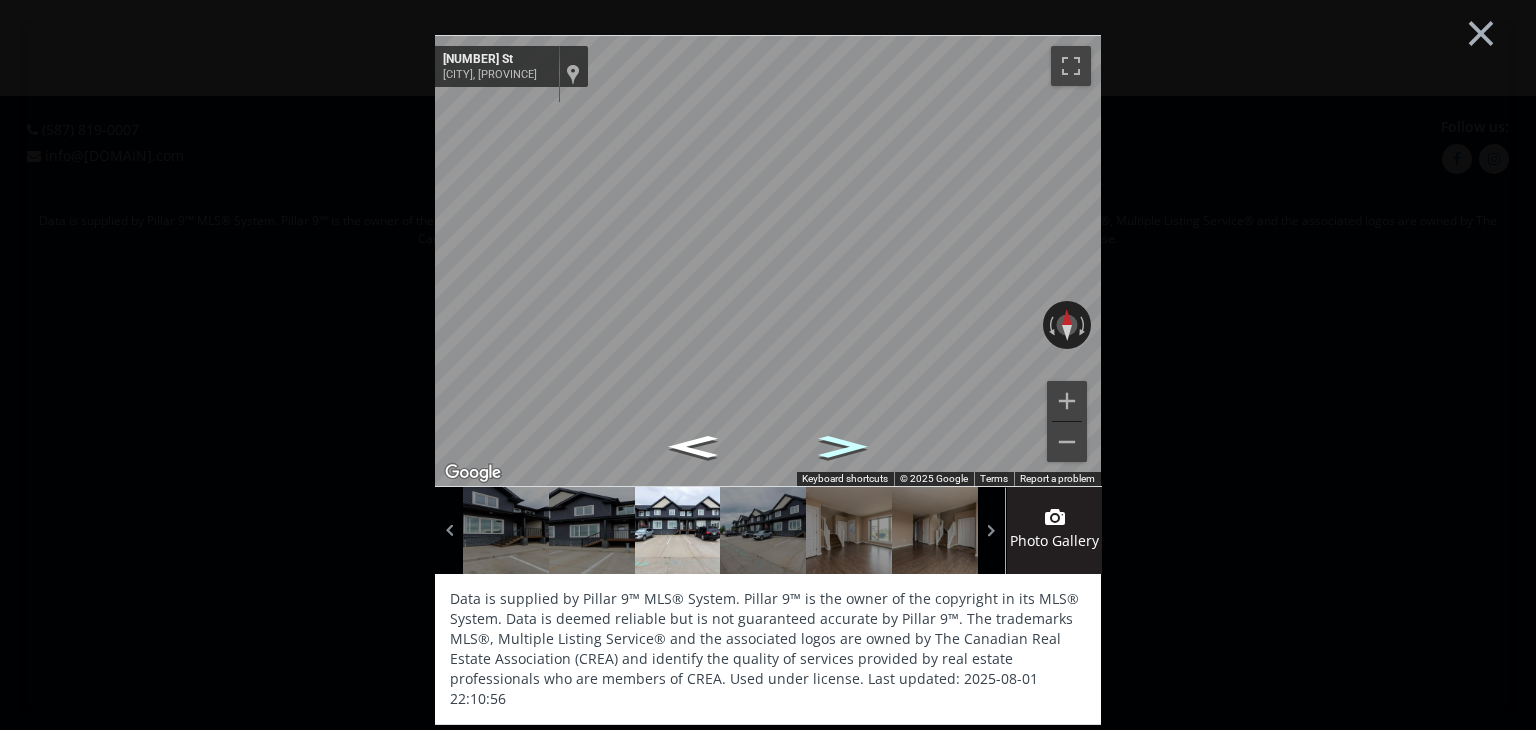 click 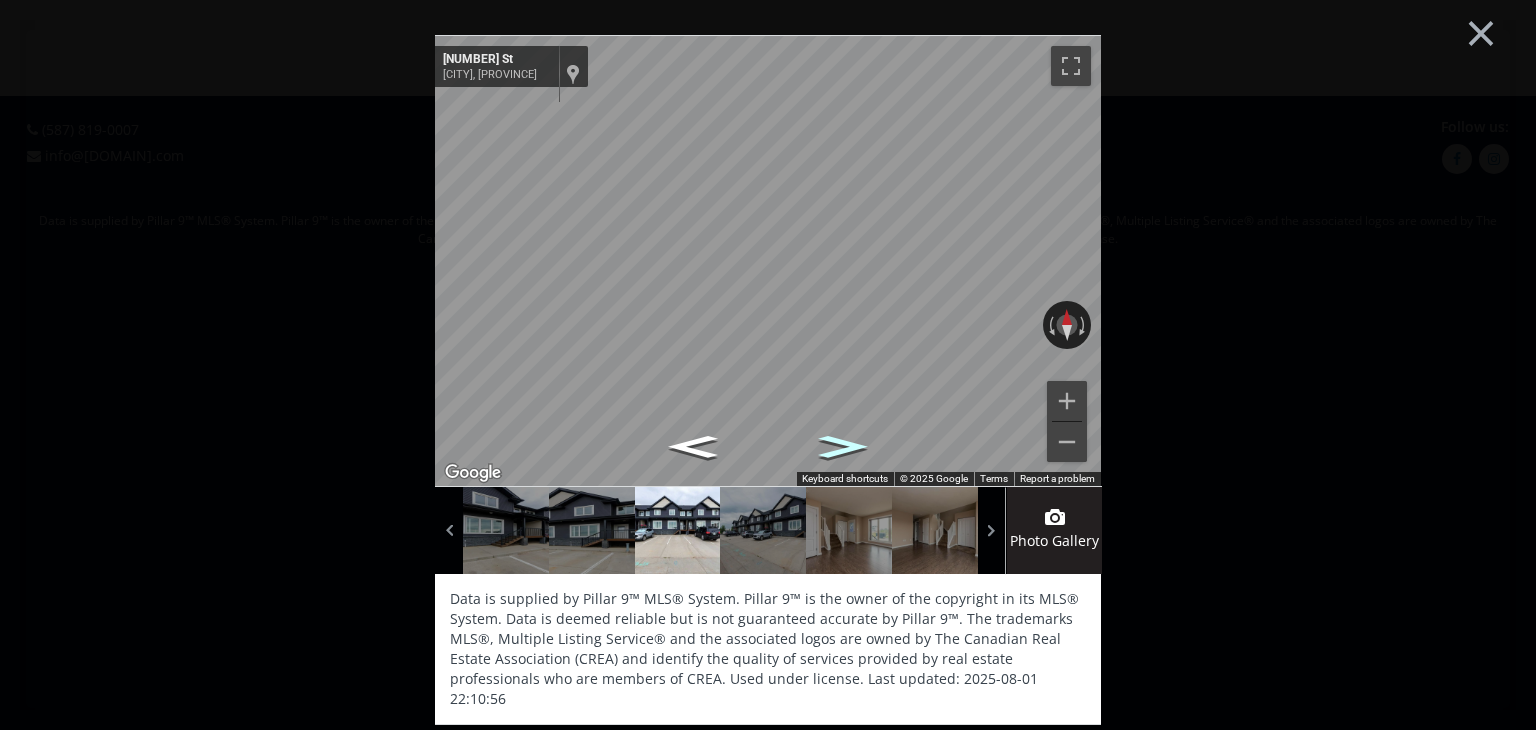 click 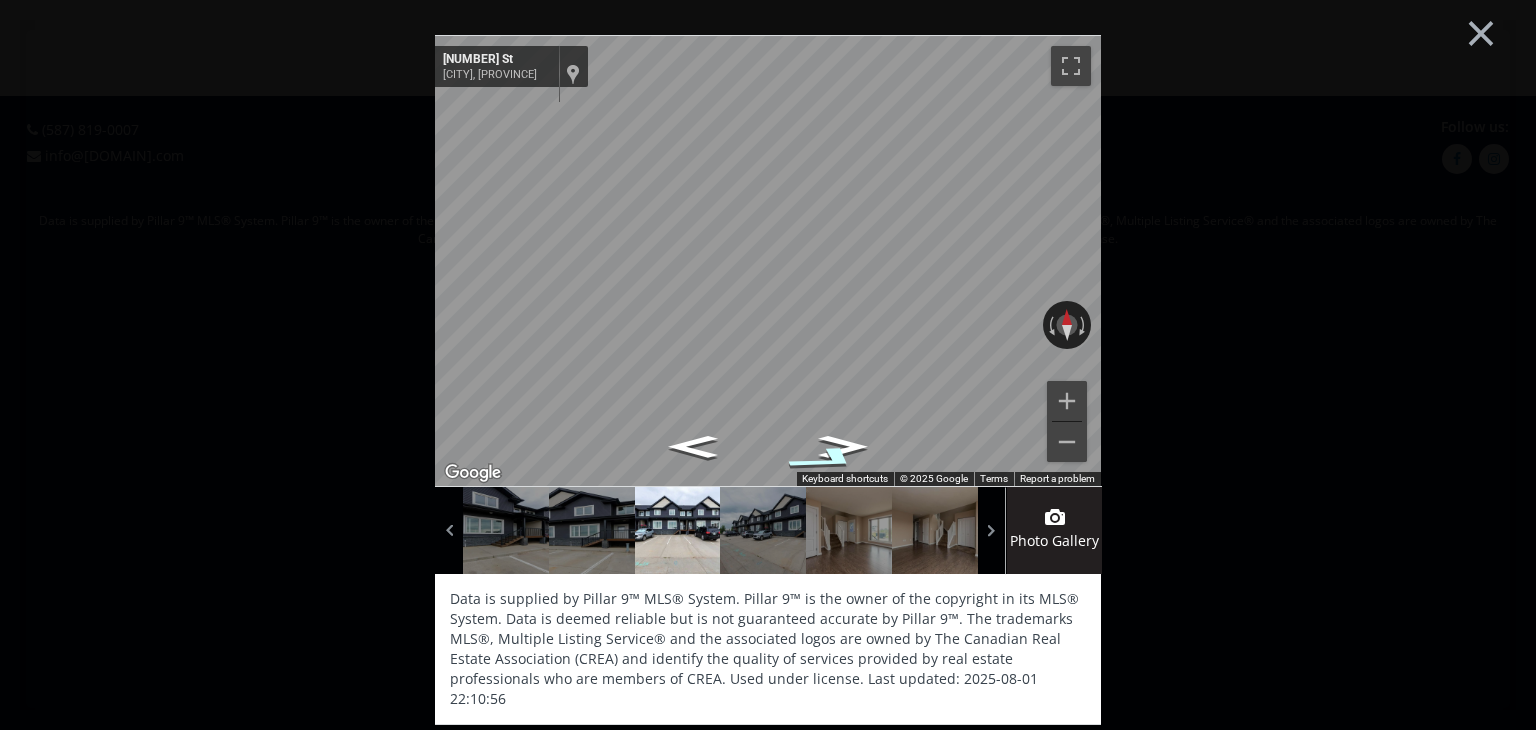 click 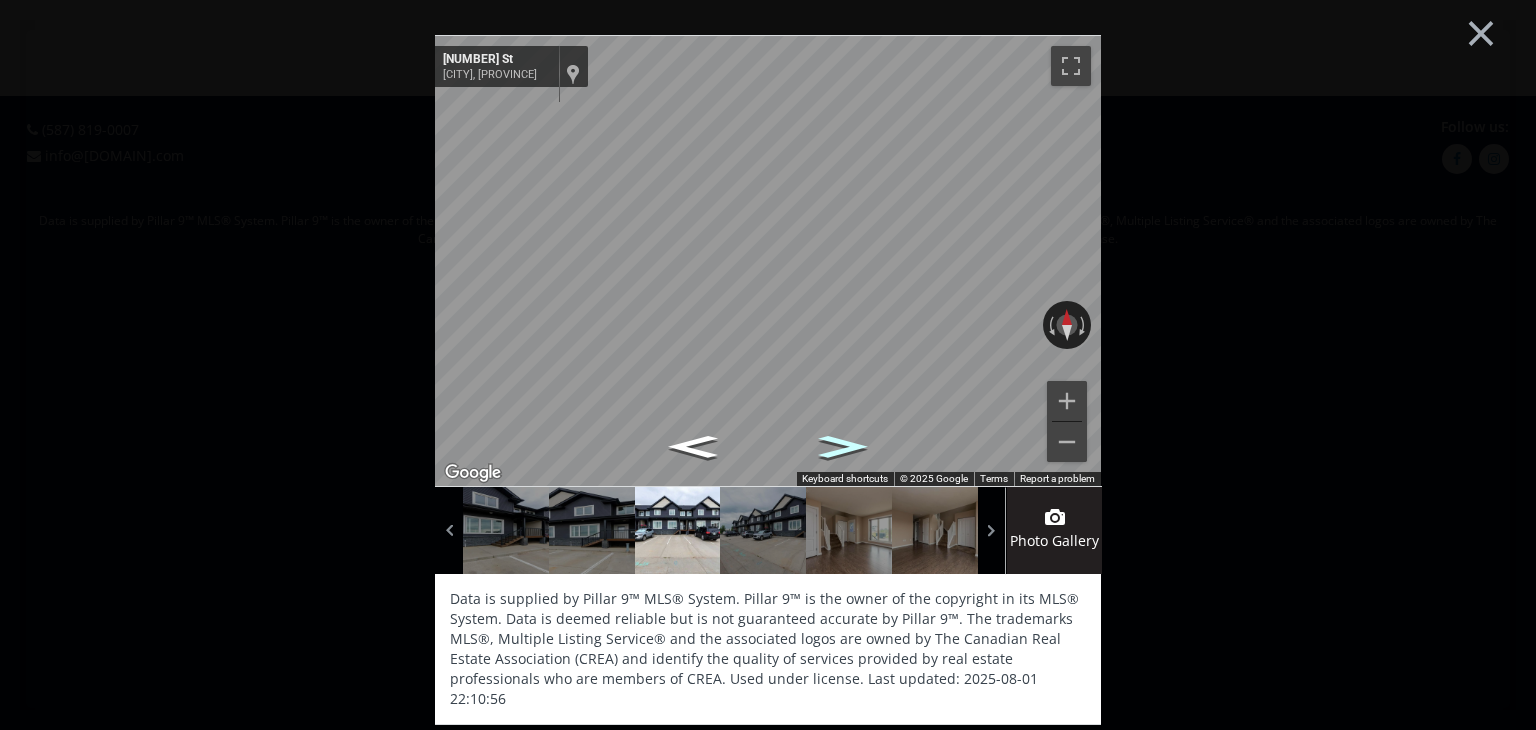 click 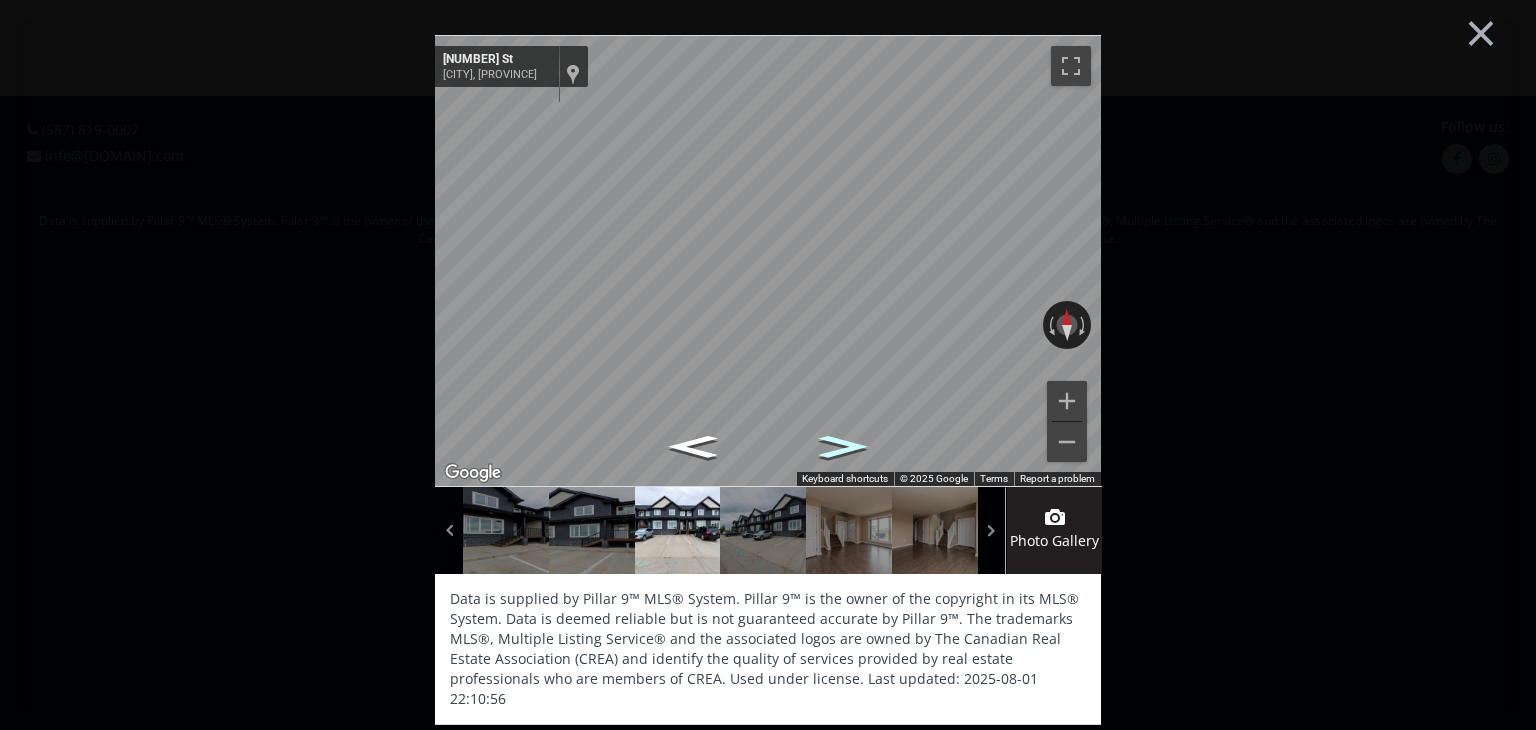 click 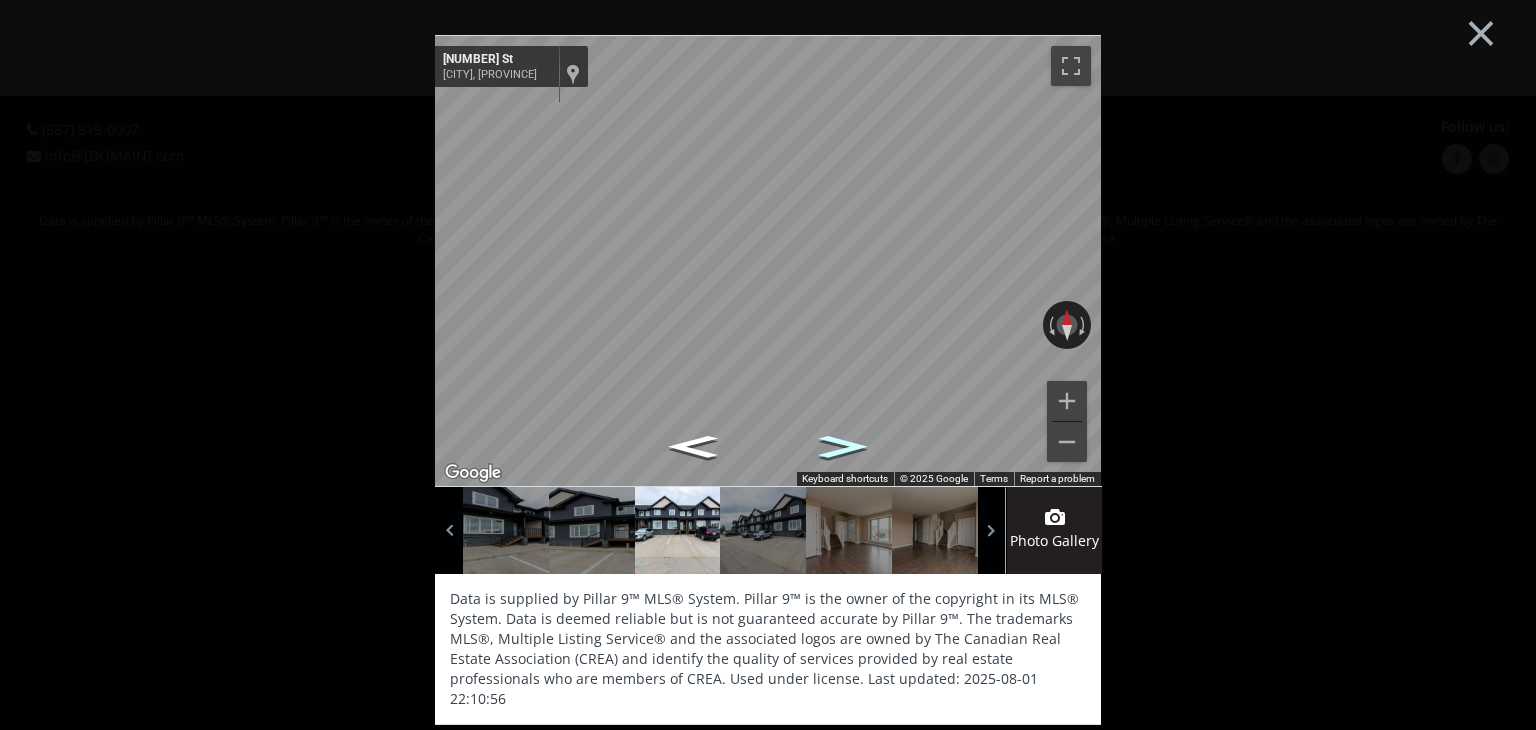 click 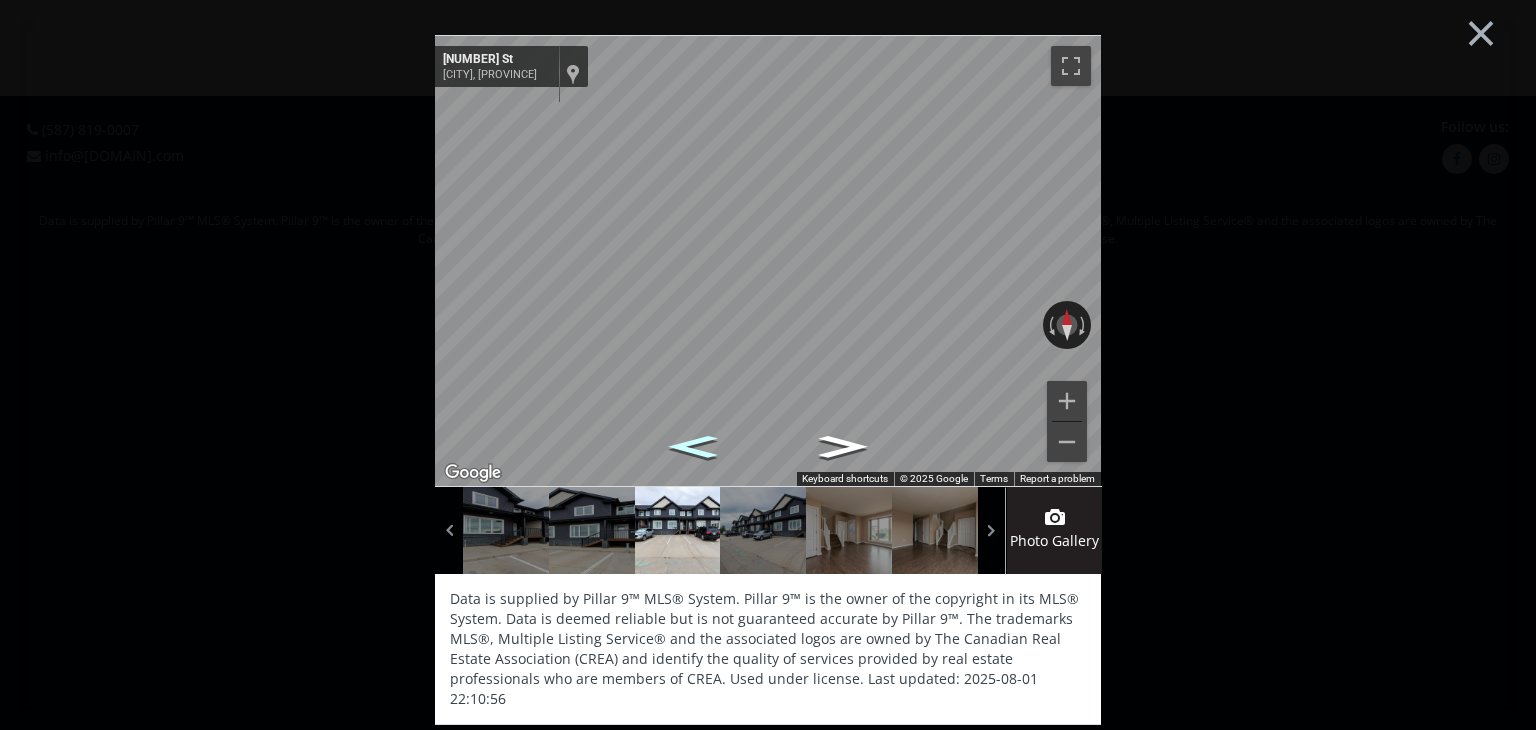 click 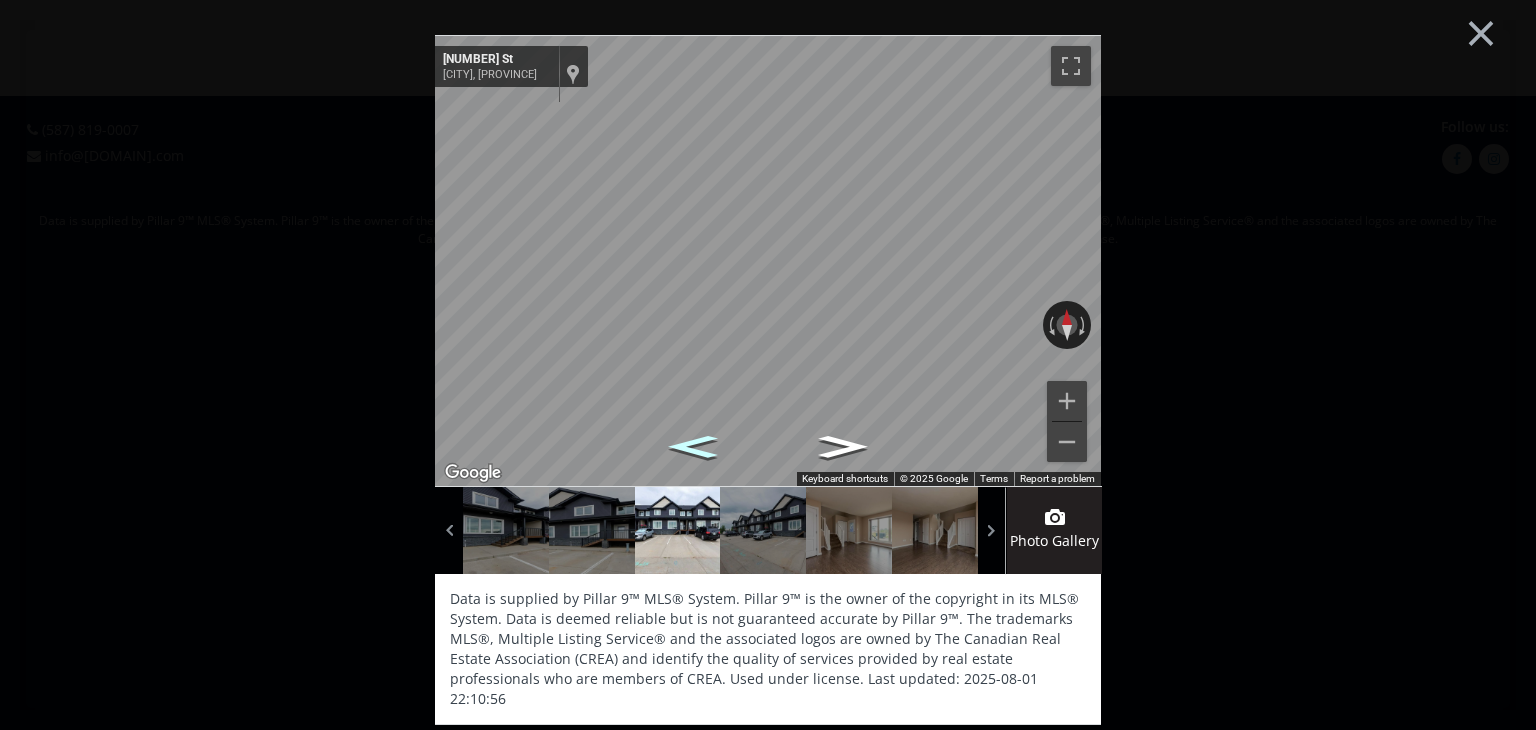click 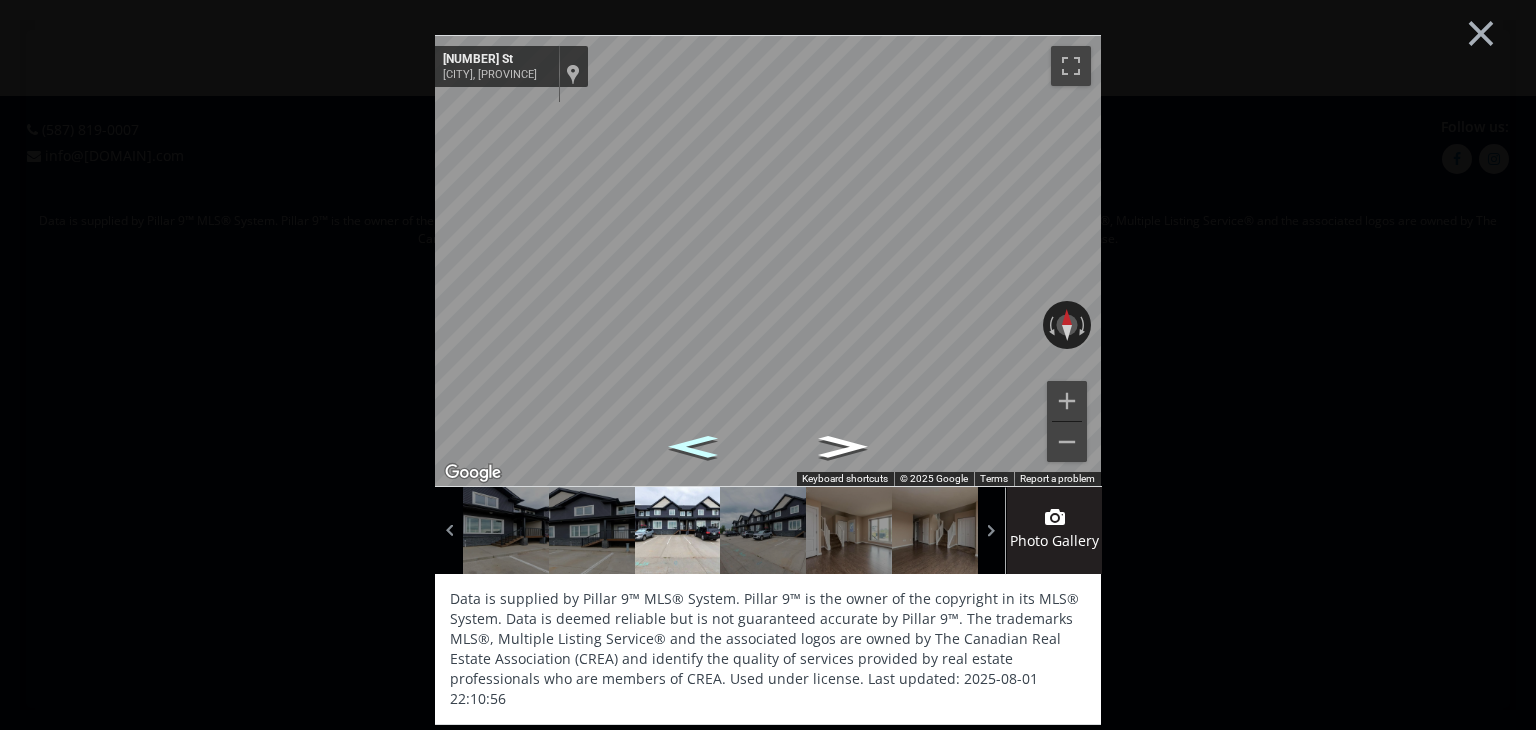 click 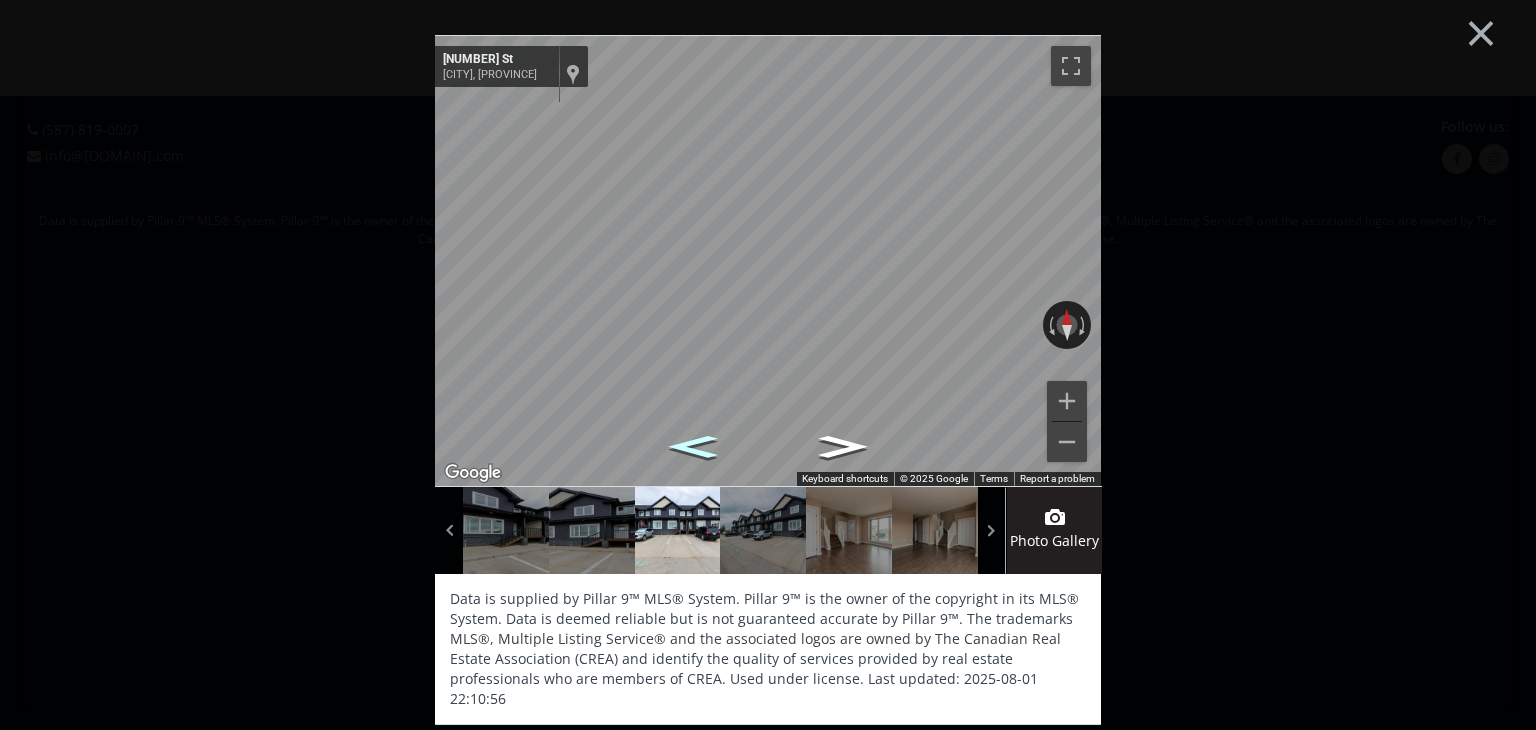 click 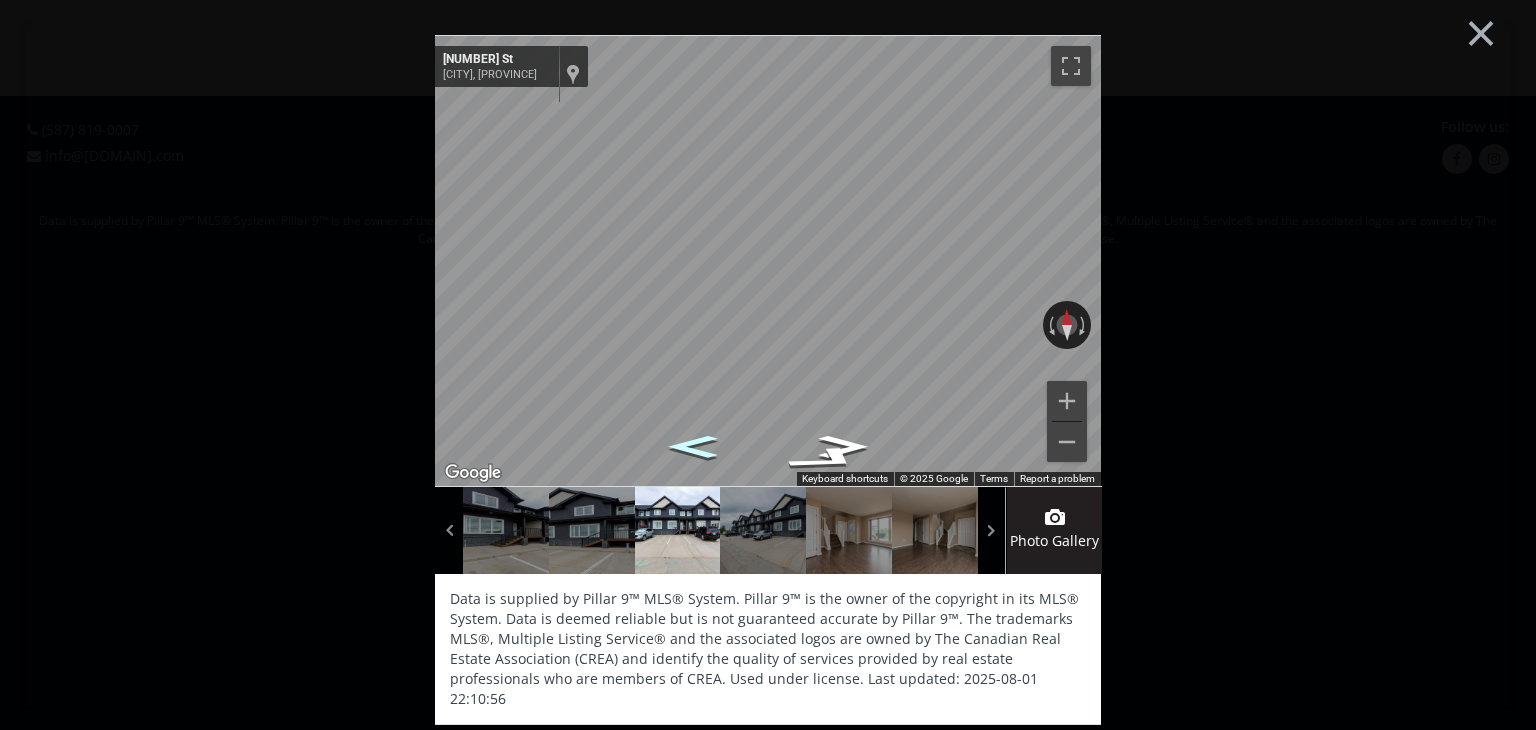 click 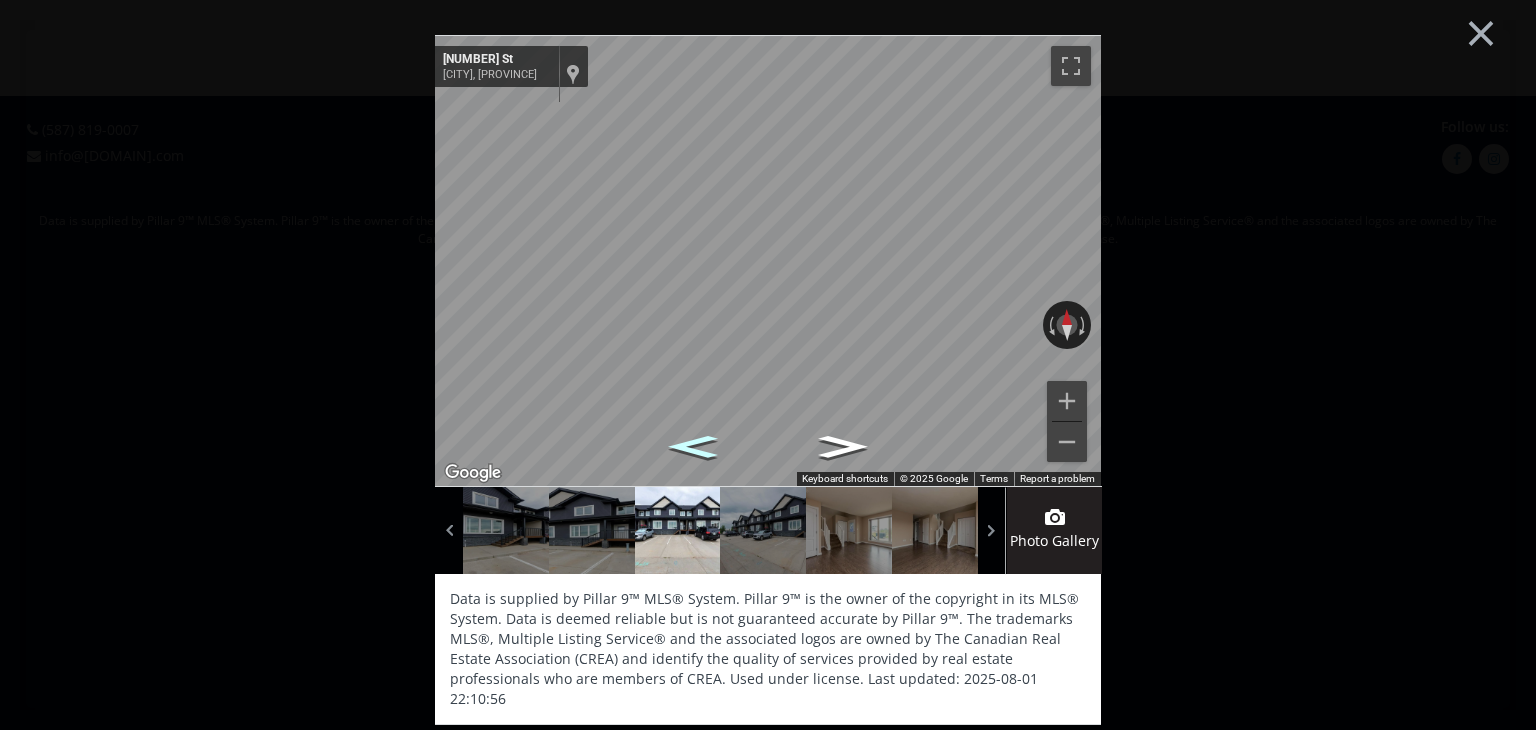 click 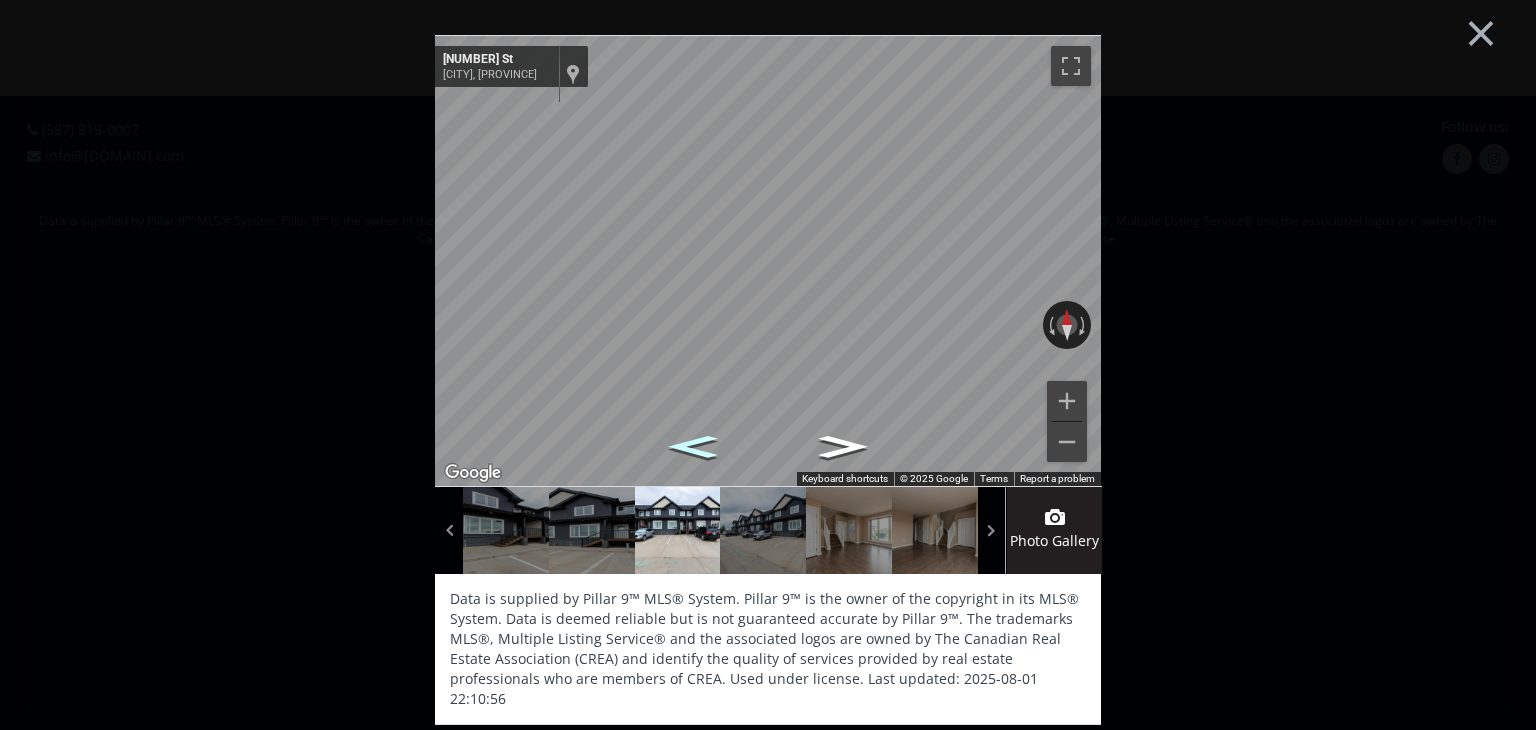 click 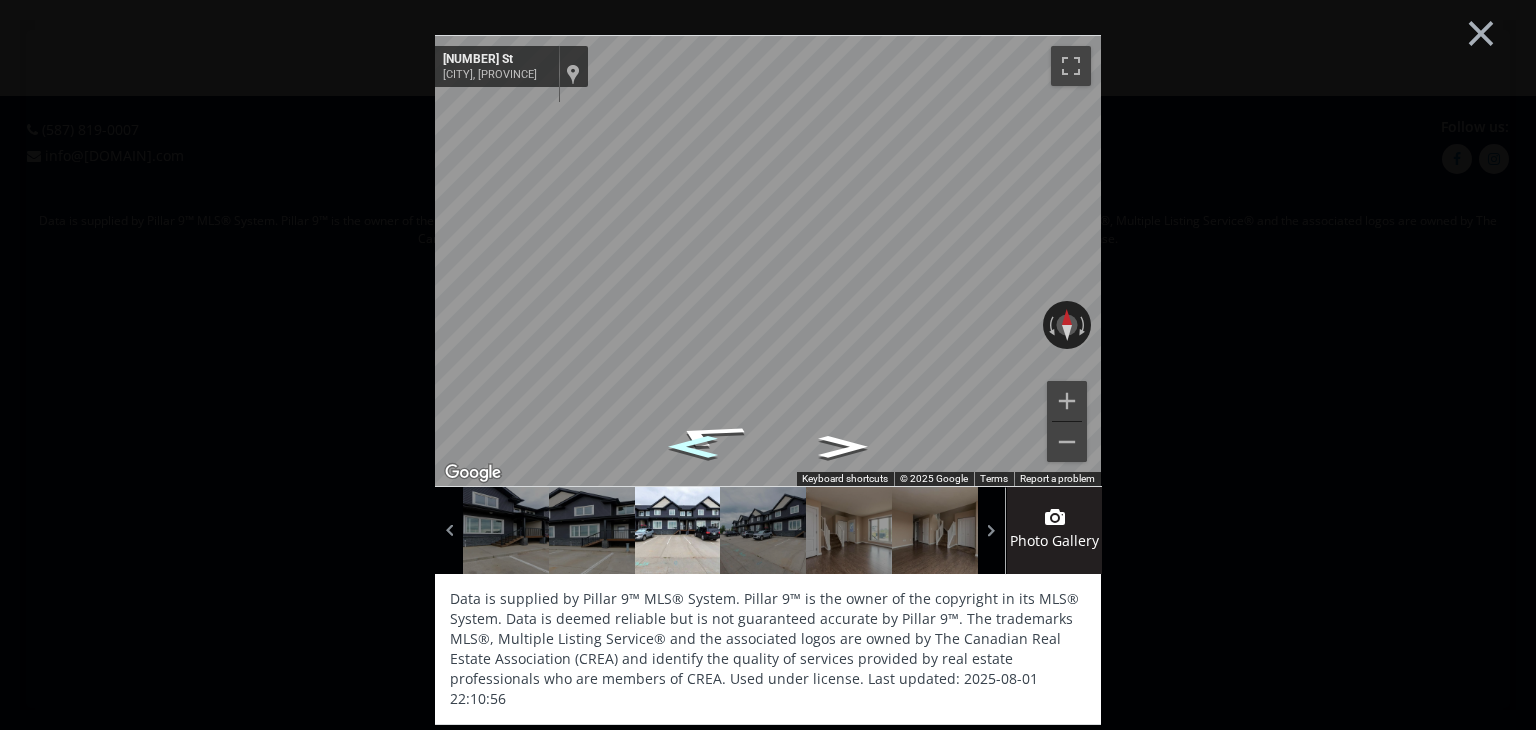 click 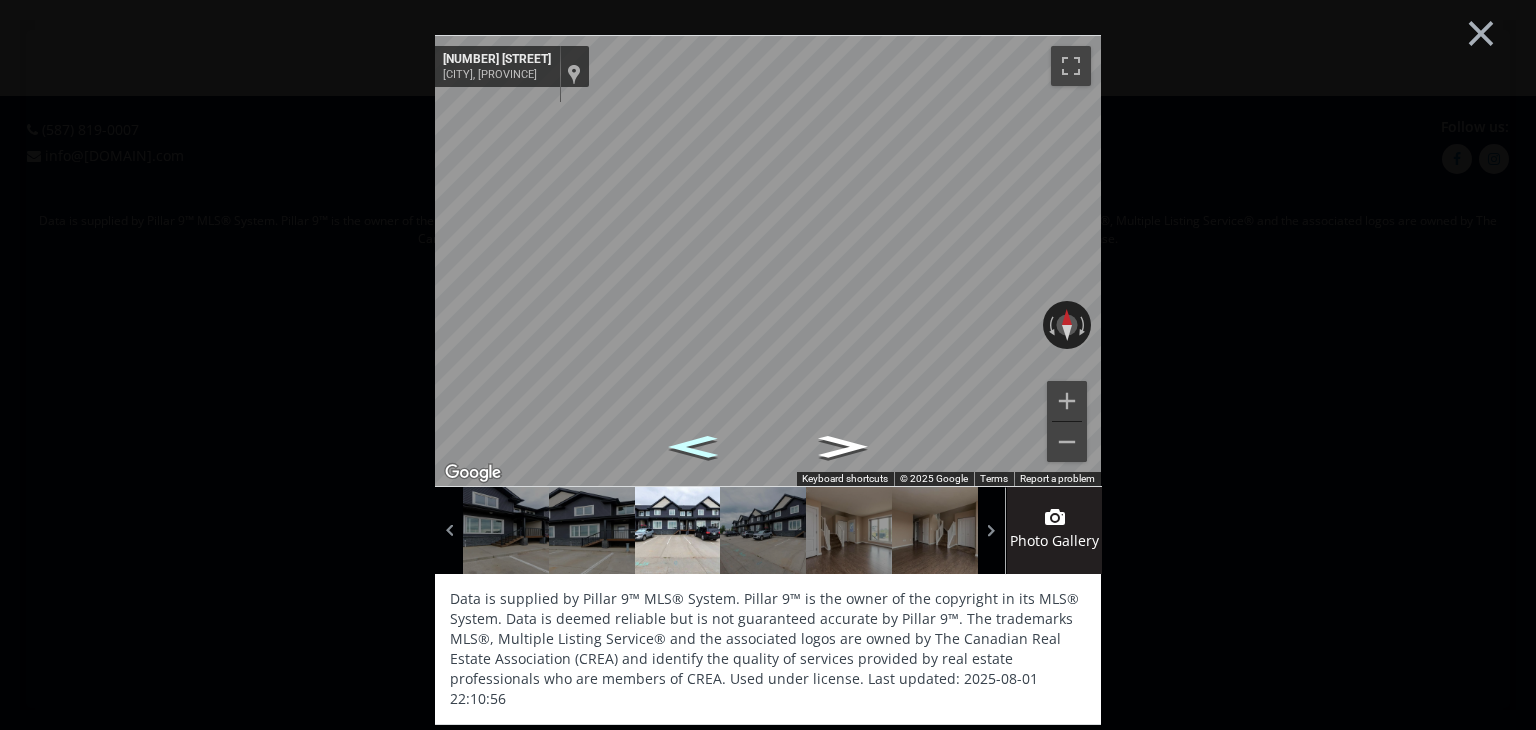 click 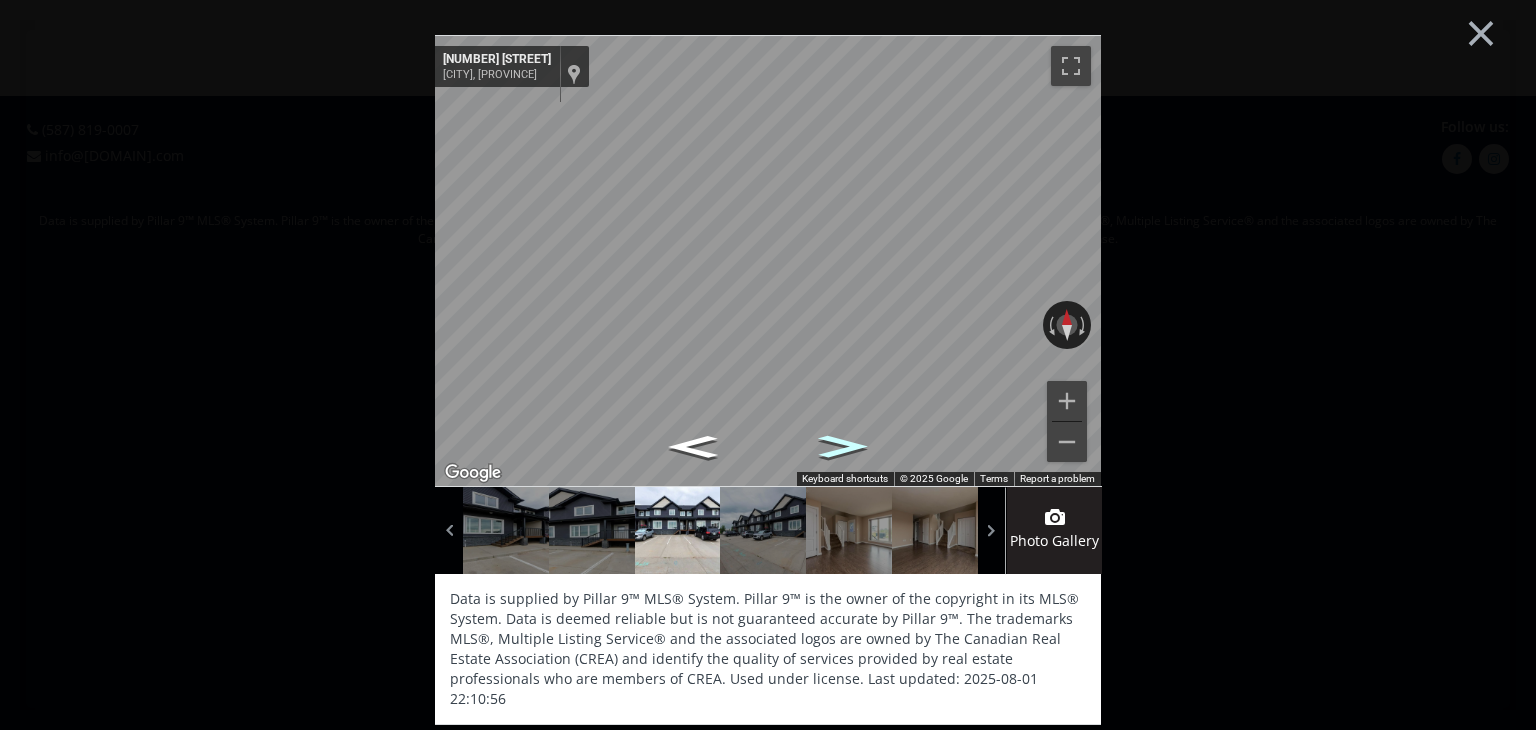 click 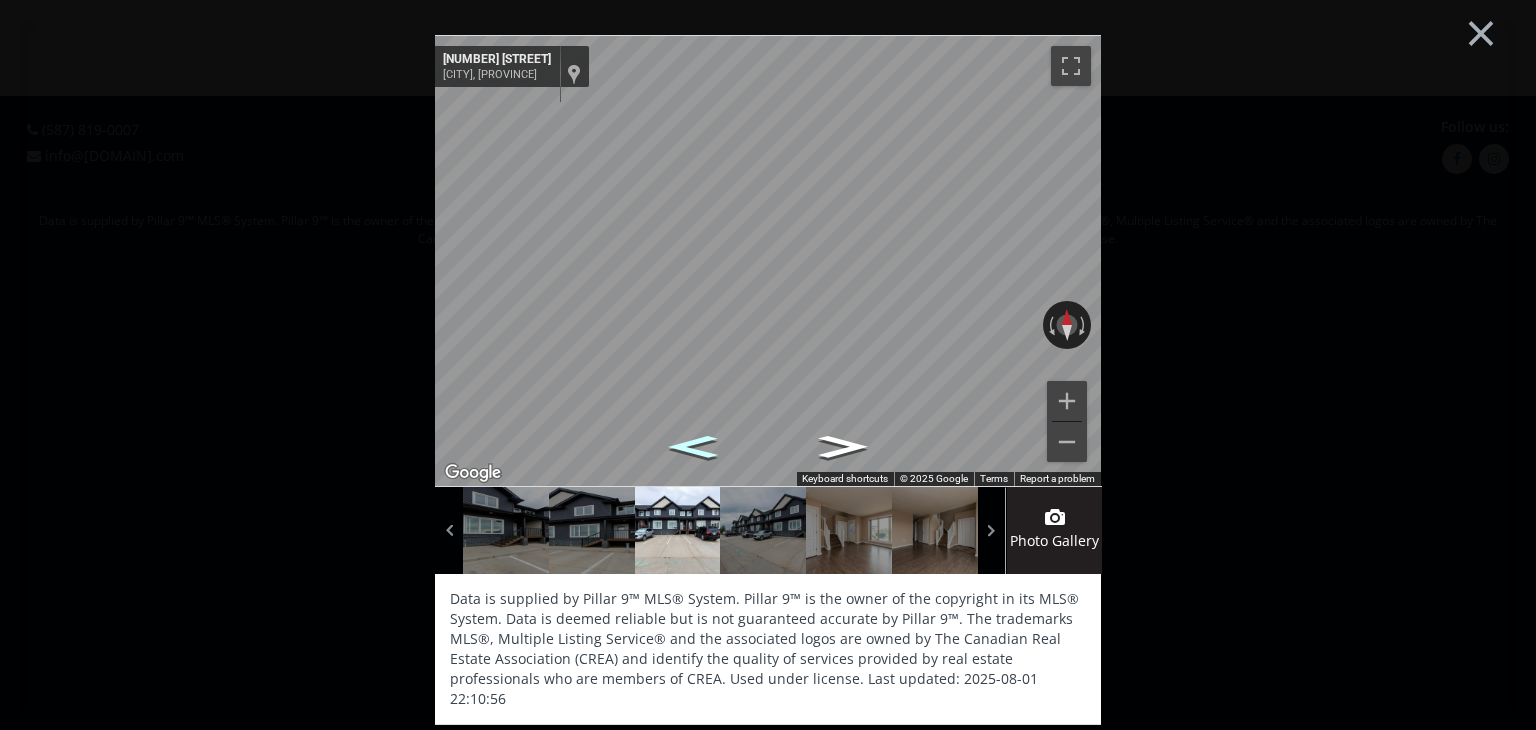 click 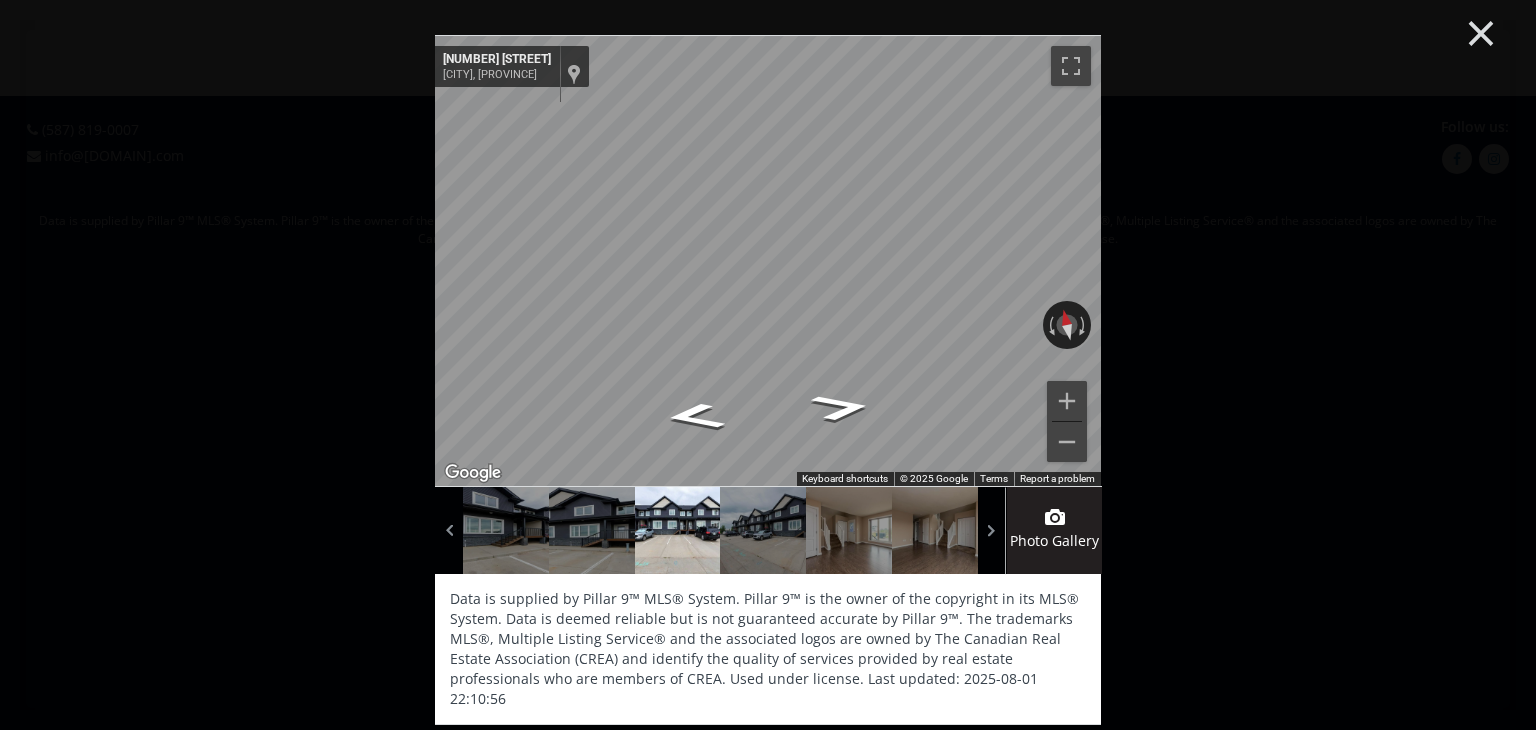click on "×" at bounding box center (1481, 31) 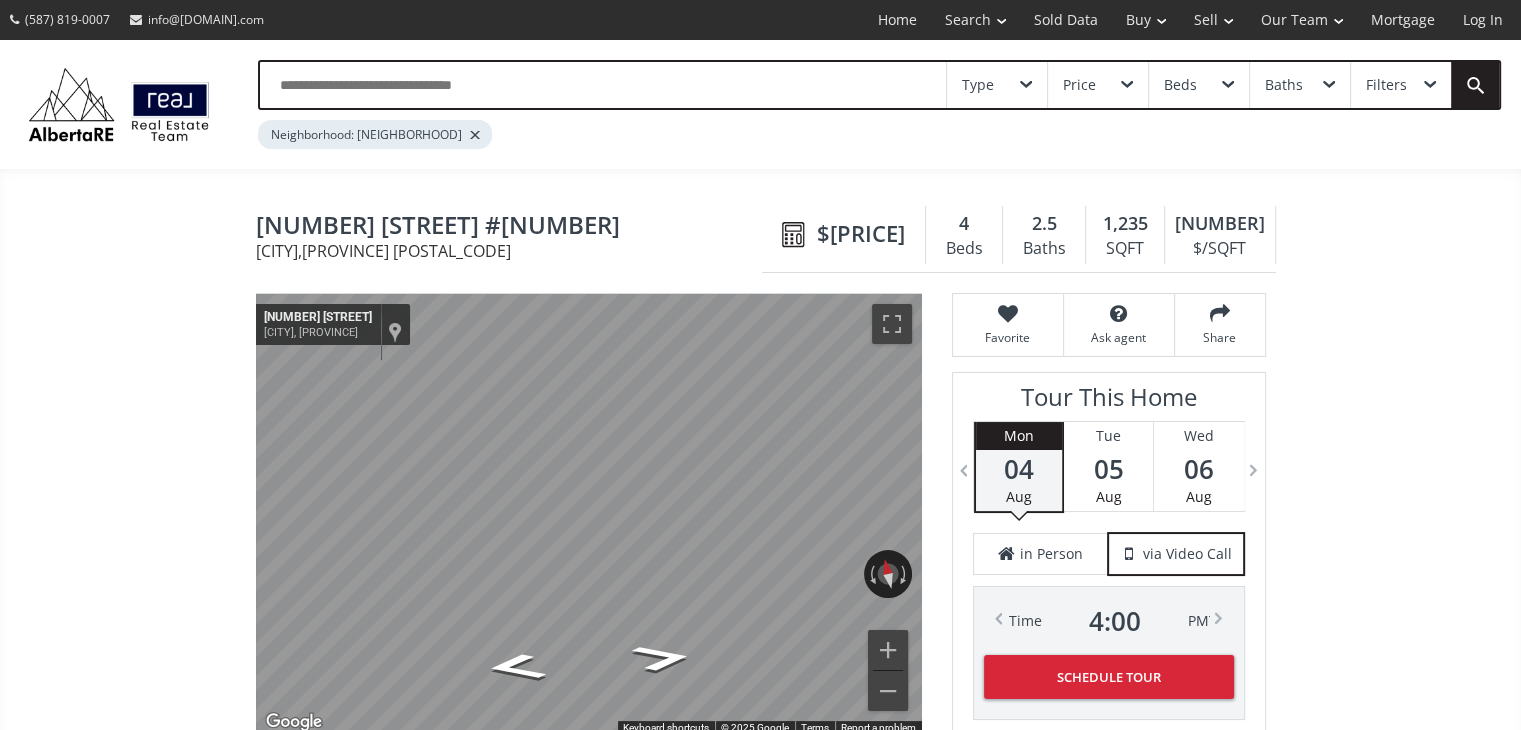 scroll, scrollTop: 2, scrollLeft: 0, axis: vertical 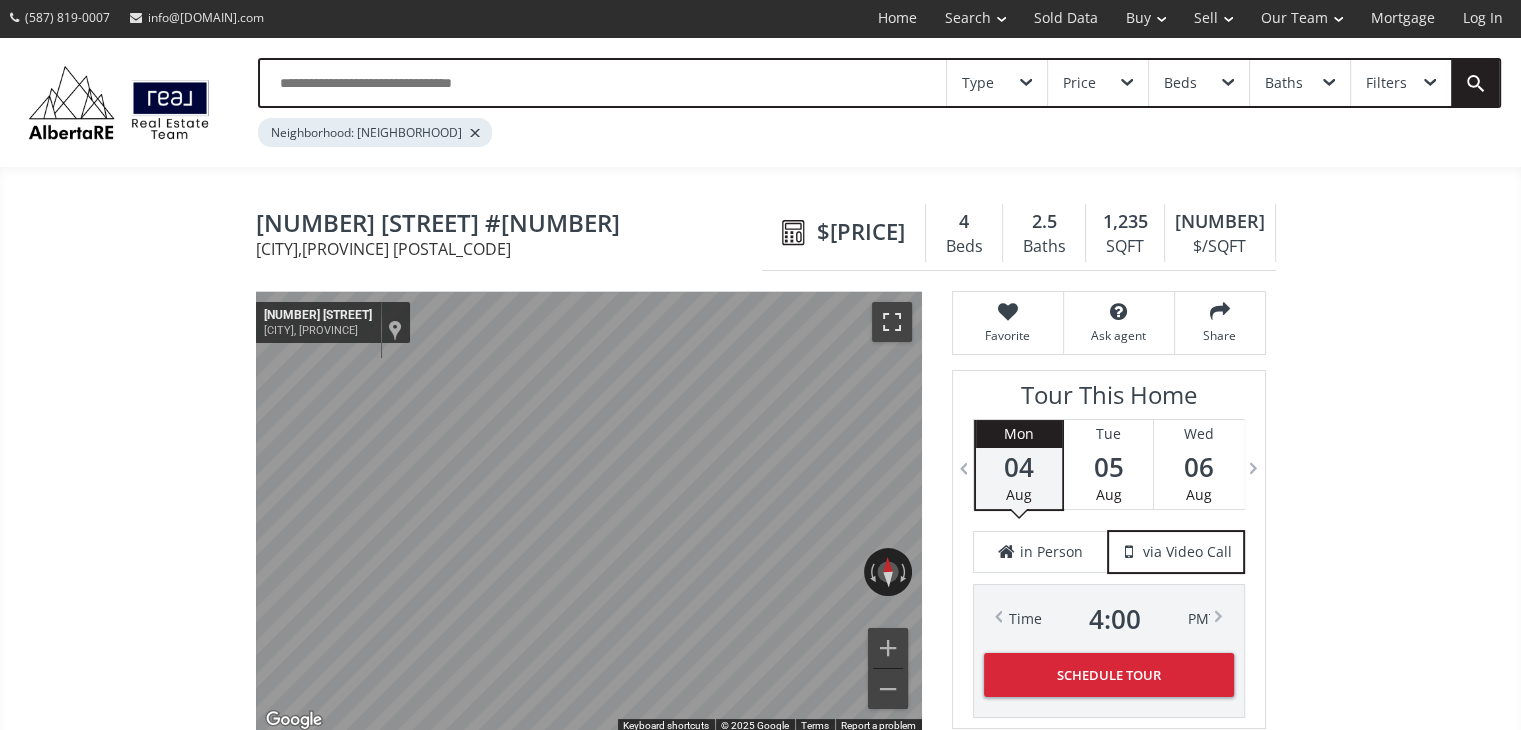 click at bounding box center [892, 322] 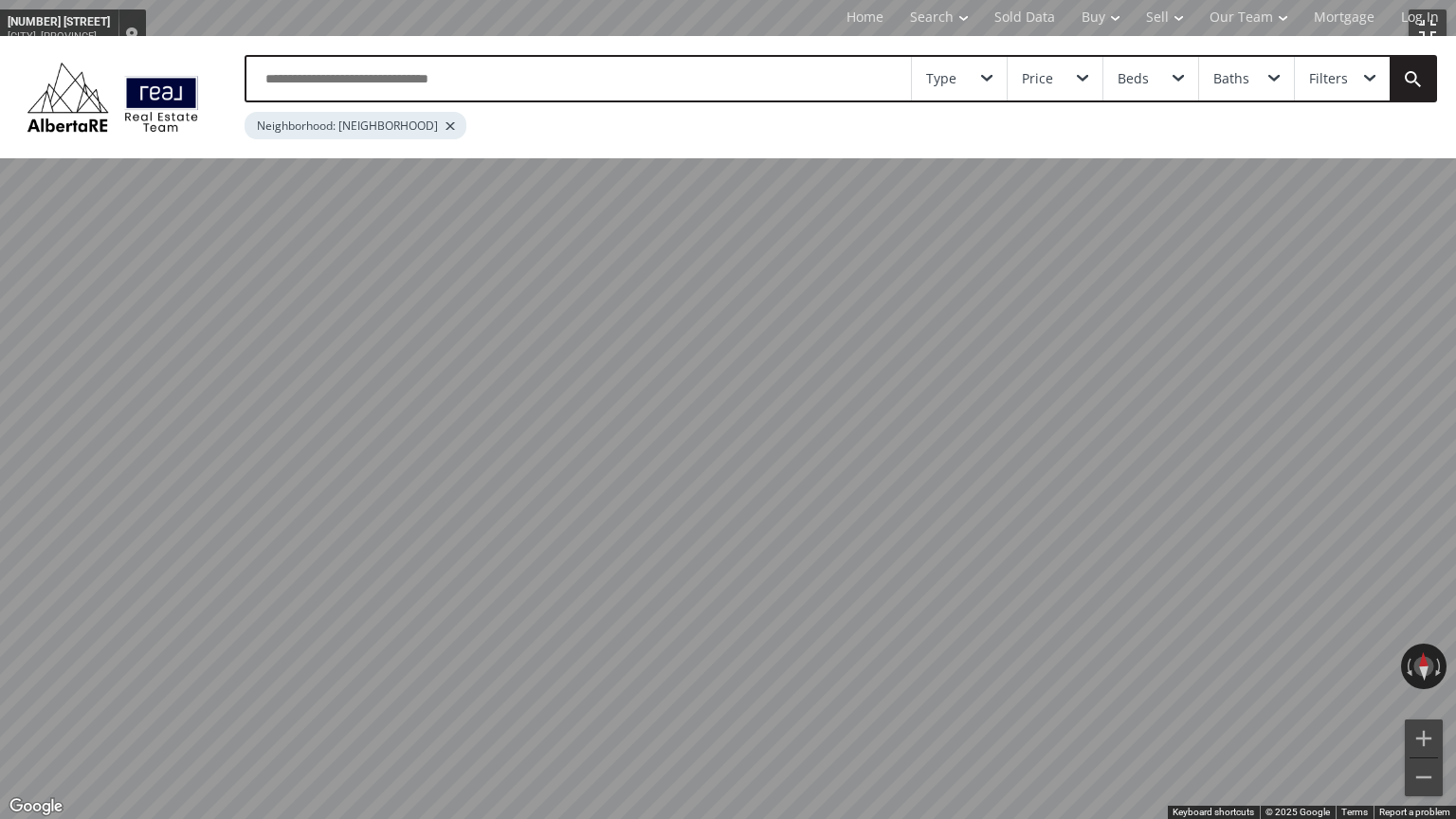 click at bounding box center [1428, 28] 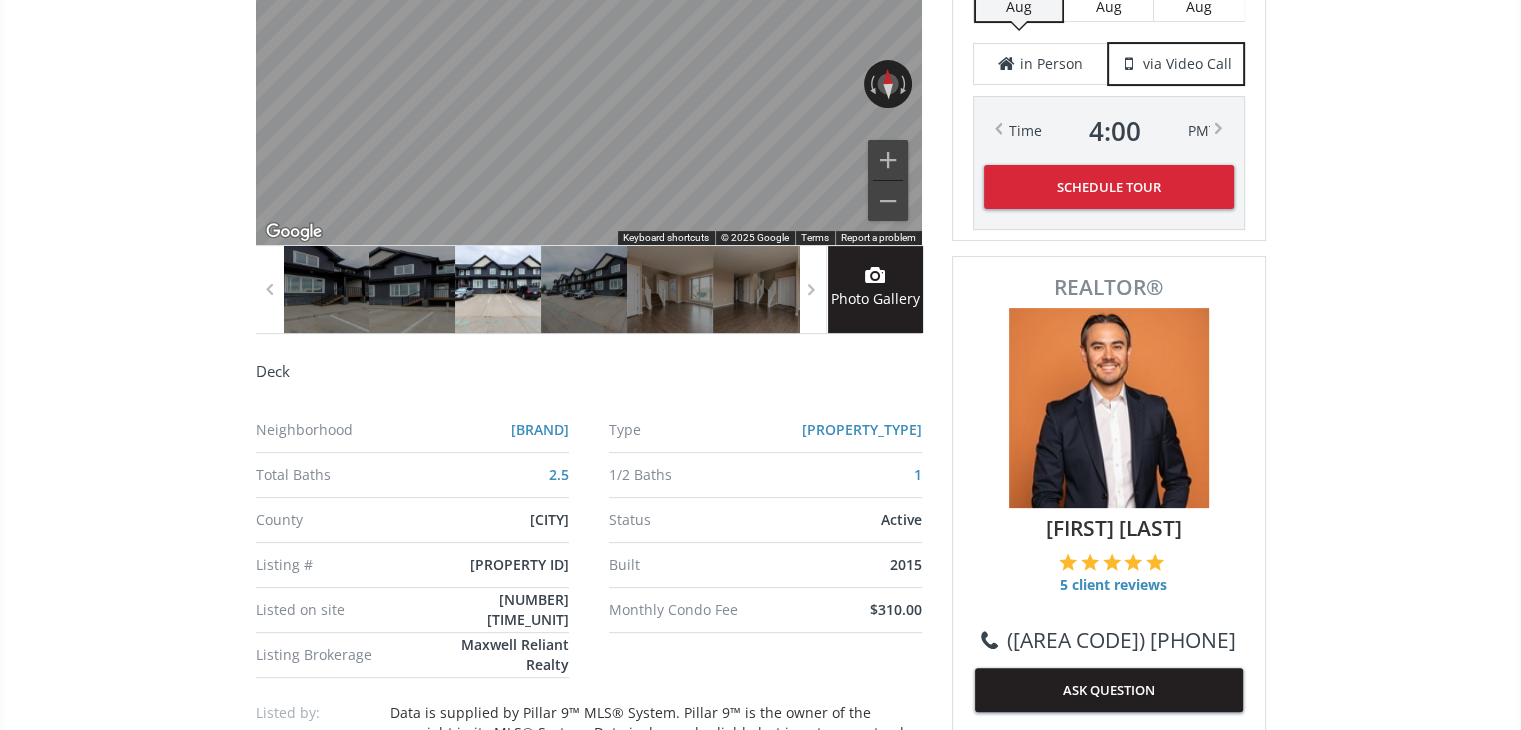 scroll, scrollTop: 494, scrollLeft: 0, axis: vertical 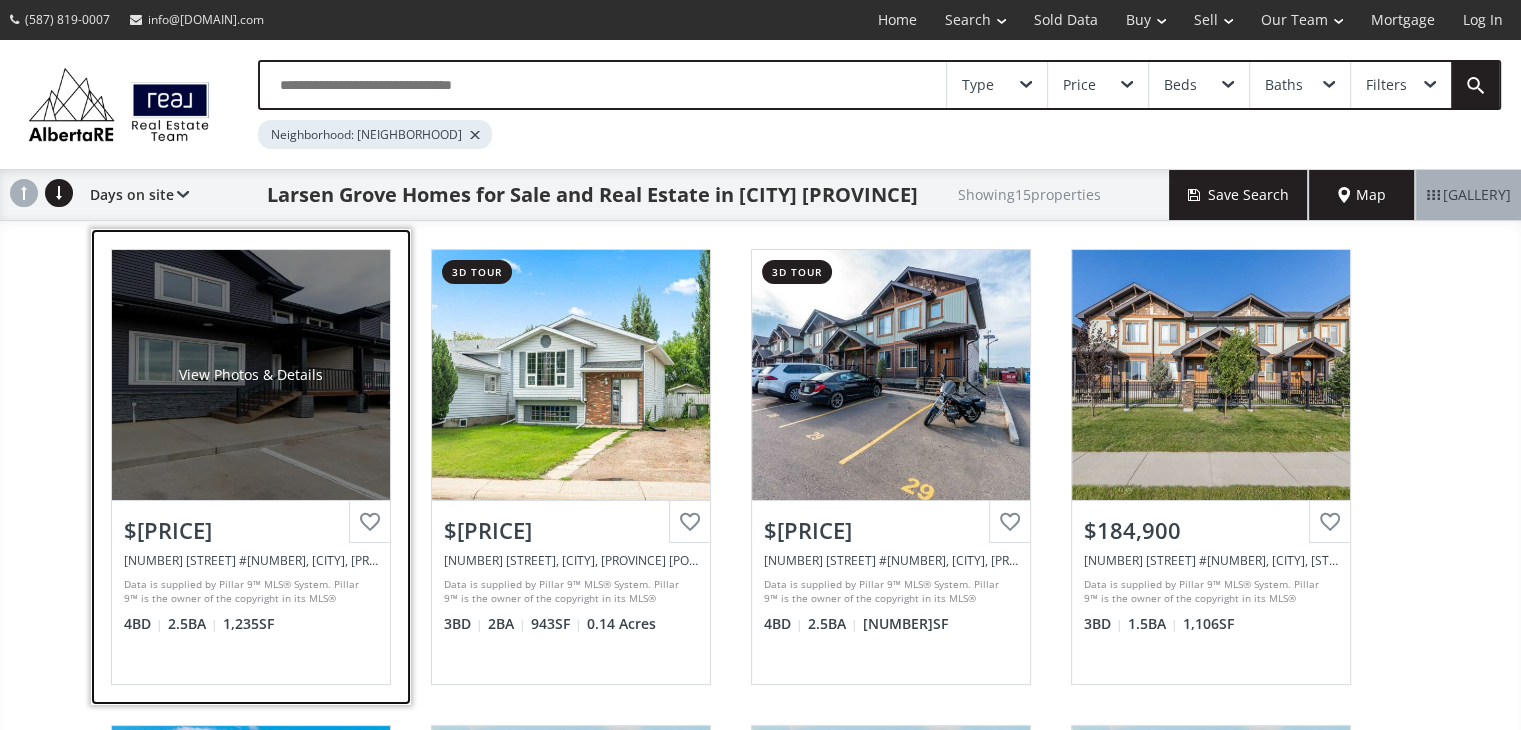 click on "View Photos & Details" at bounding box center (251, 375) 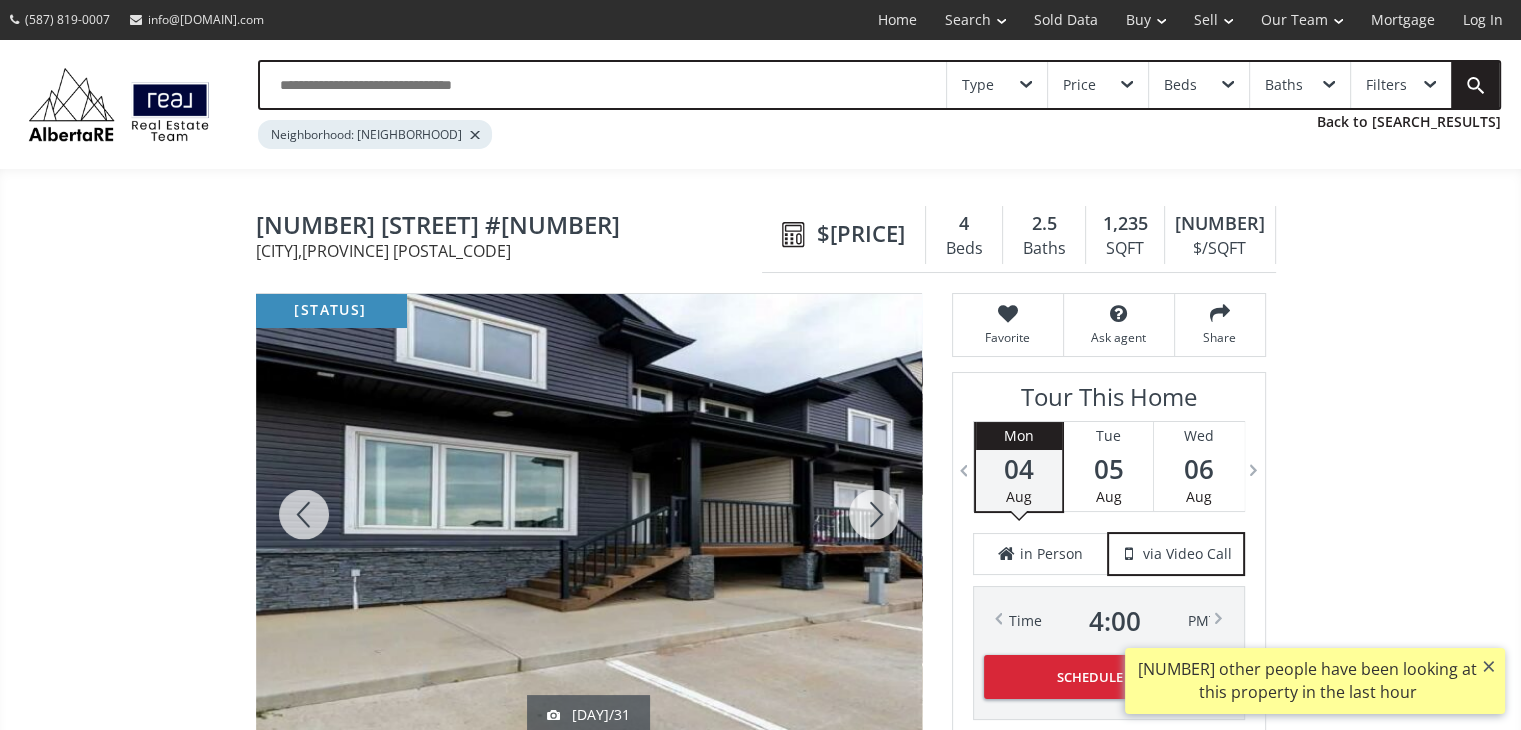 click at bounding box center [589, 514] 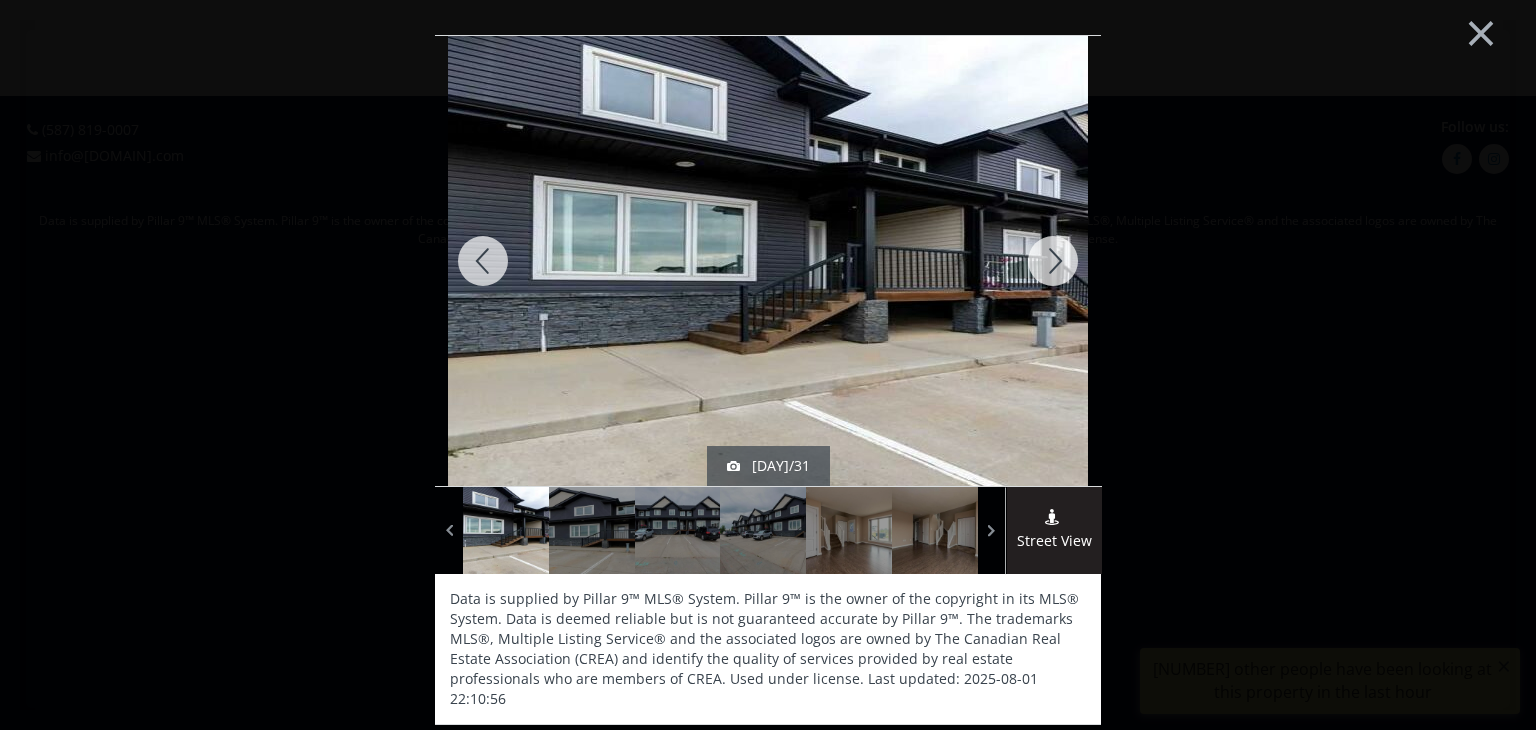 click at bounding box center [483, 261] 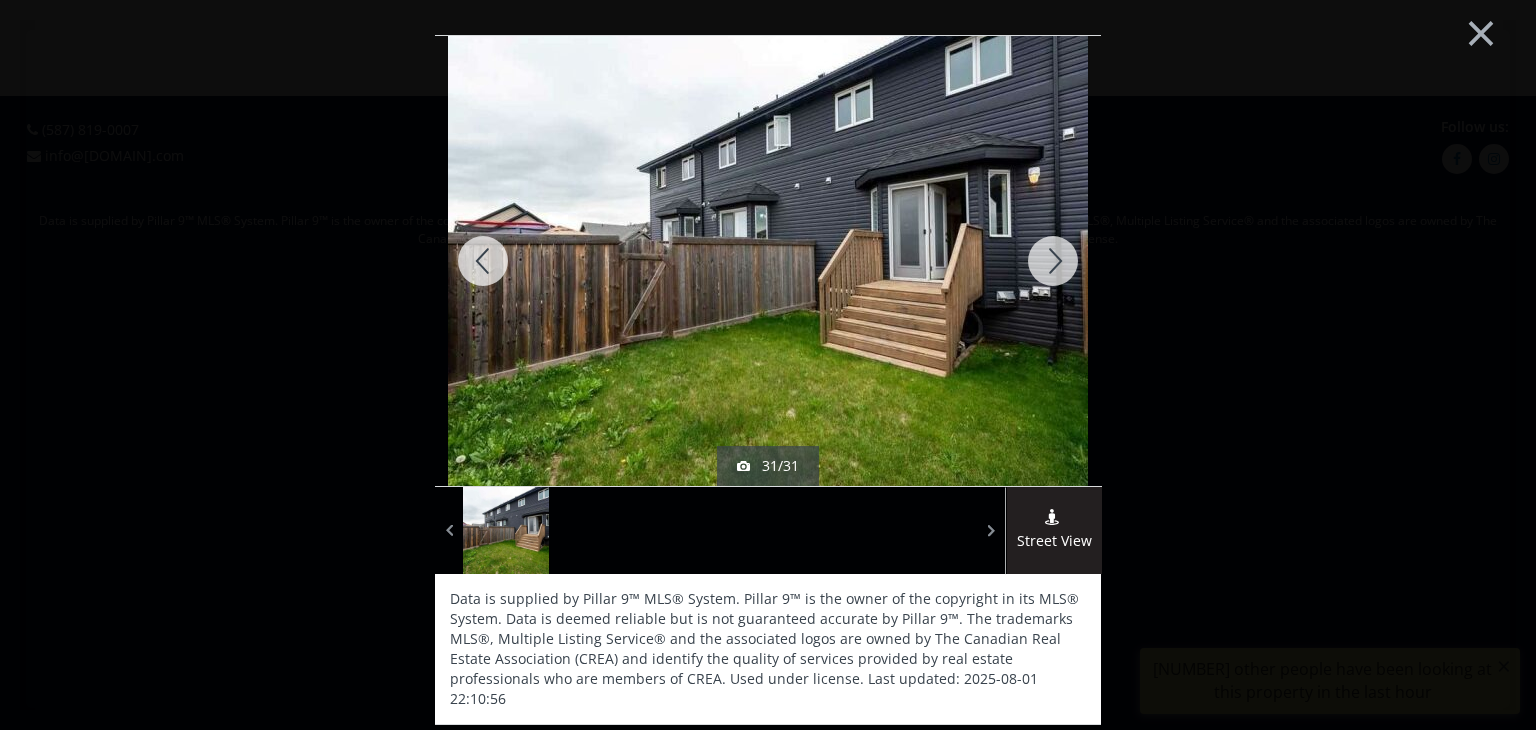 click at bounding box center (483, 261) 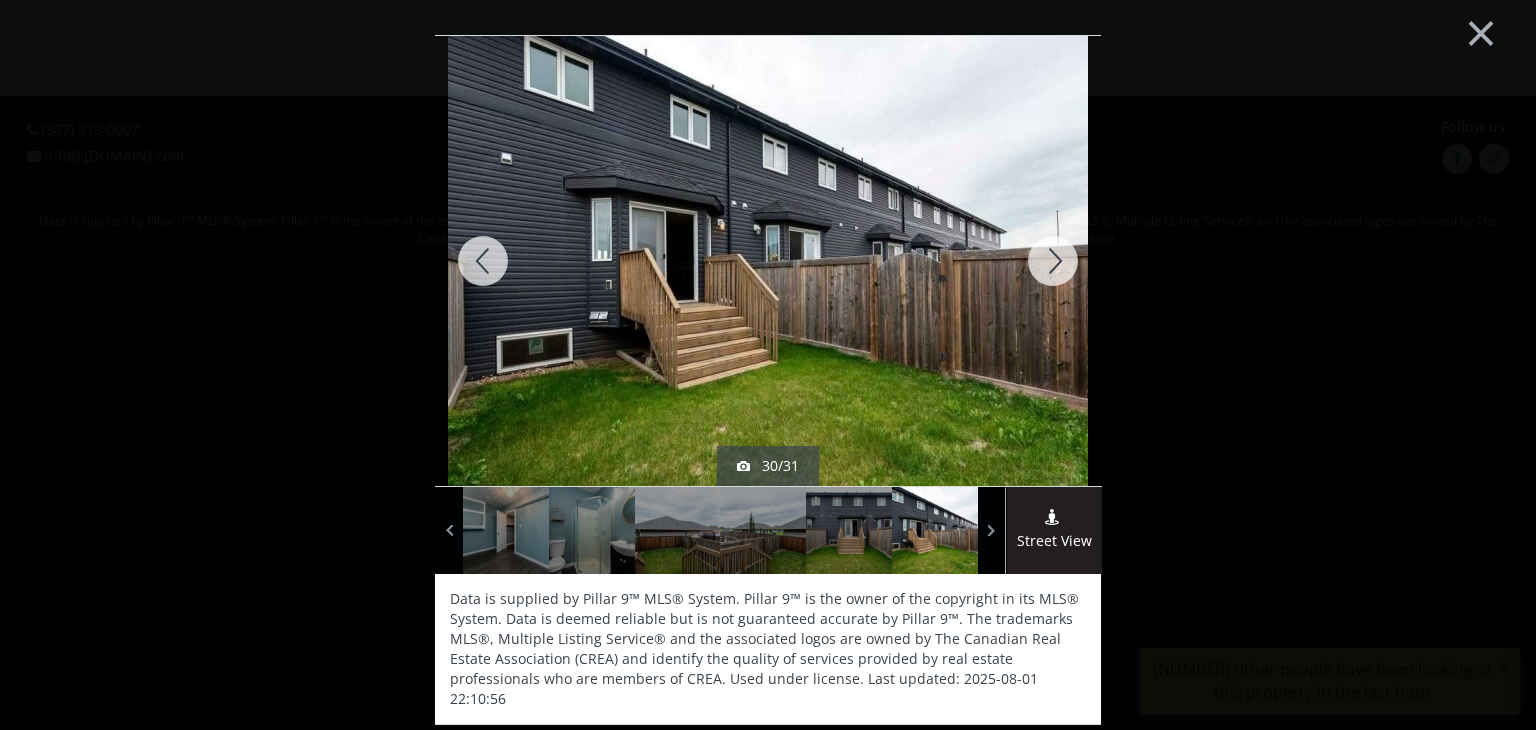 click at bounding box center (483, 261) 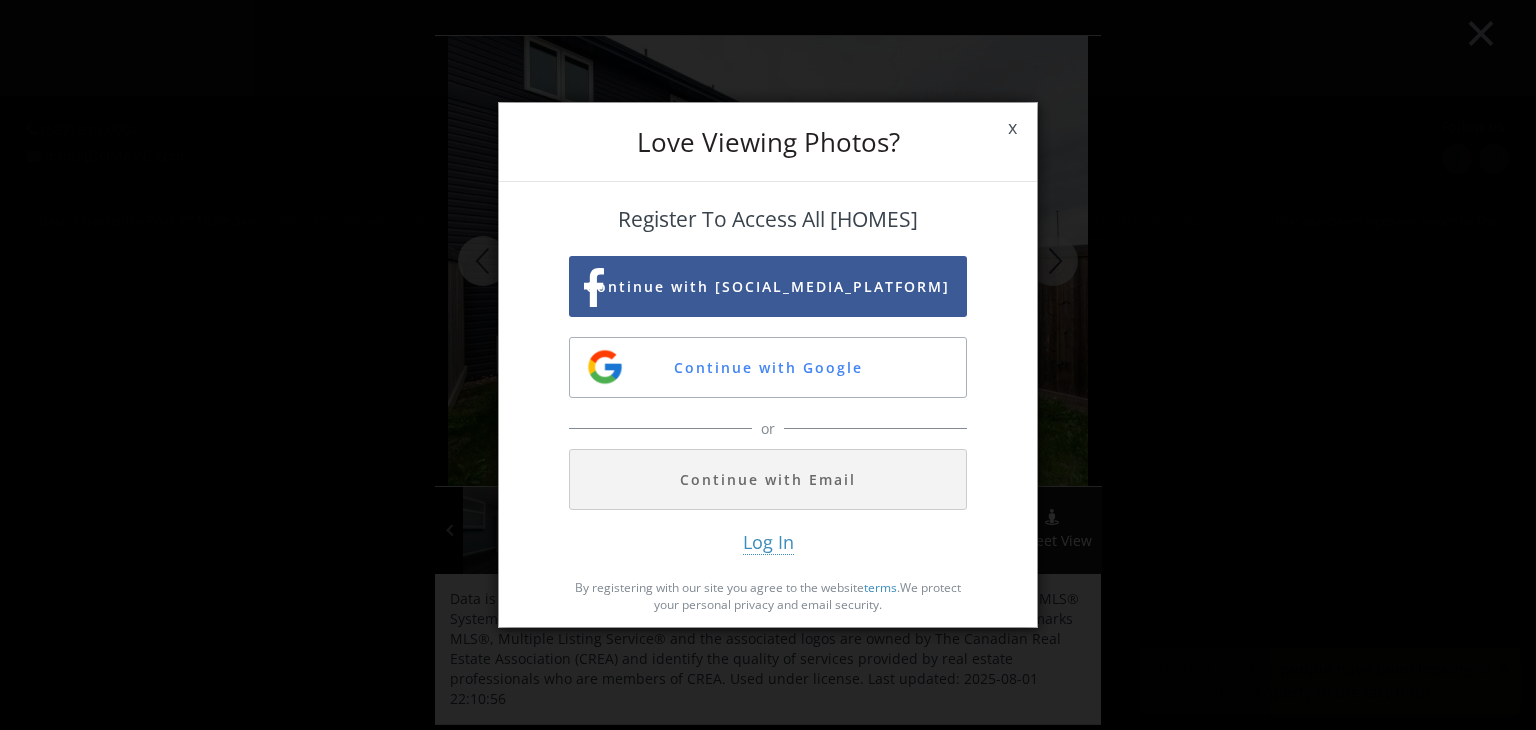 click on "homes for sale by number of
Love Viewing Photos? x Register To Access All Homes Continue with Facebook Continue with Google or Continue with Email Log In By registering with our site you agree to the website  terms .   We protect your personal privacy and email security." at bounding box center [768, 365] 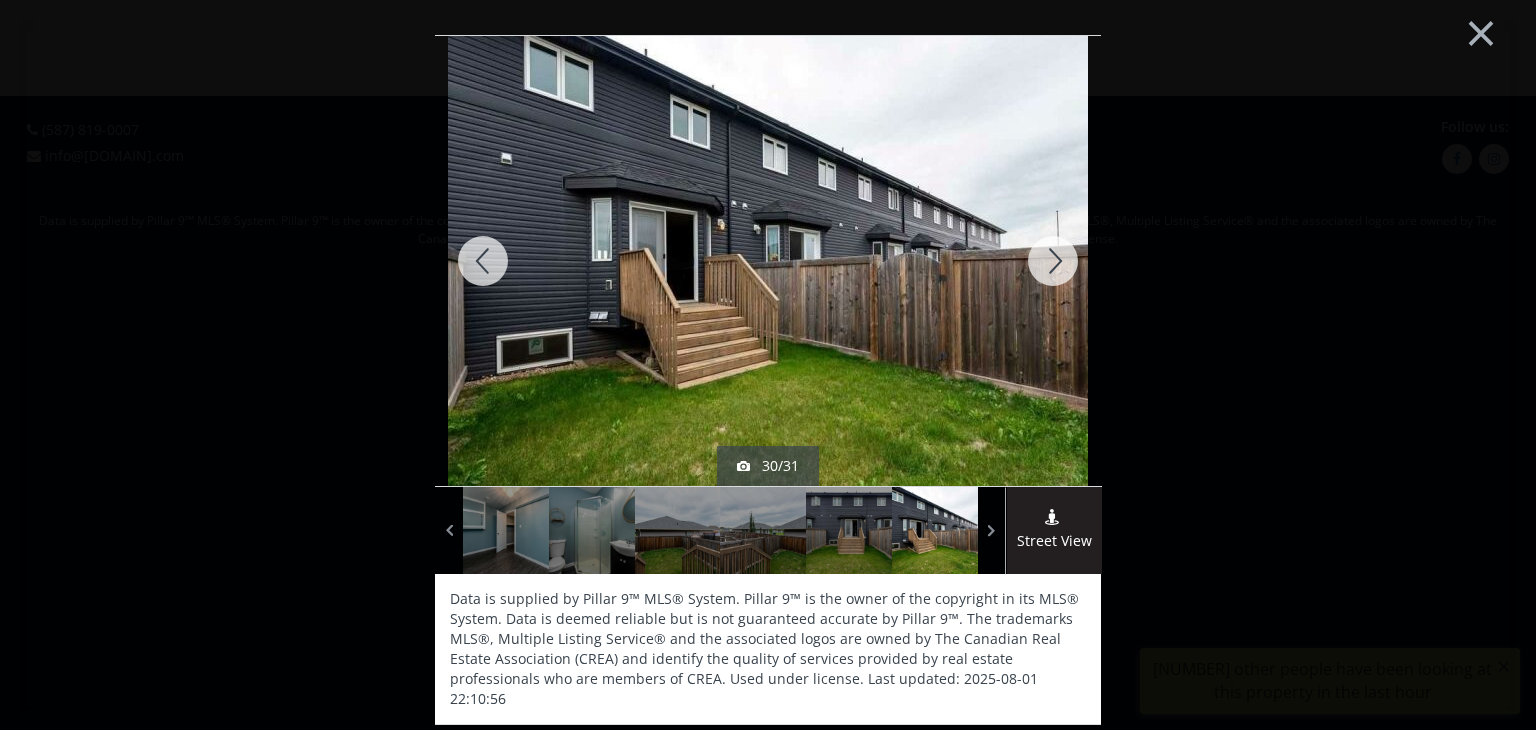 click at bounding box center (1053, 261) 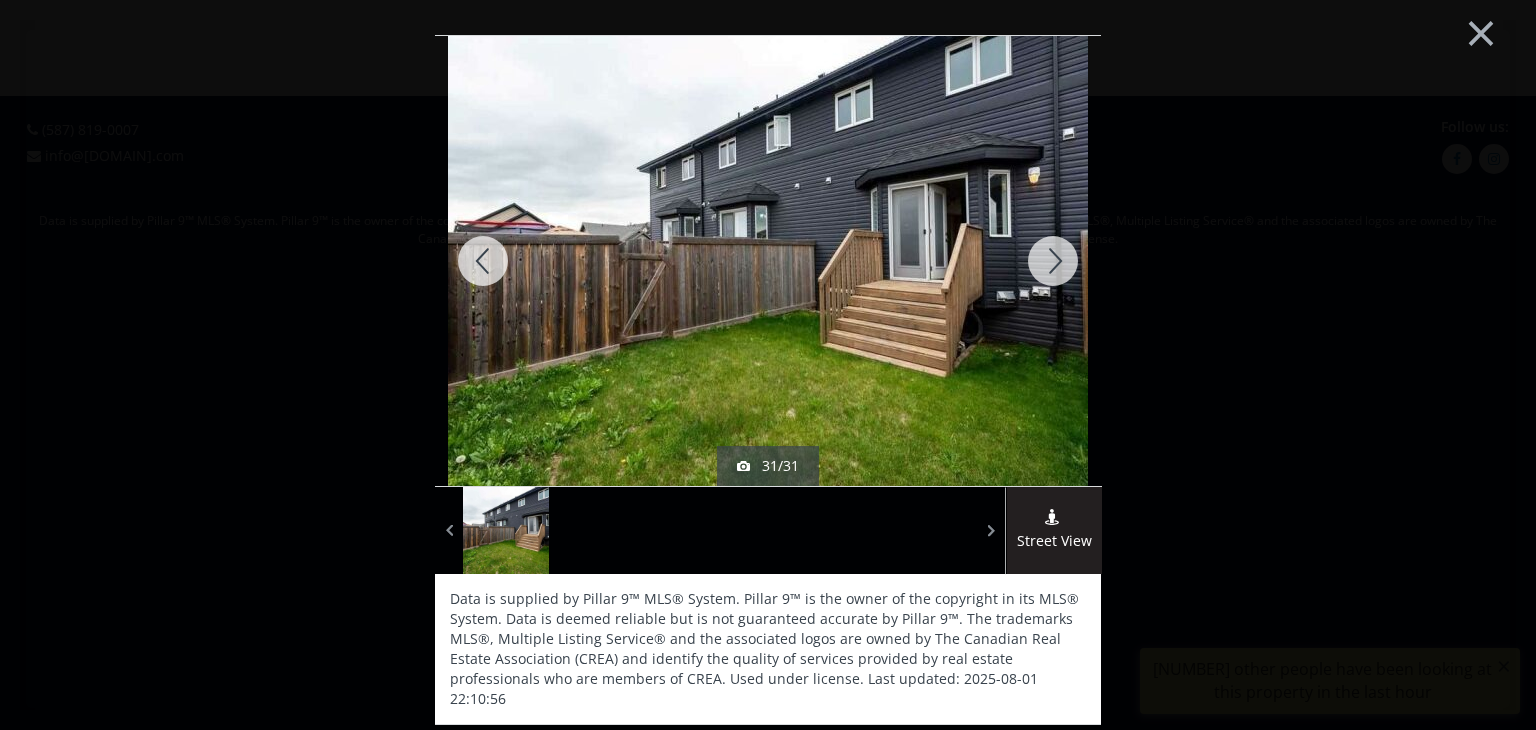 click at bounding box center (1053, 261) 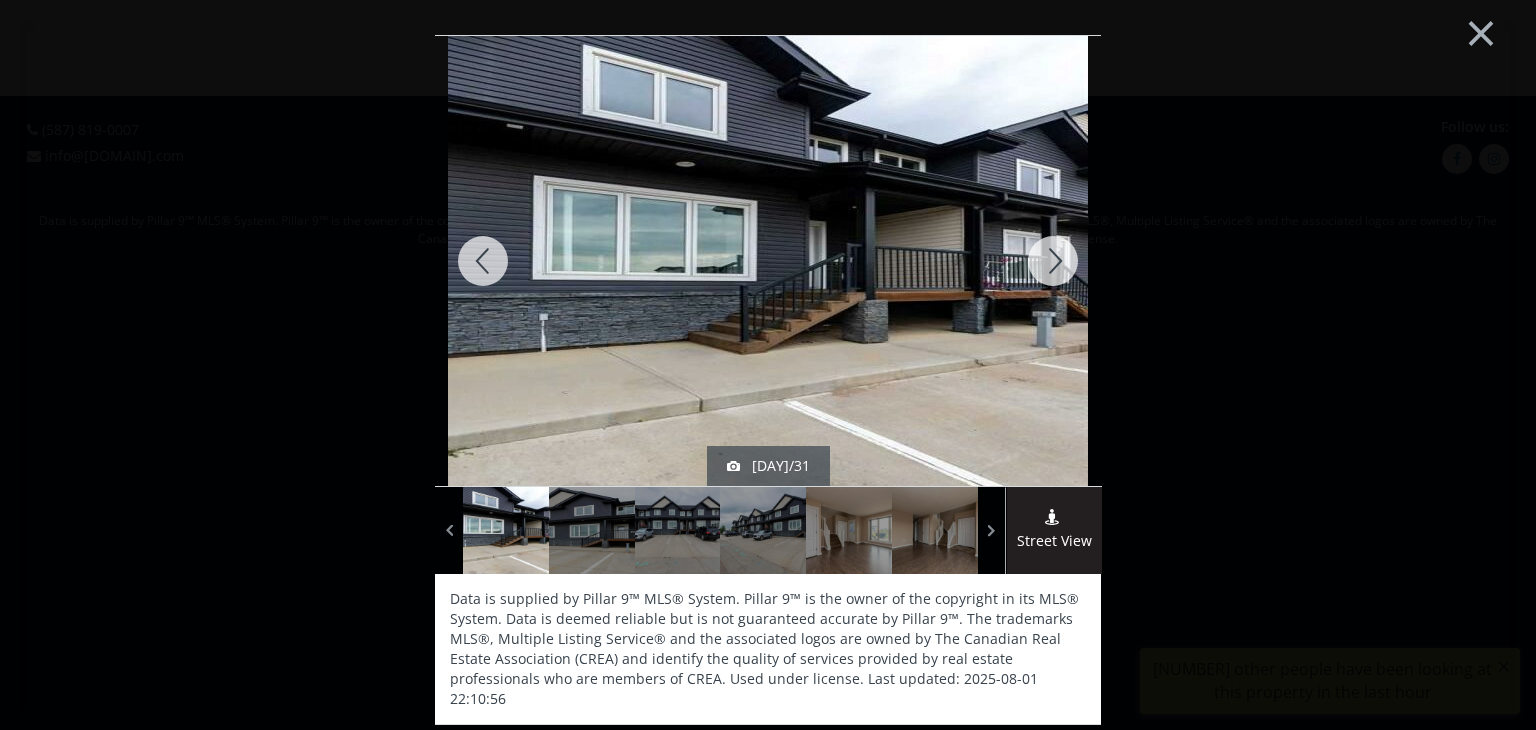click at bounding box center (1053, 261) 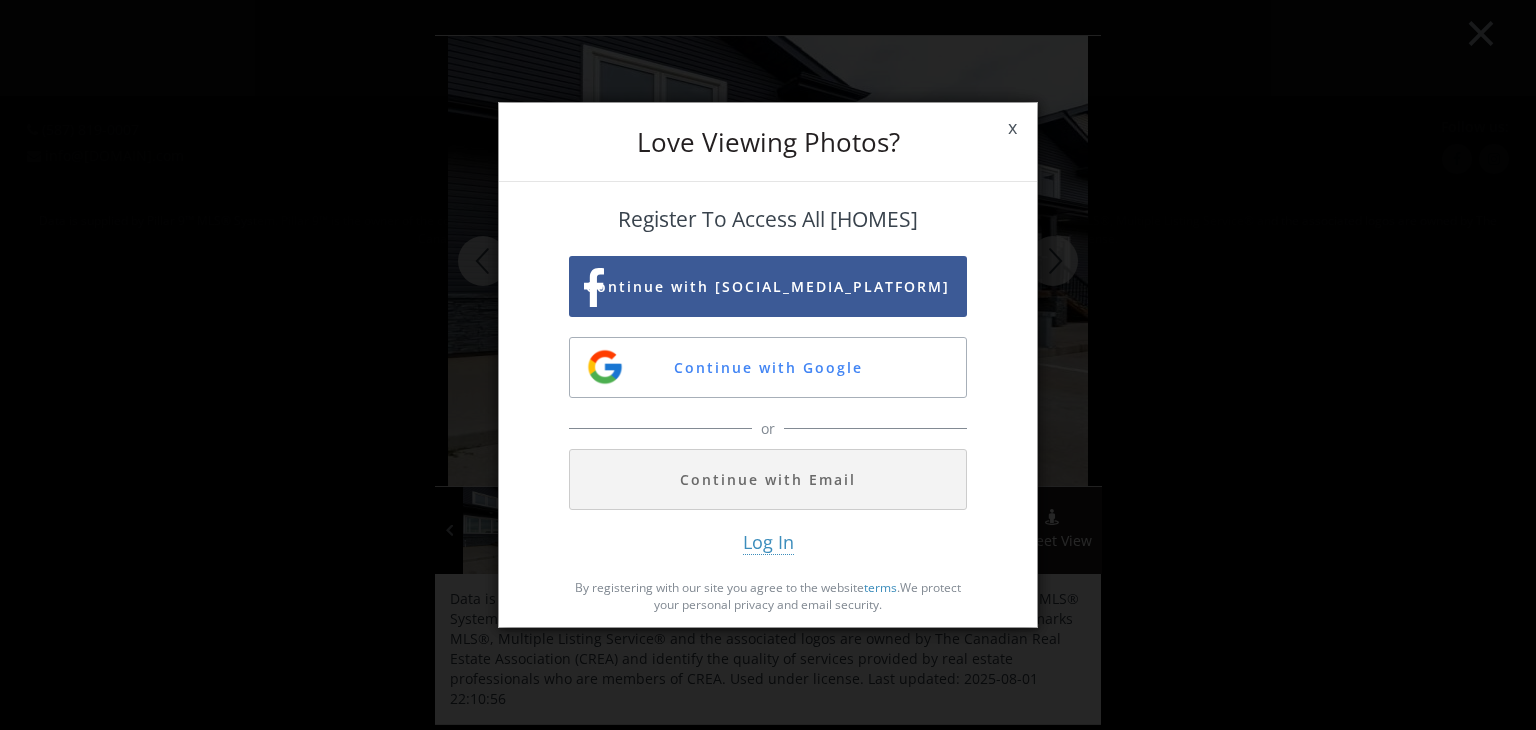 click on "homes for sale by number of
Love Viewing Photos? x Register To Access All Homes Continue with Facebook Continue with Google or Continue with Email Log In By registering with our site you agree to the website  terms .   We protect your personal privacy and email security." at bounding box center (768, 365) 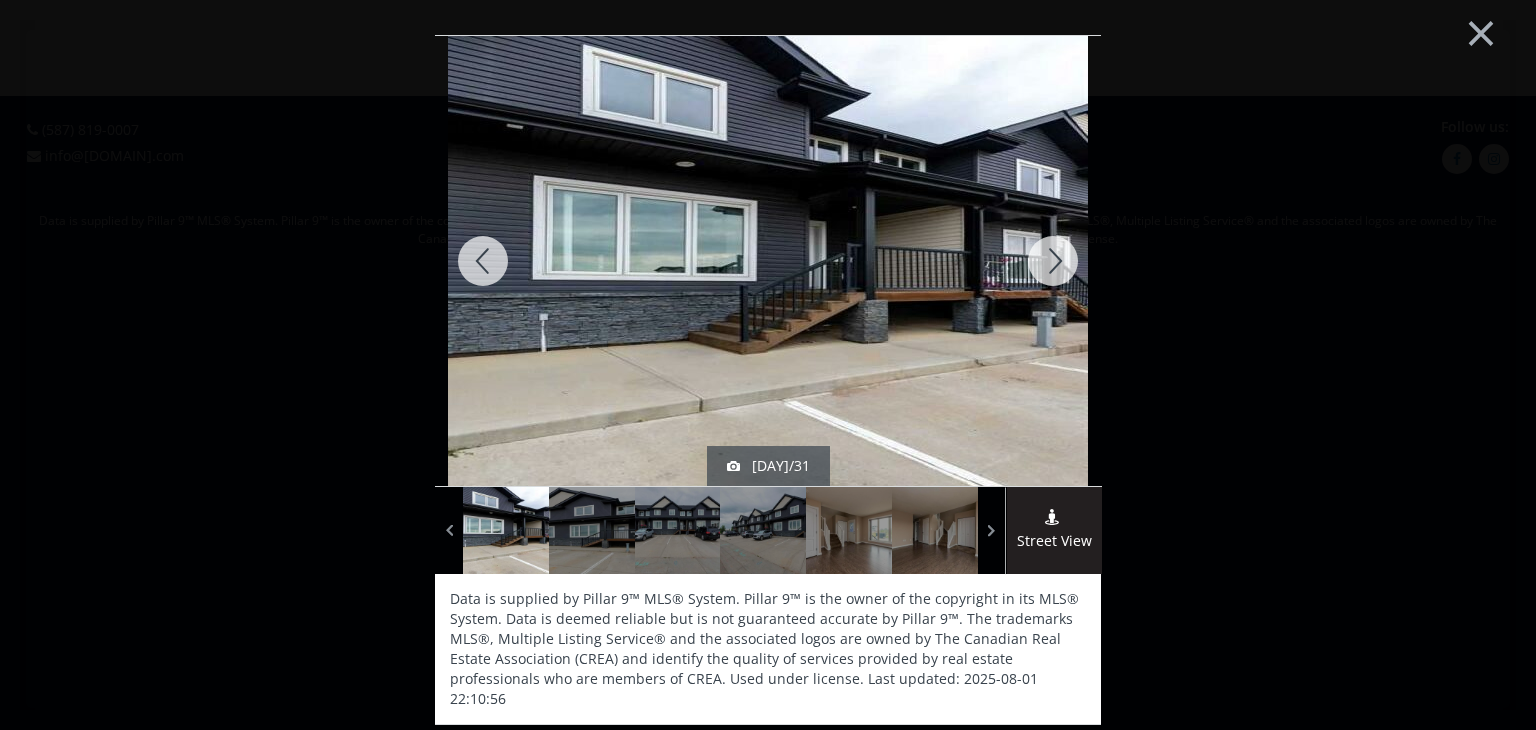 click at bounding box center [483, 261] 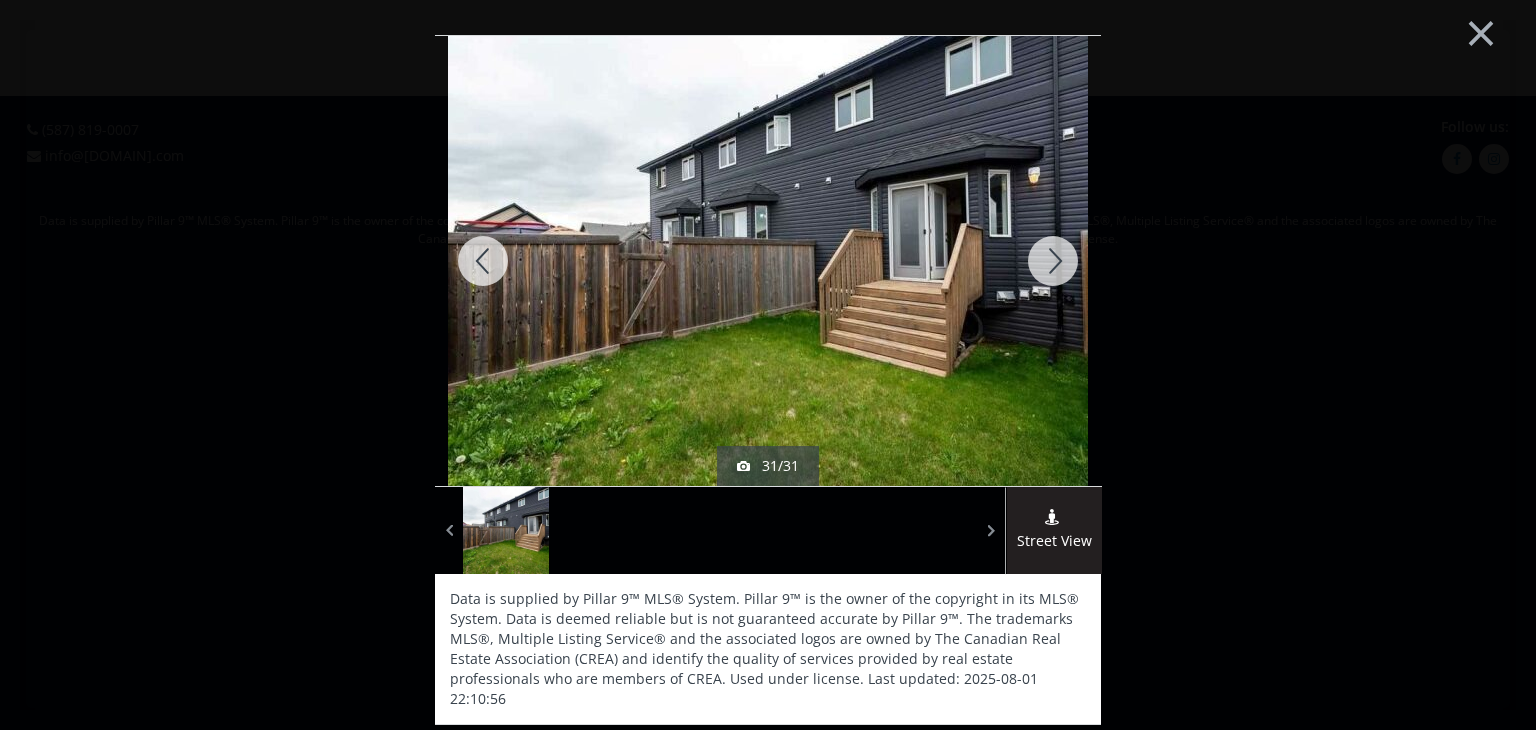 click at bounding box center (1053, 261) 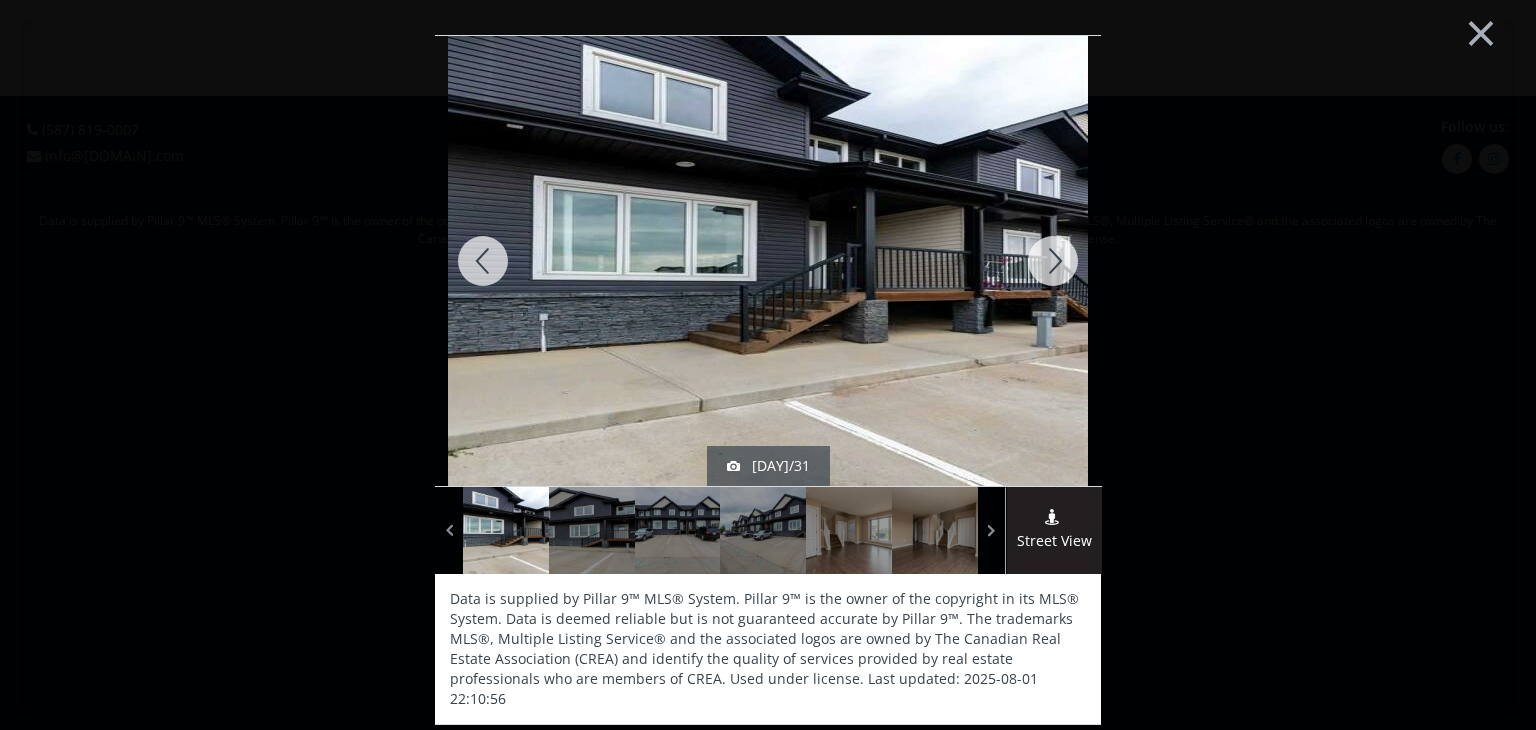click at bounding box center [1053, 261] 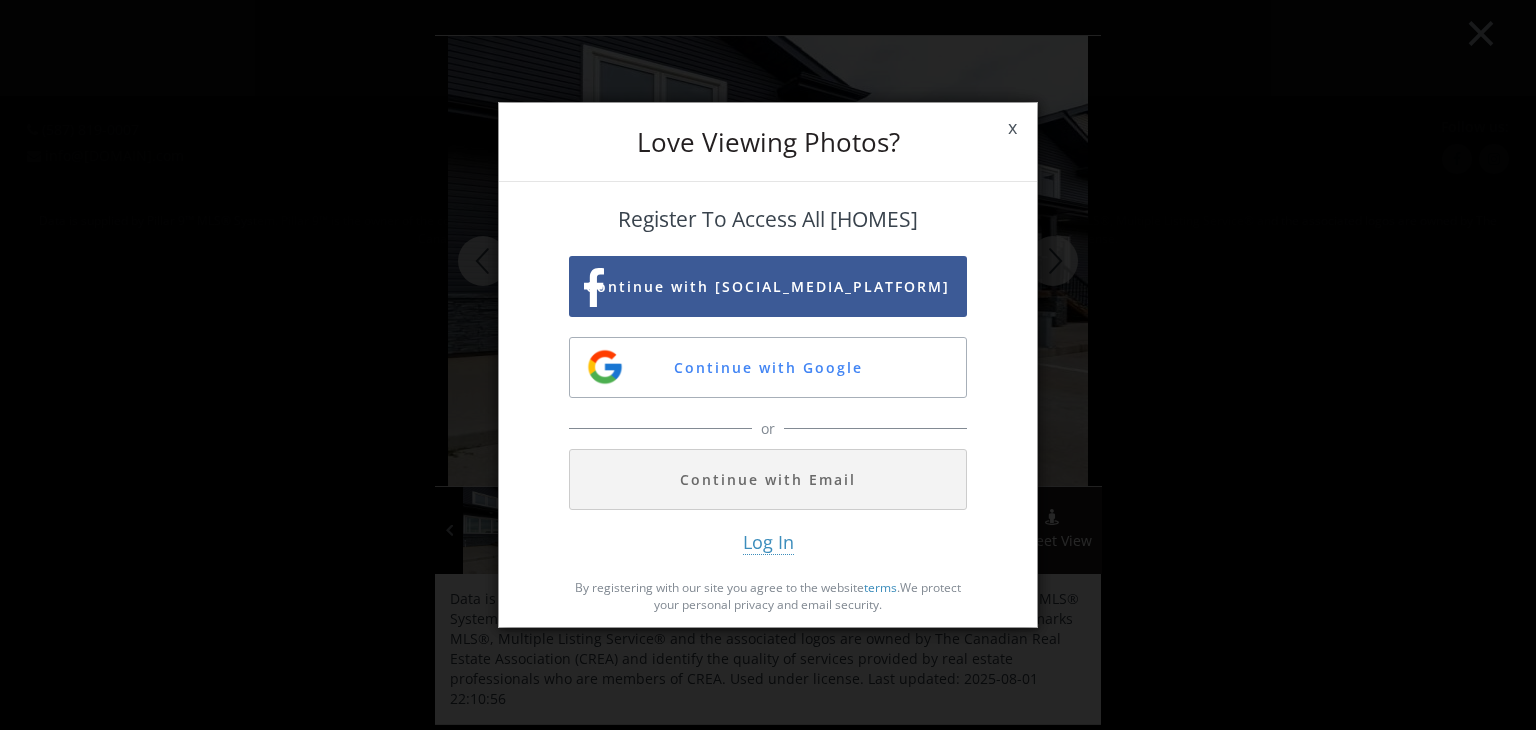 click on "x" at bounding box center [1012, 128] 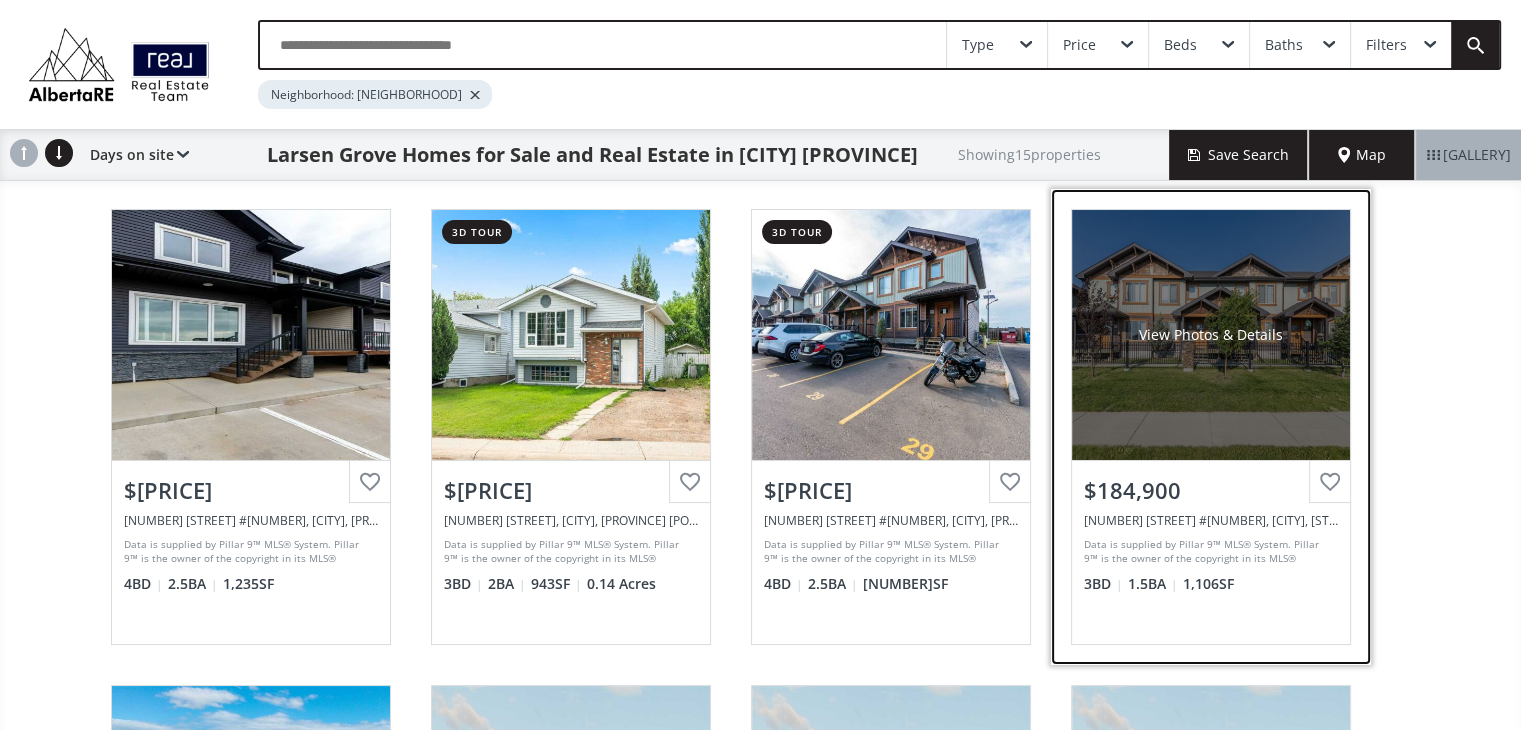 click on "View Photos & Details" at bounding box center (1211, 335) 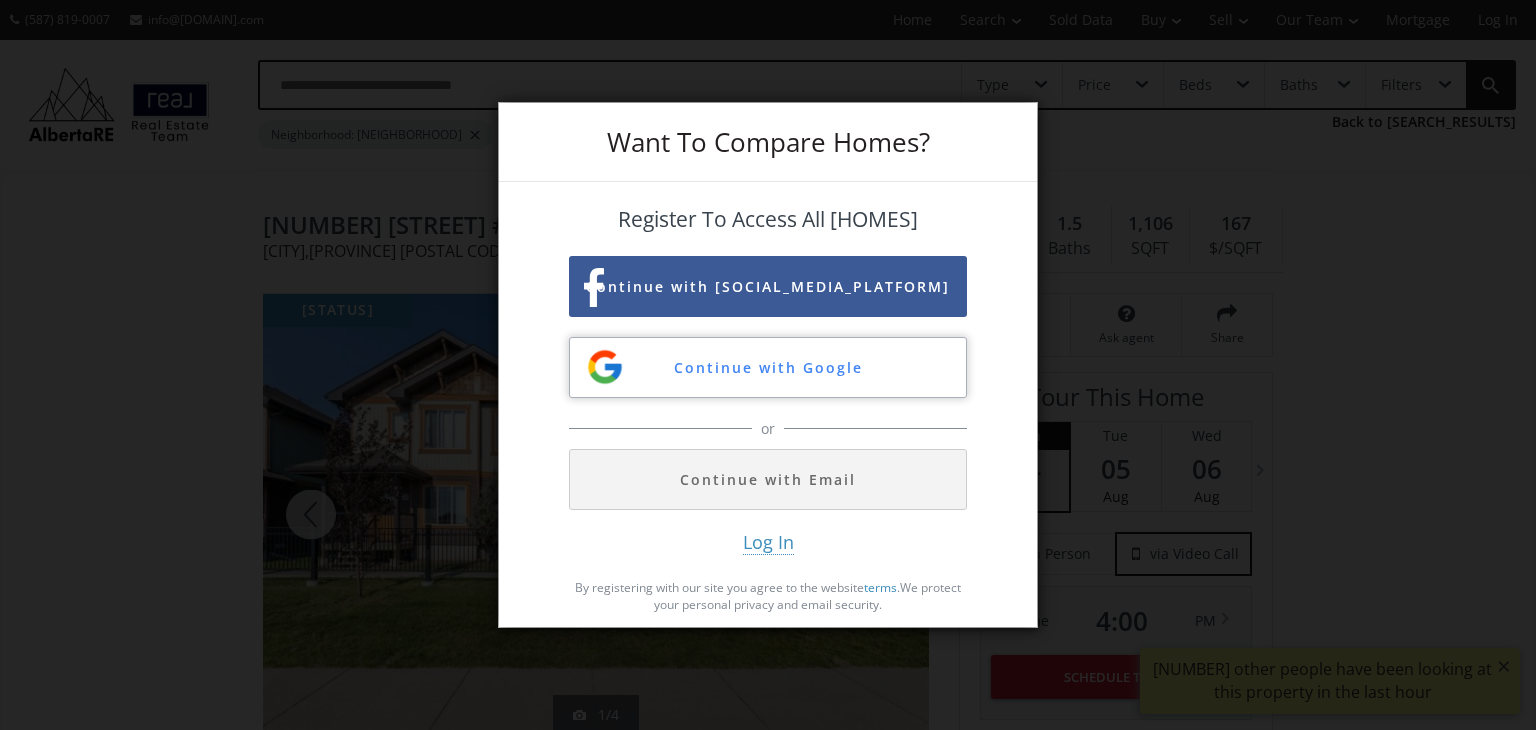 click on "Continue with Google" at bounding box center (768, 367) 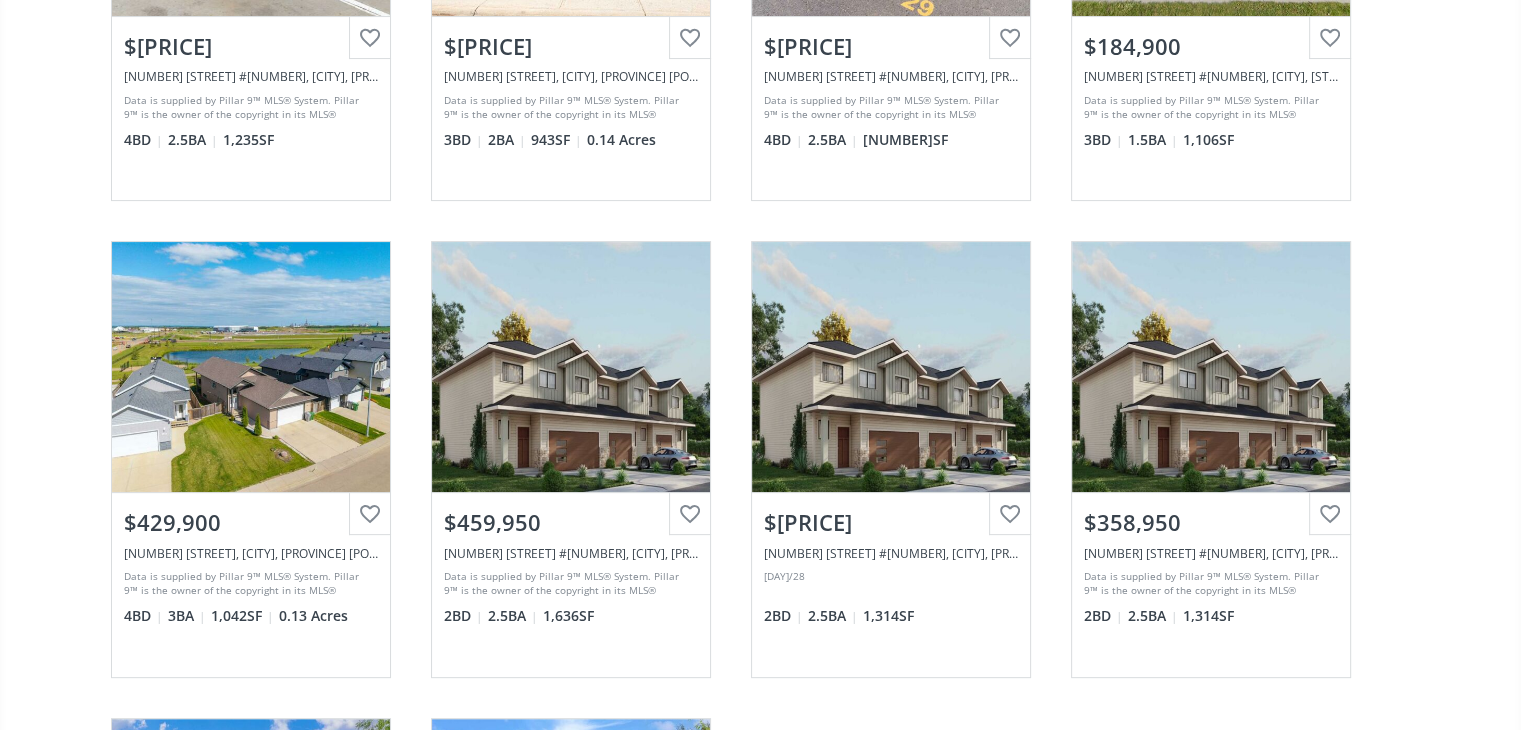 scroll, scrollTop: 488, scrollLeft: 0, axis: vertical 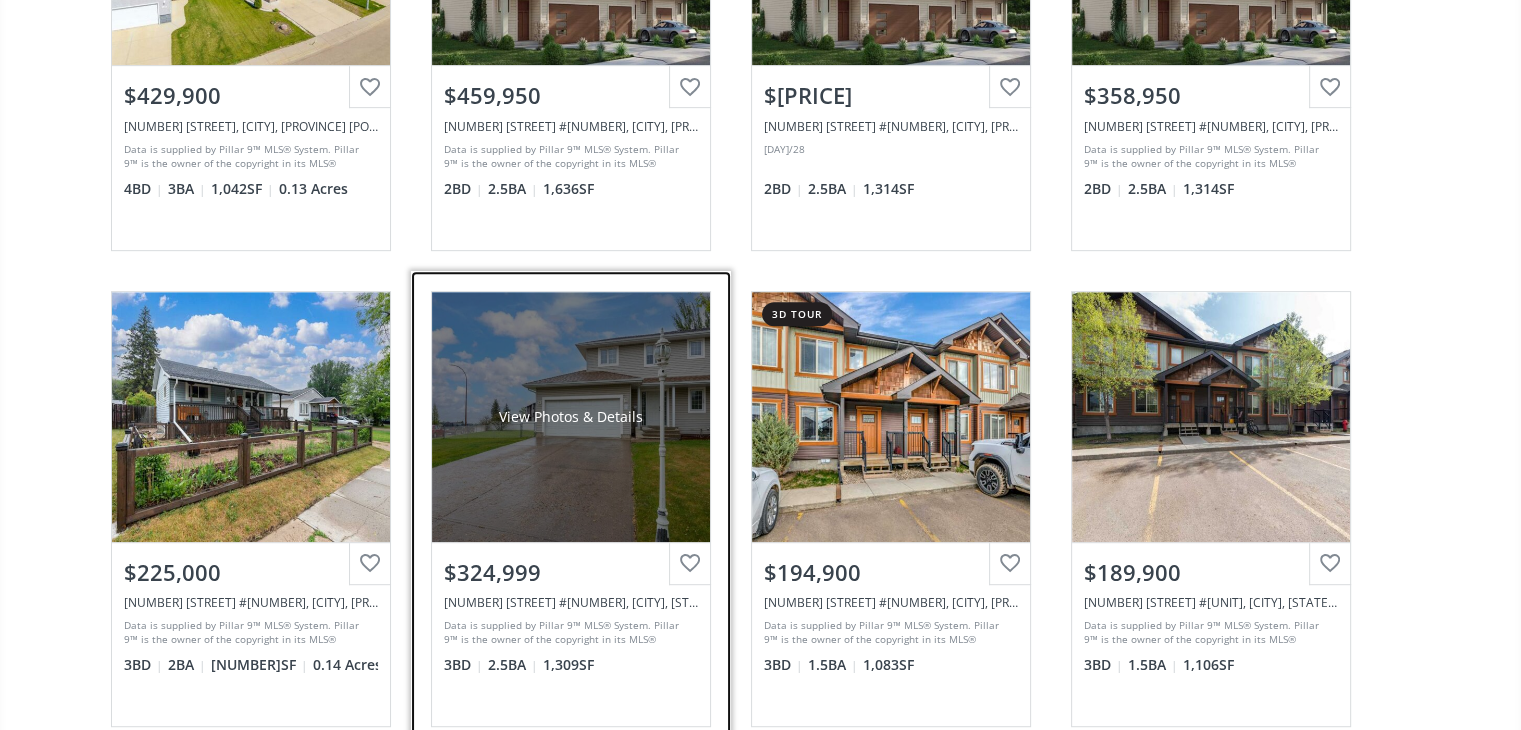 click on "View Photos & Details" at bounding box center [571, 417] 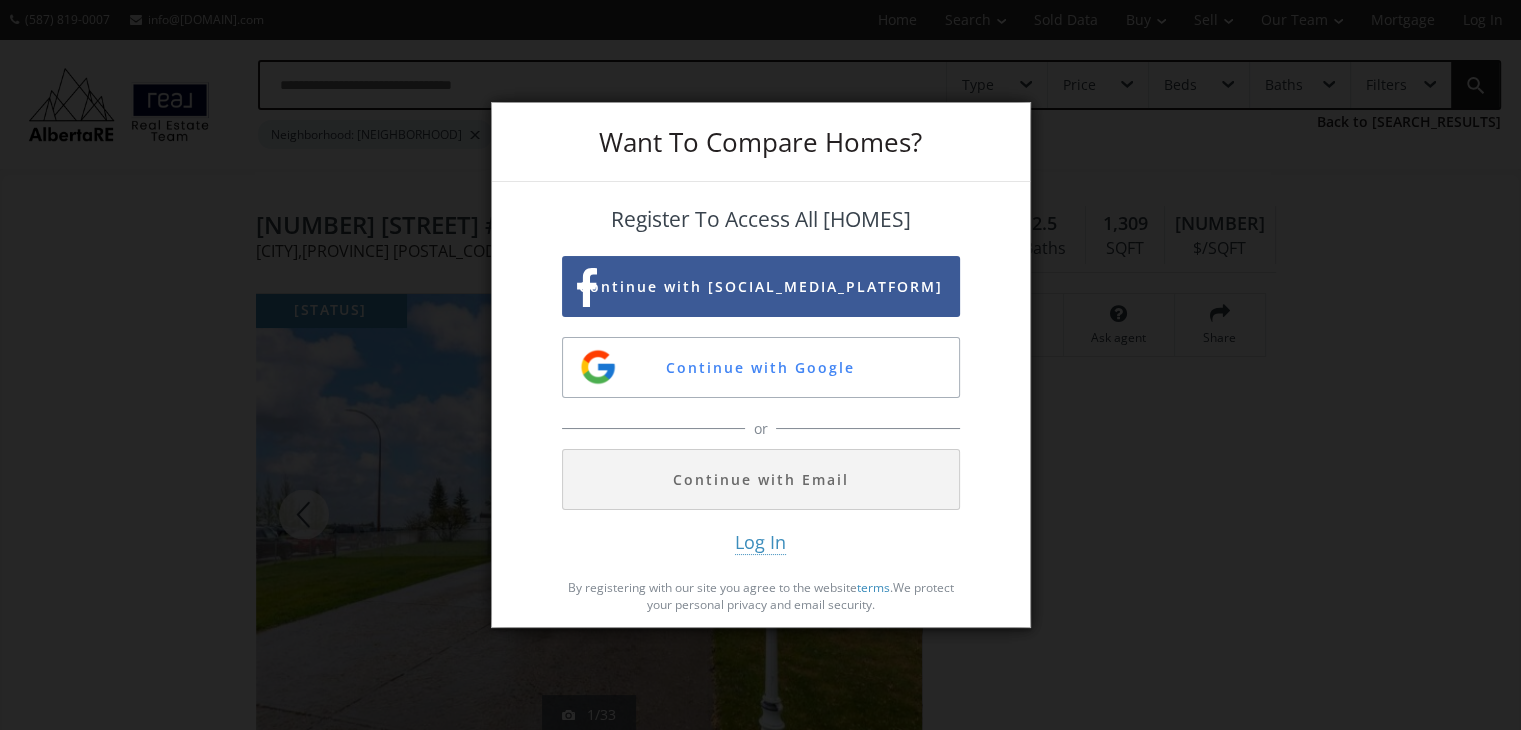 scroll, scrollTop: 0, scrollLeft: 0, axis: both 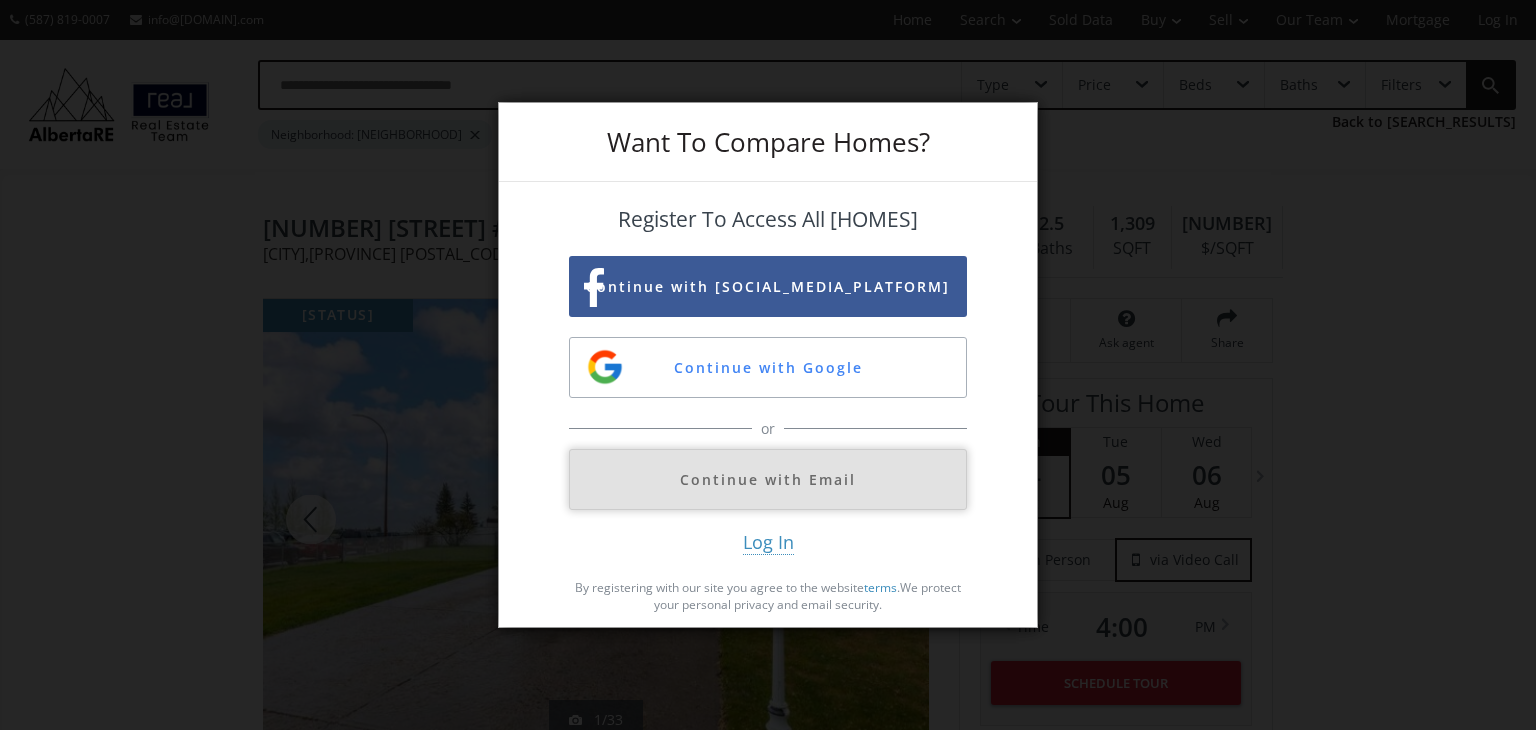 click on "Continue with Email" at bounding box center [768, 479] 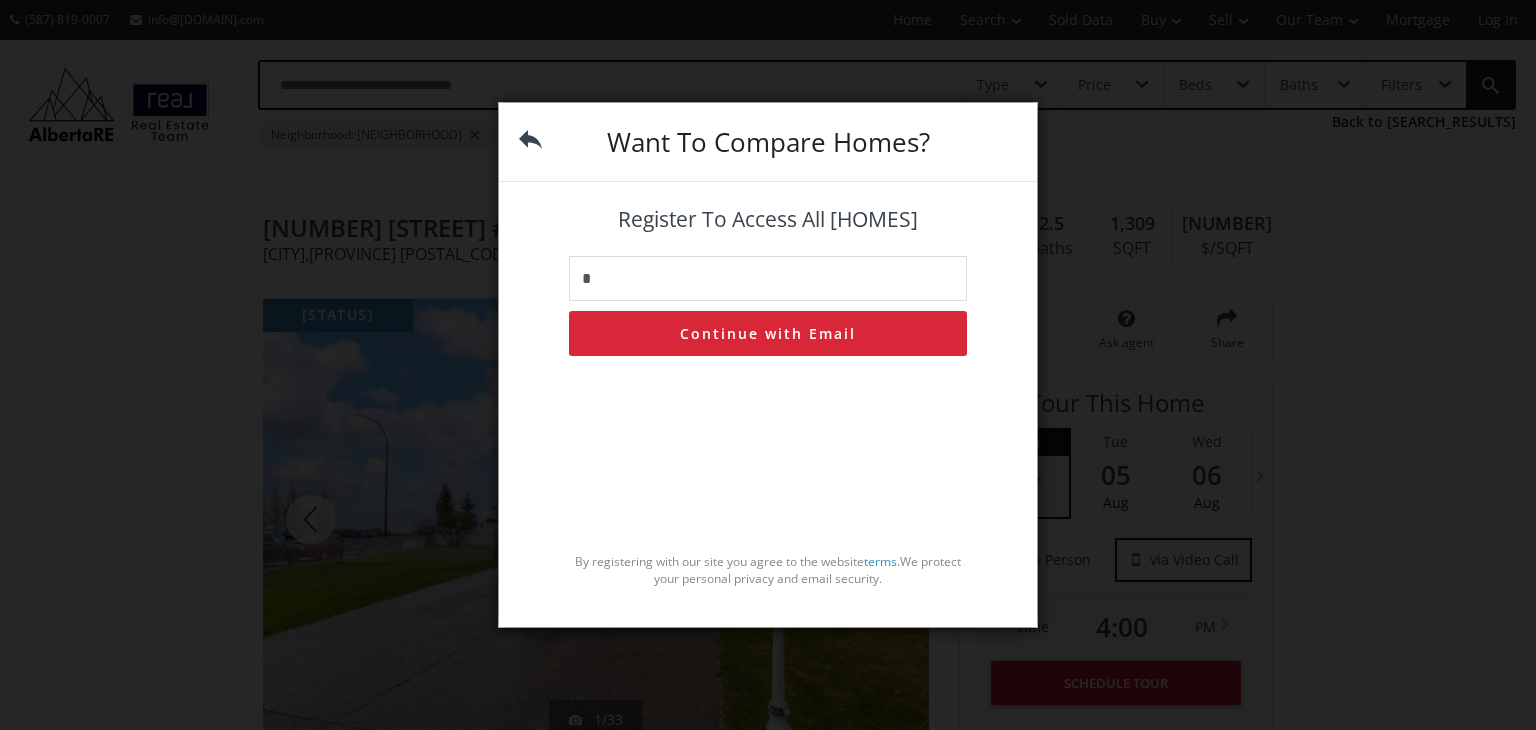 type on "**********" 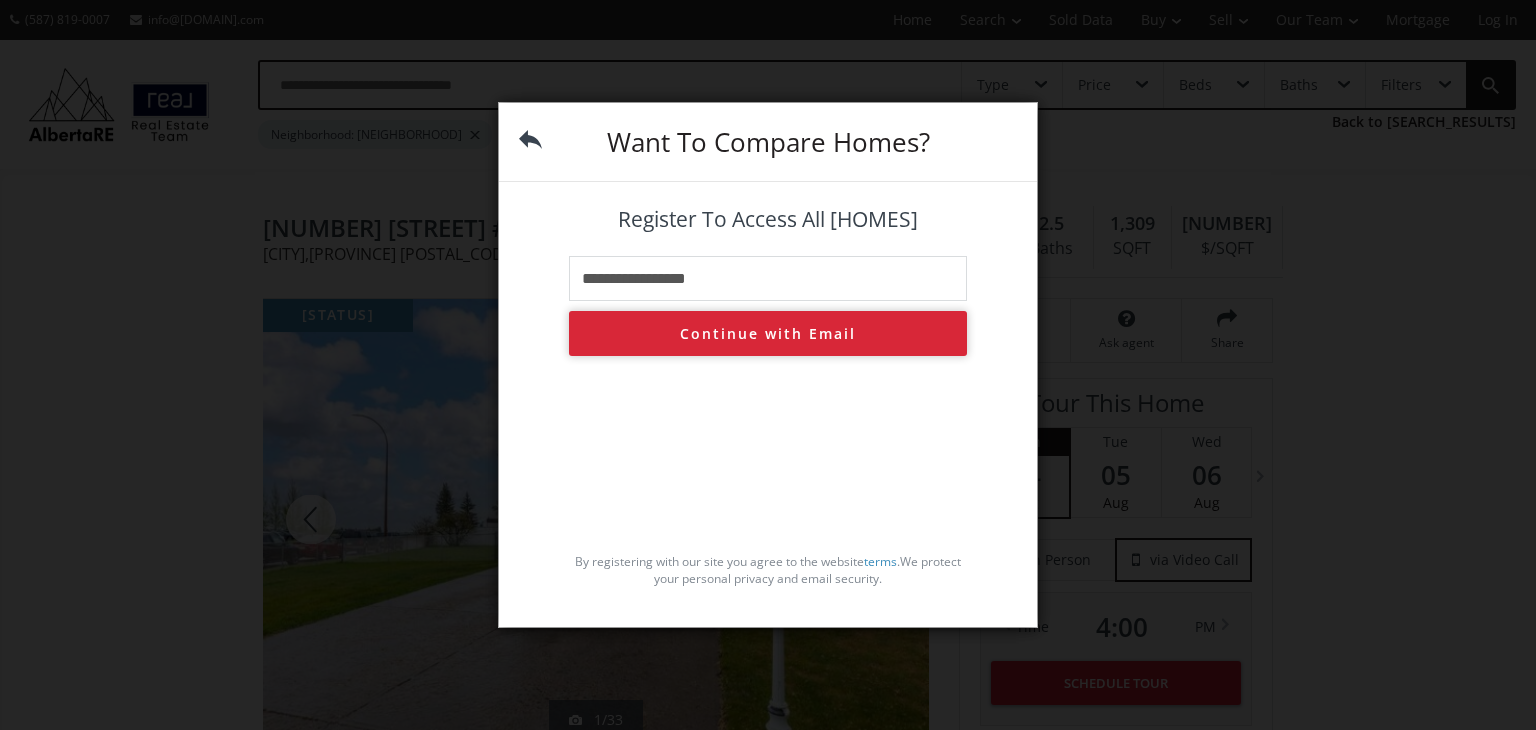 click on "Continue with Email" at bounding box center (768, 333) 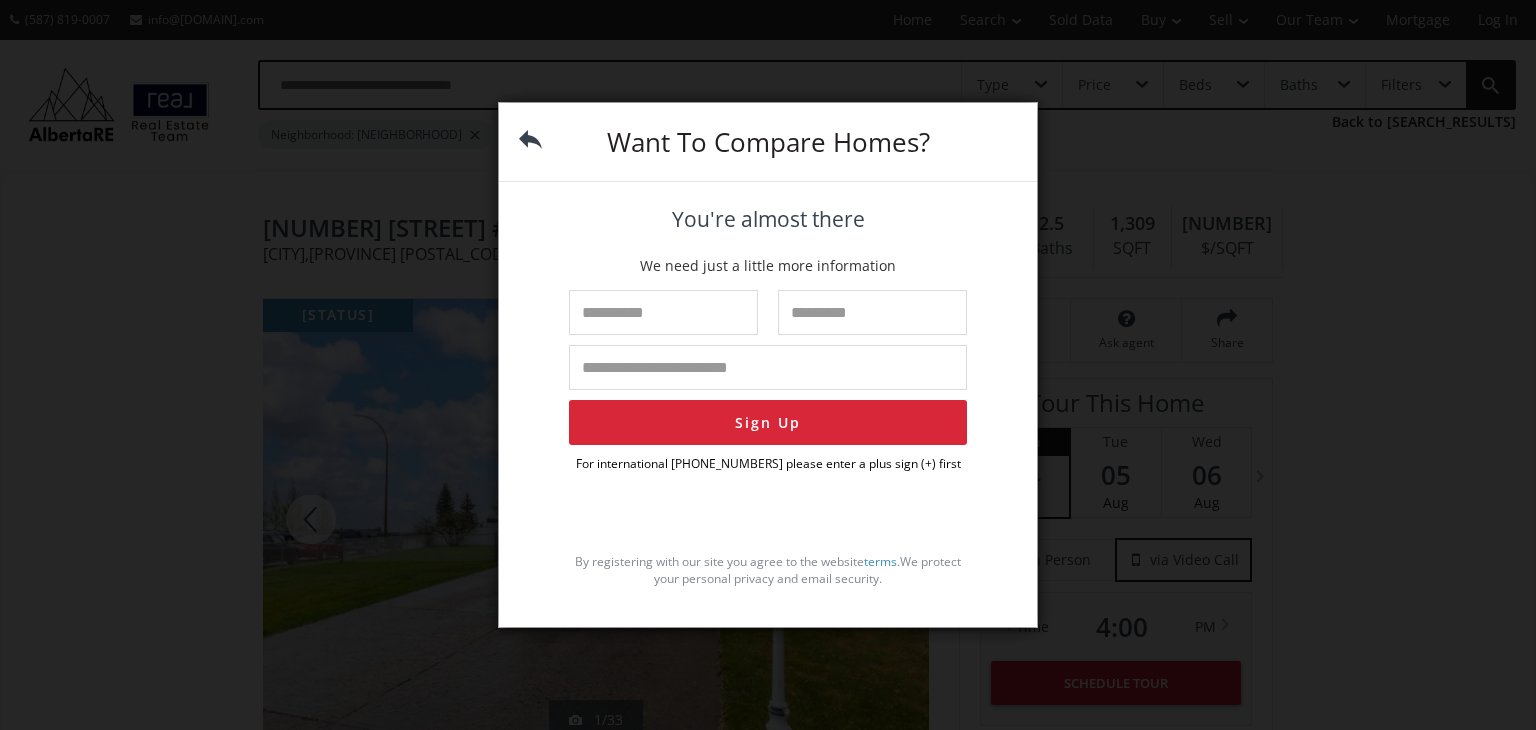 click at bounding box center (768, 312) 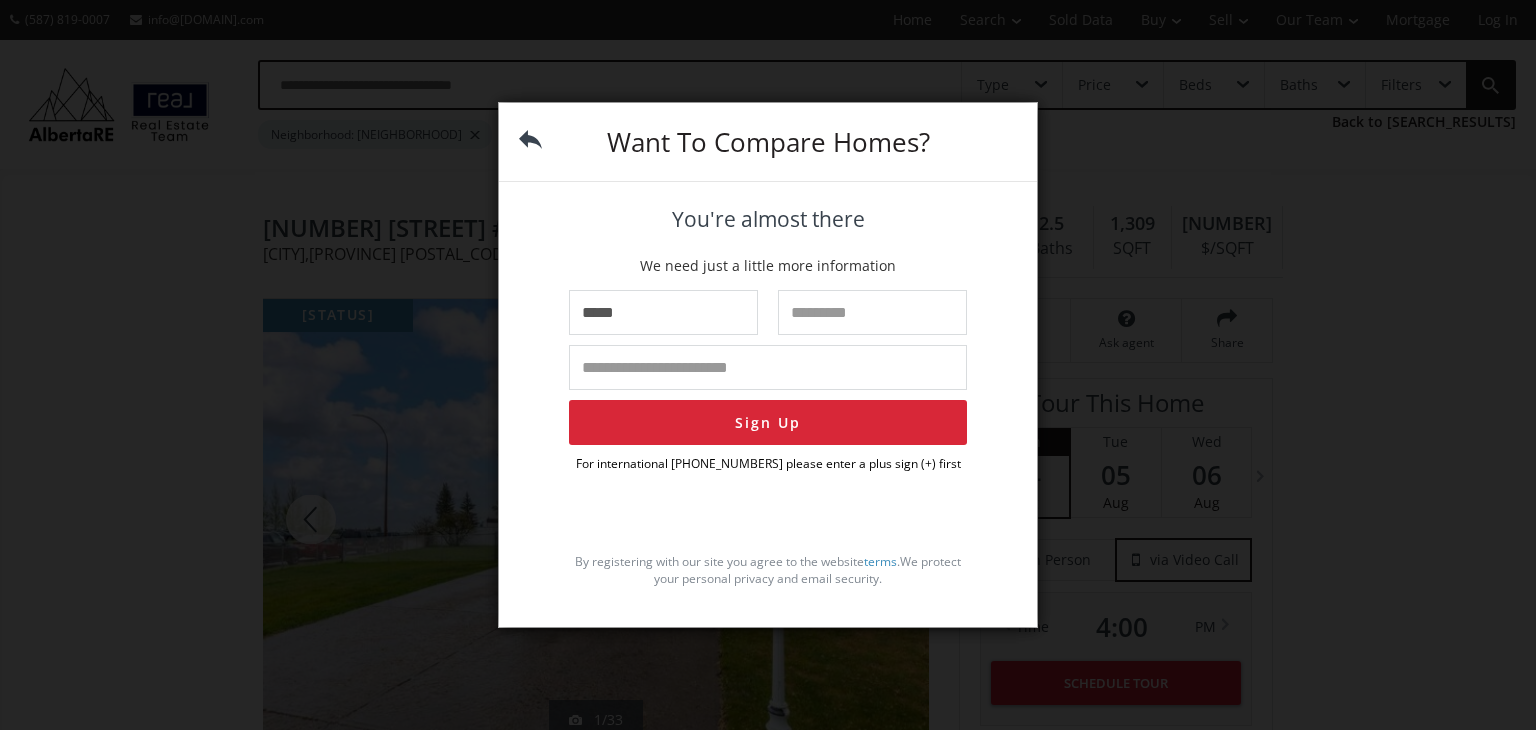 type on "*********" 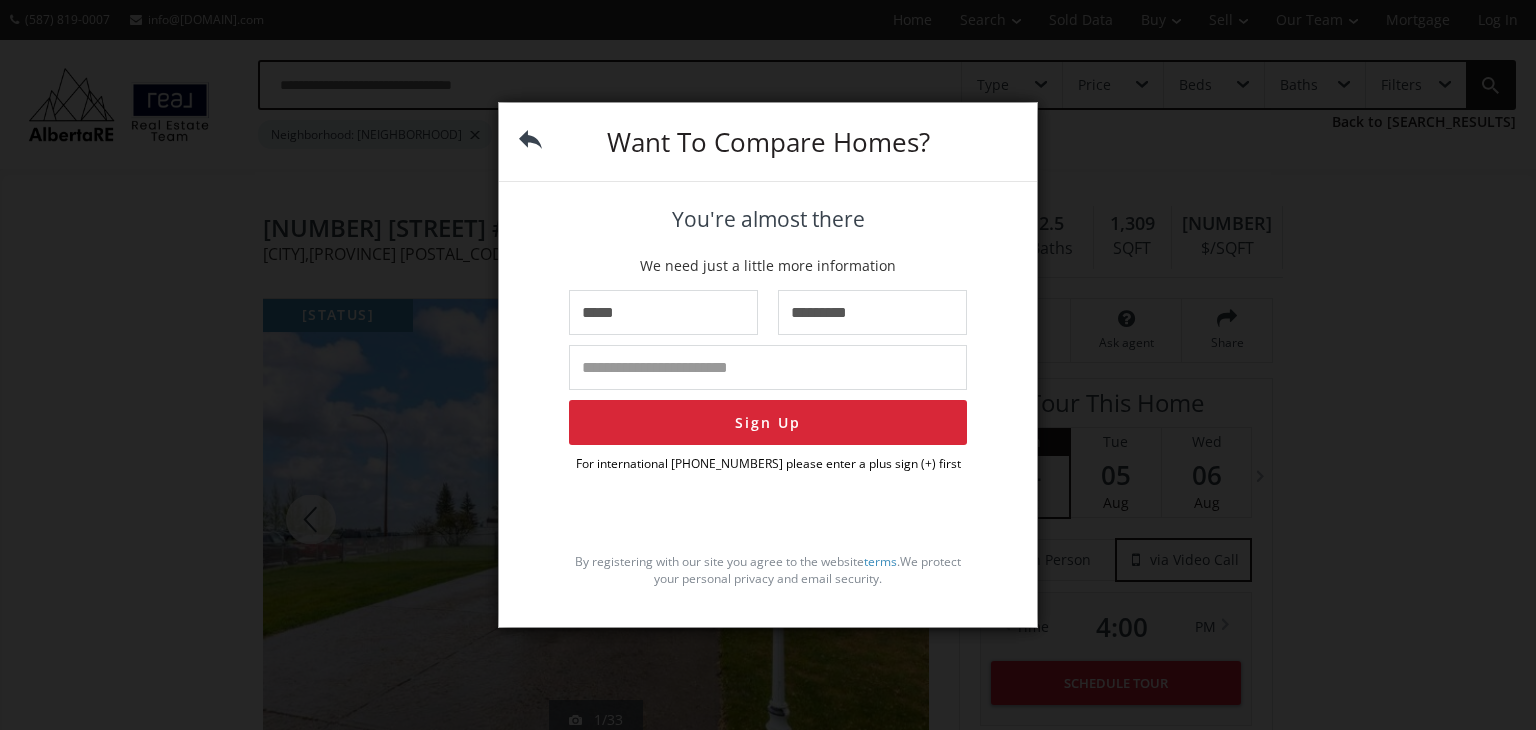type on "**********" 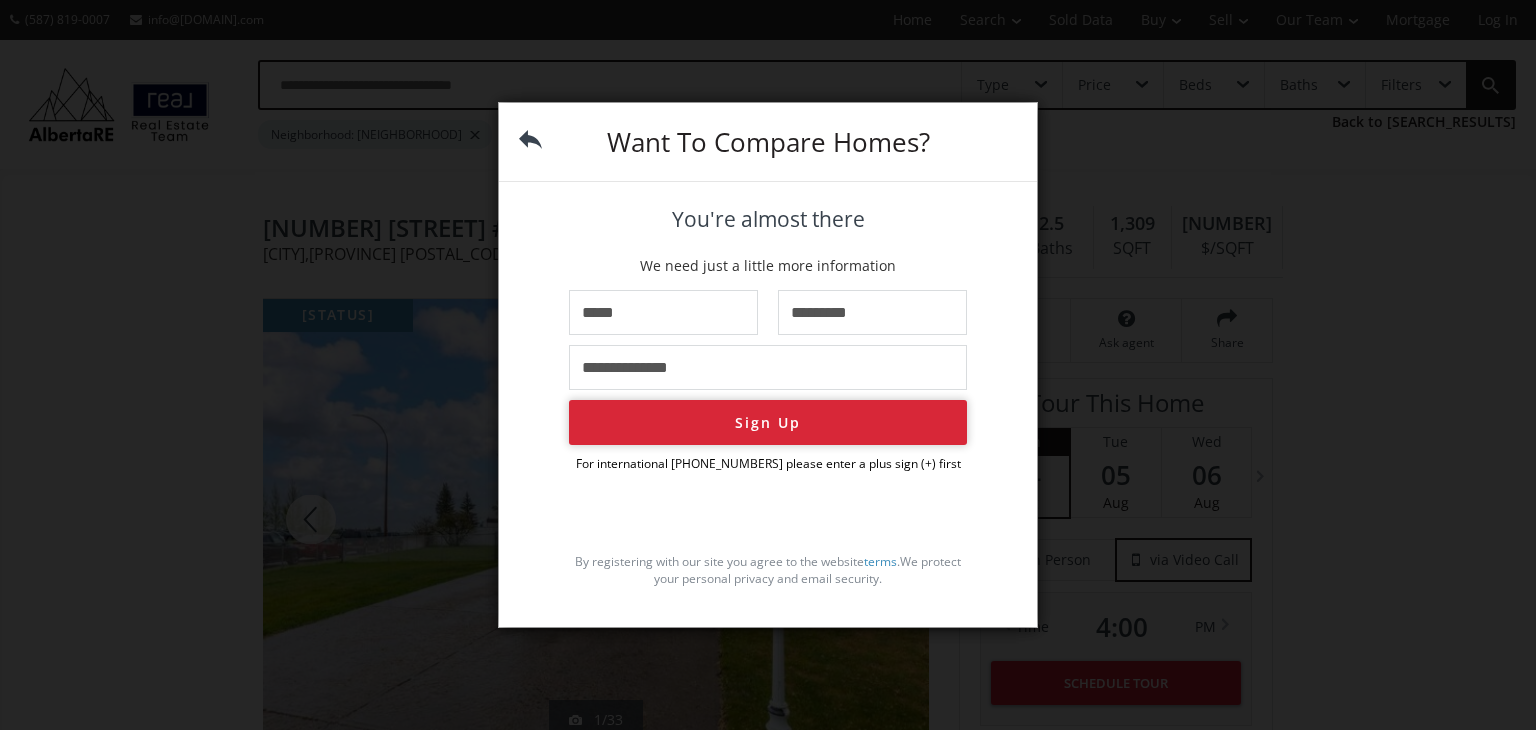 click on "Sign Up" at bounding box center [768, 422] 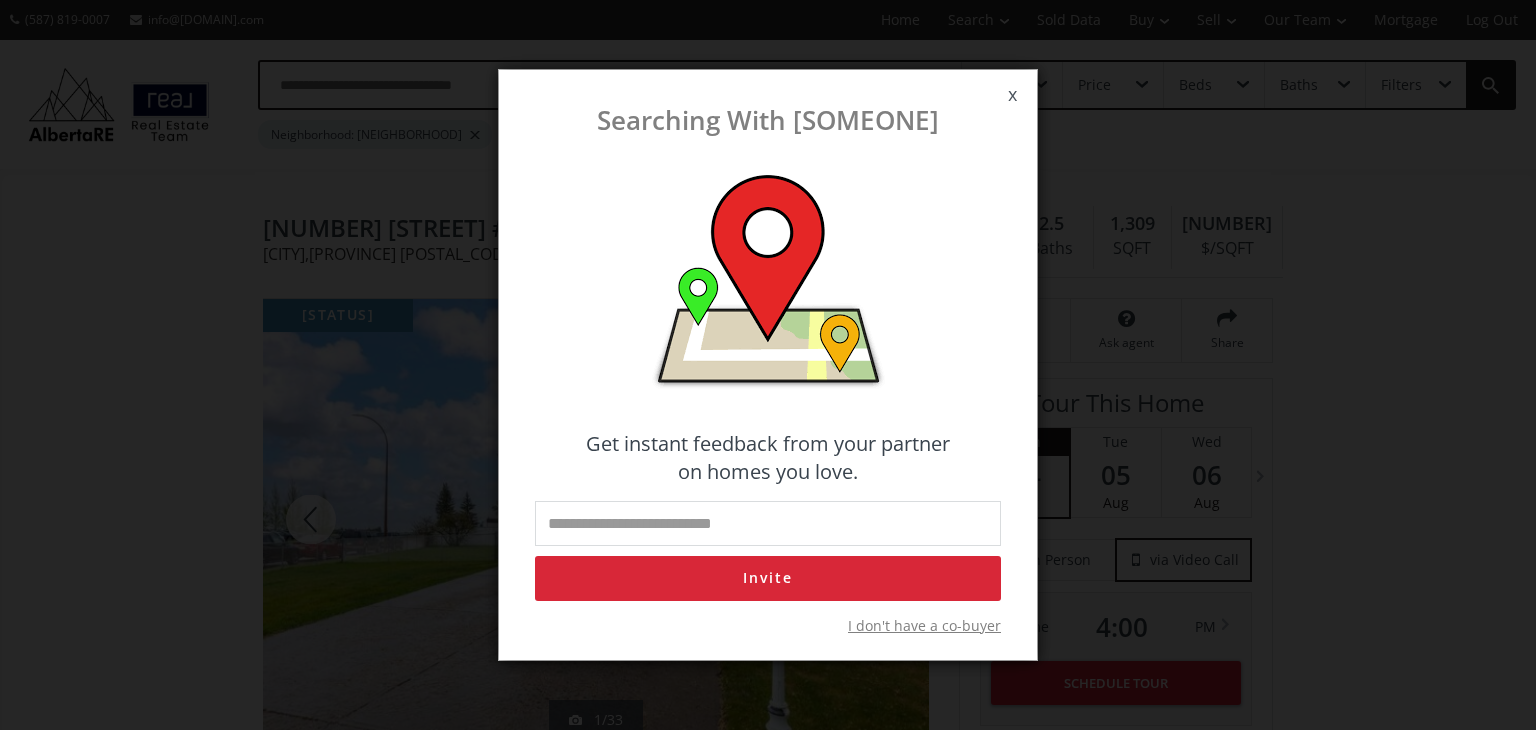 click on "x" at bounding box center (1012, 95) 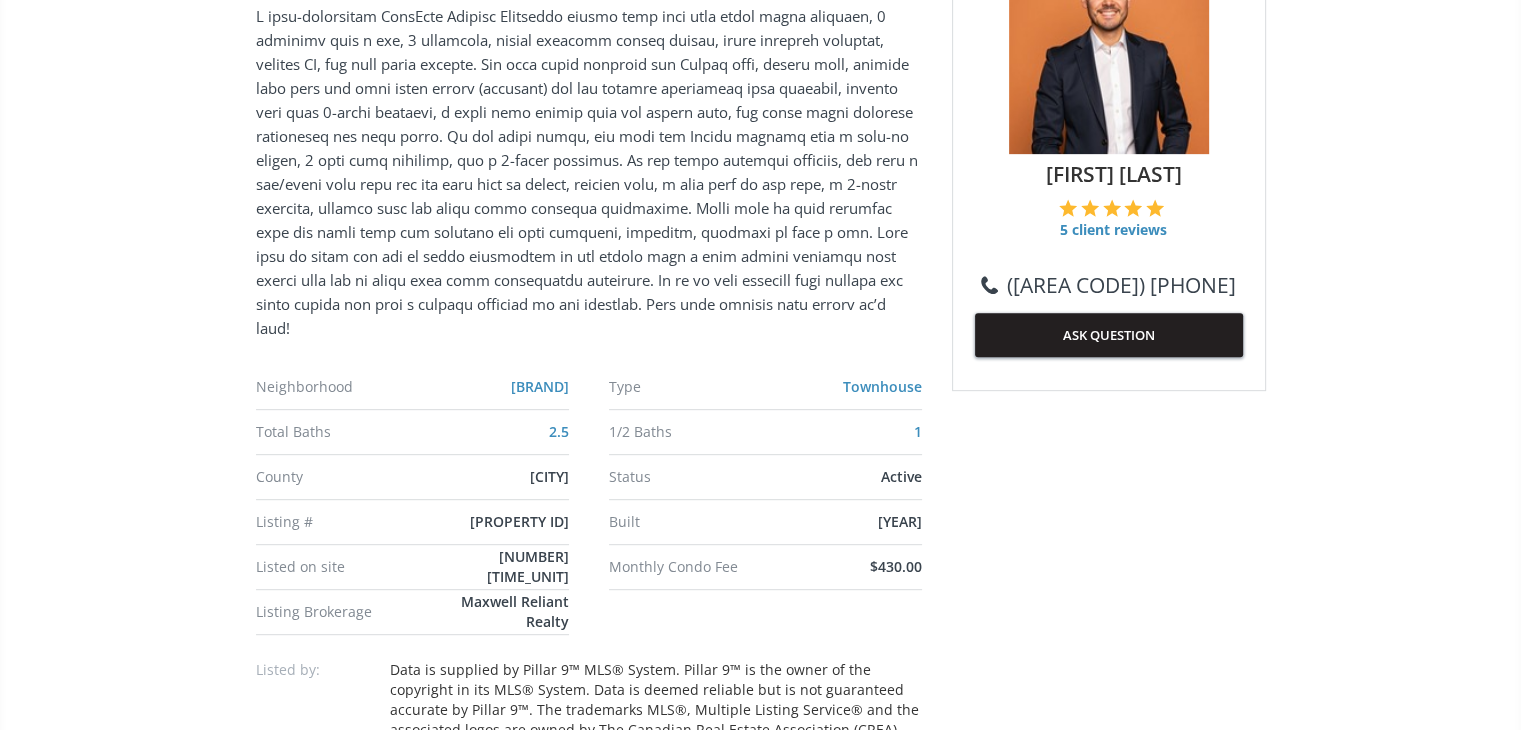 scroll, scrollTop: 911, scrollLeft: 0, axis: vertical 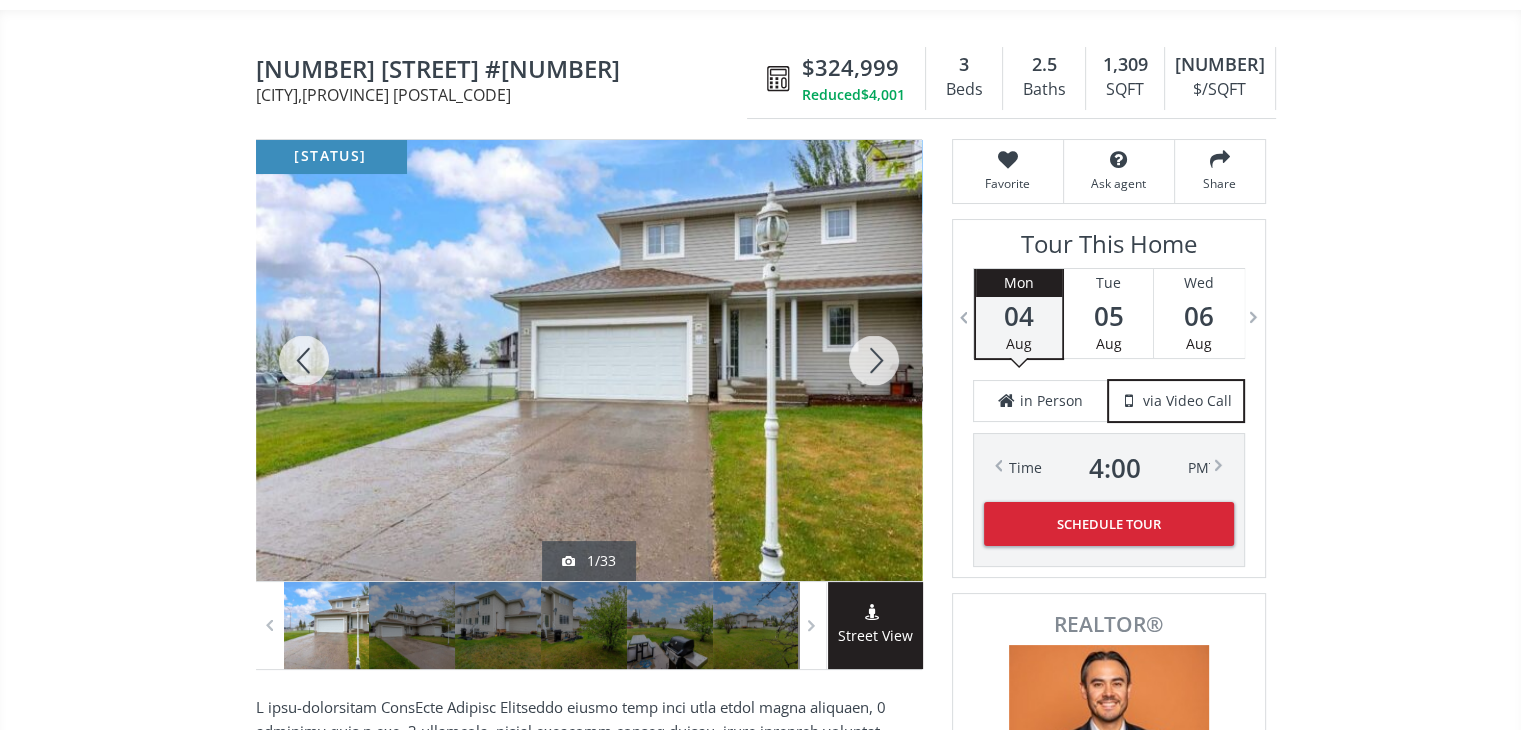 click at bounding box center (589, 360) 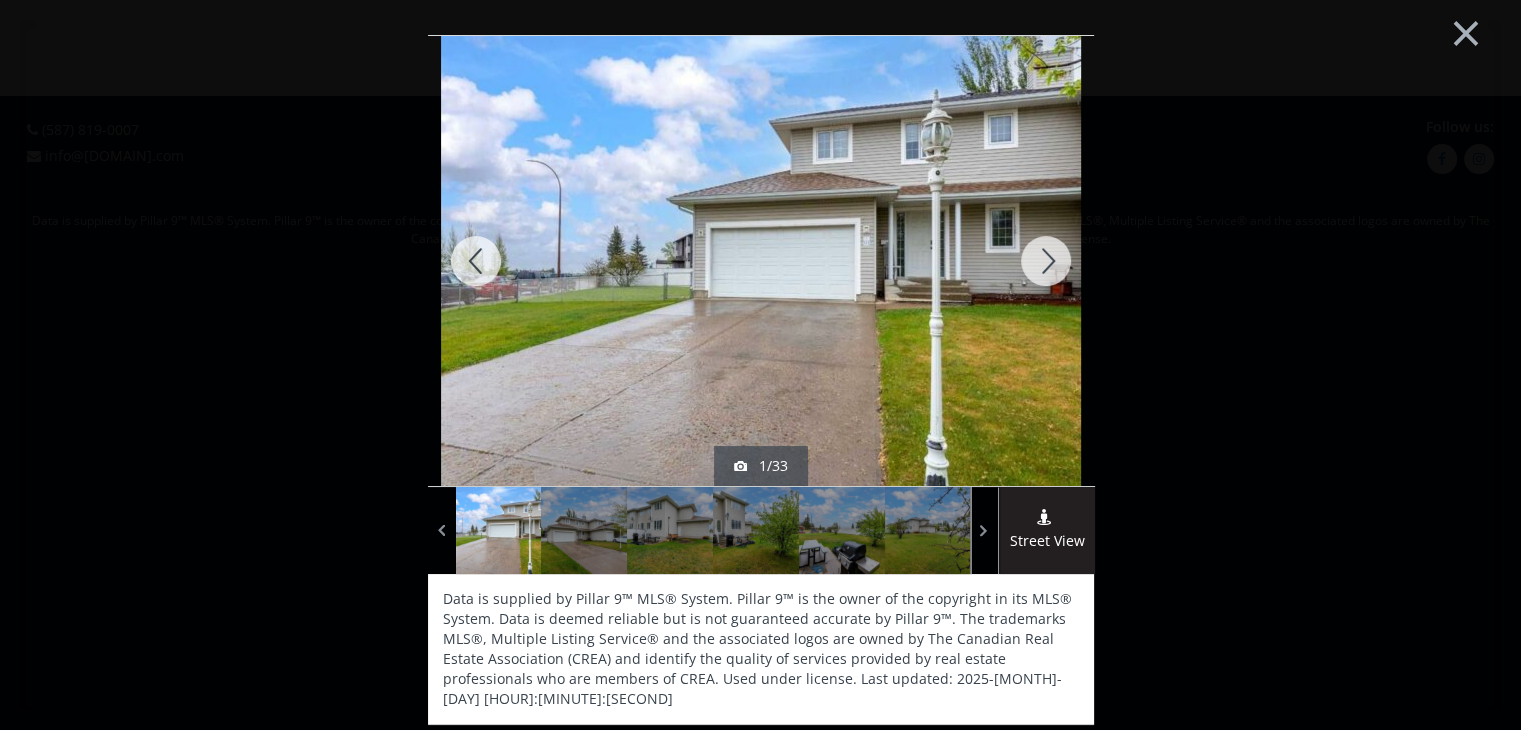 scroll, scrollTop: 0, scrollLeft: 0, axis: both 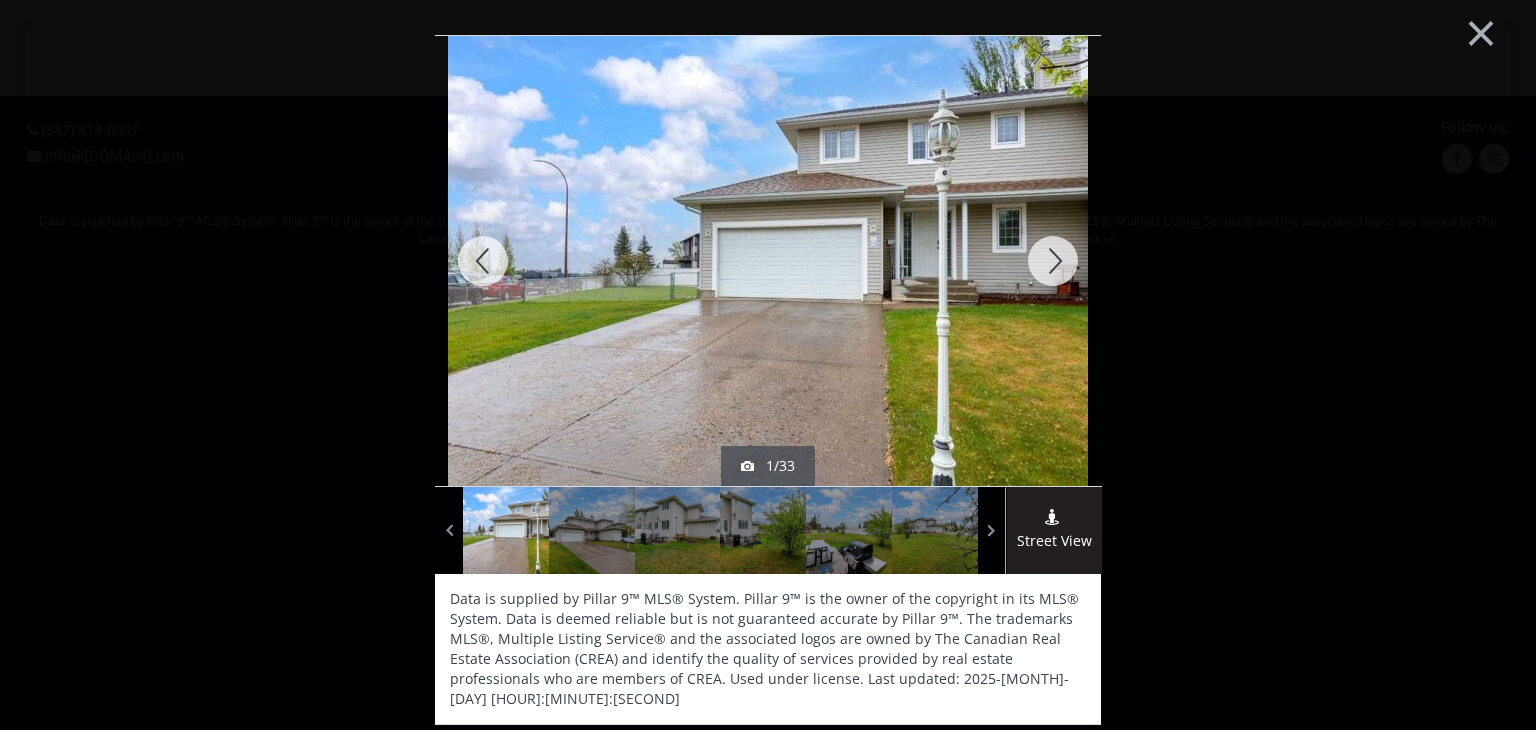 click at bounding box center [1053, 261] 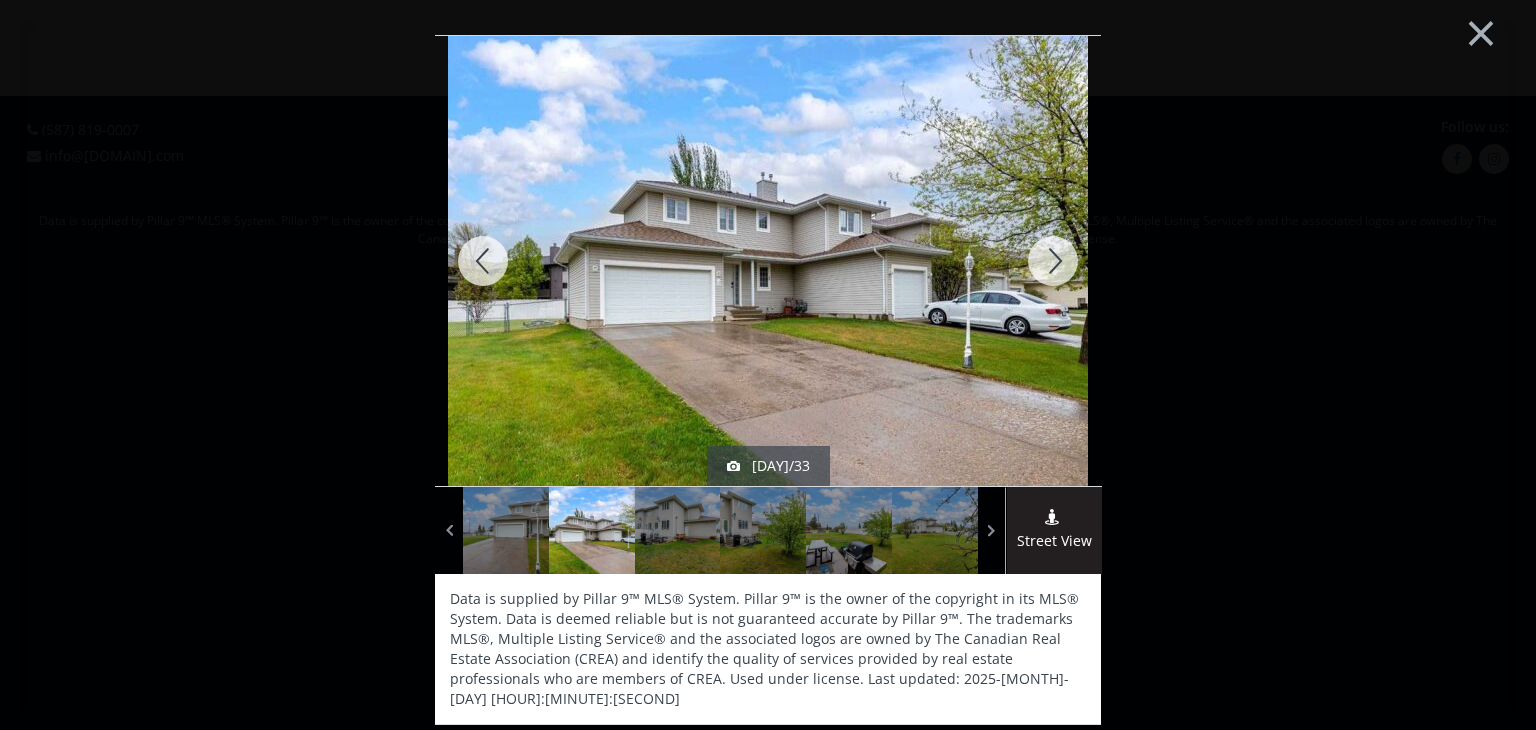 click at bounding box center (1053, 261) 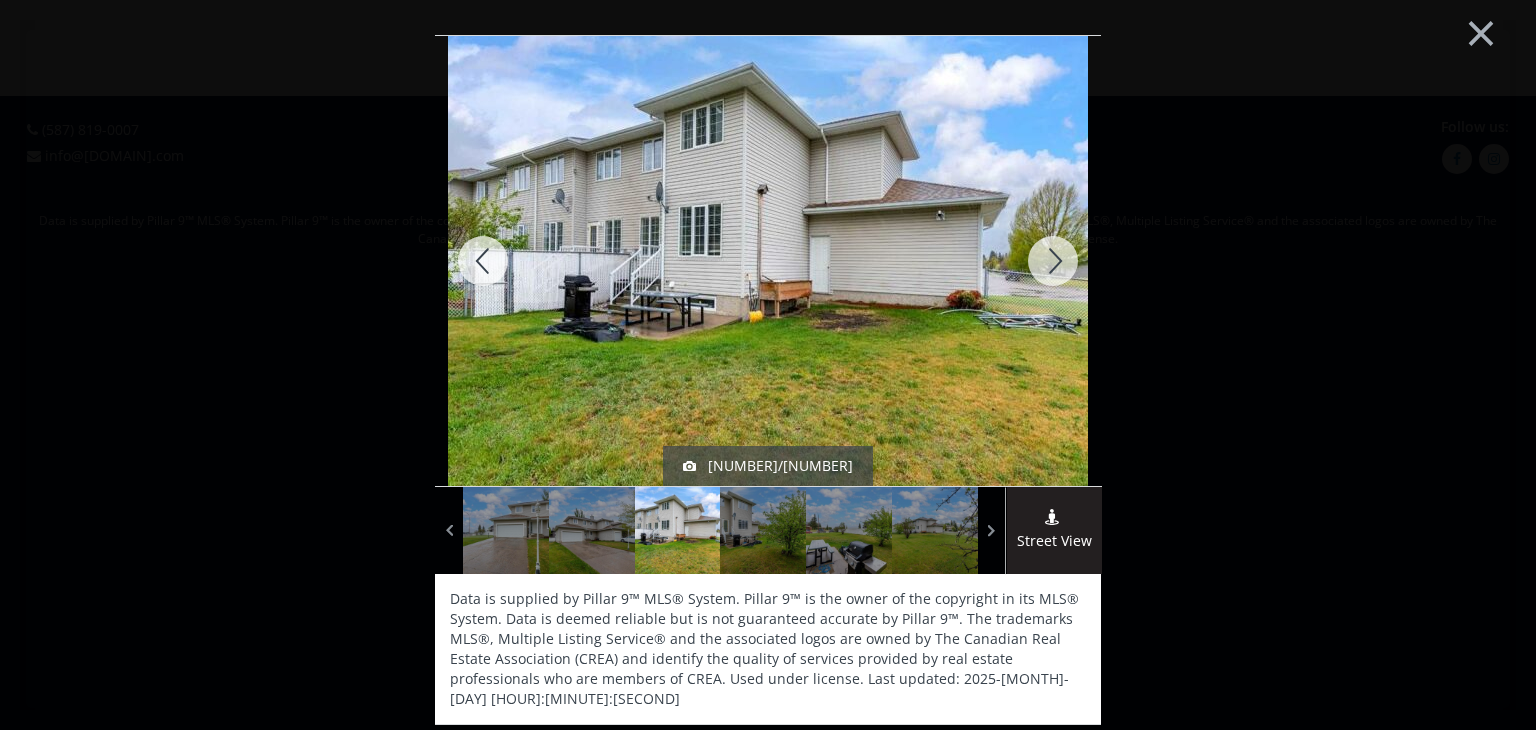 click at bounding box center (1053, 261) 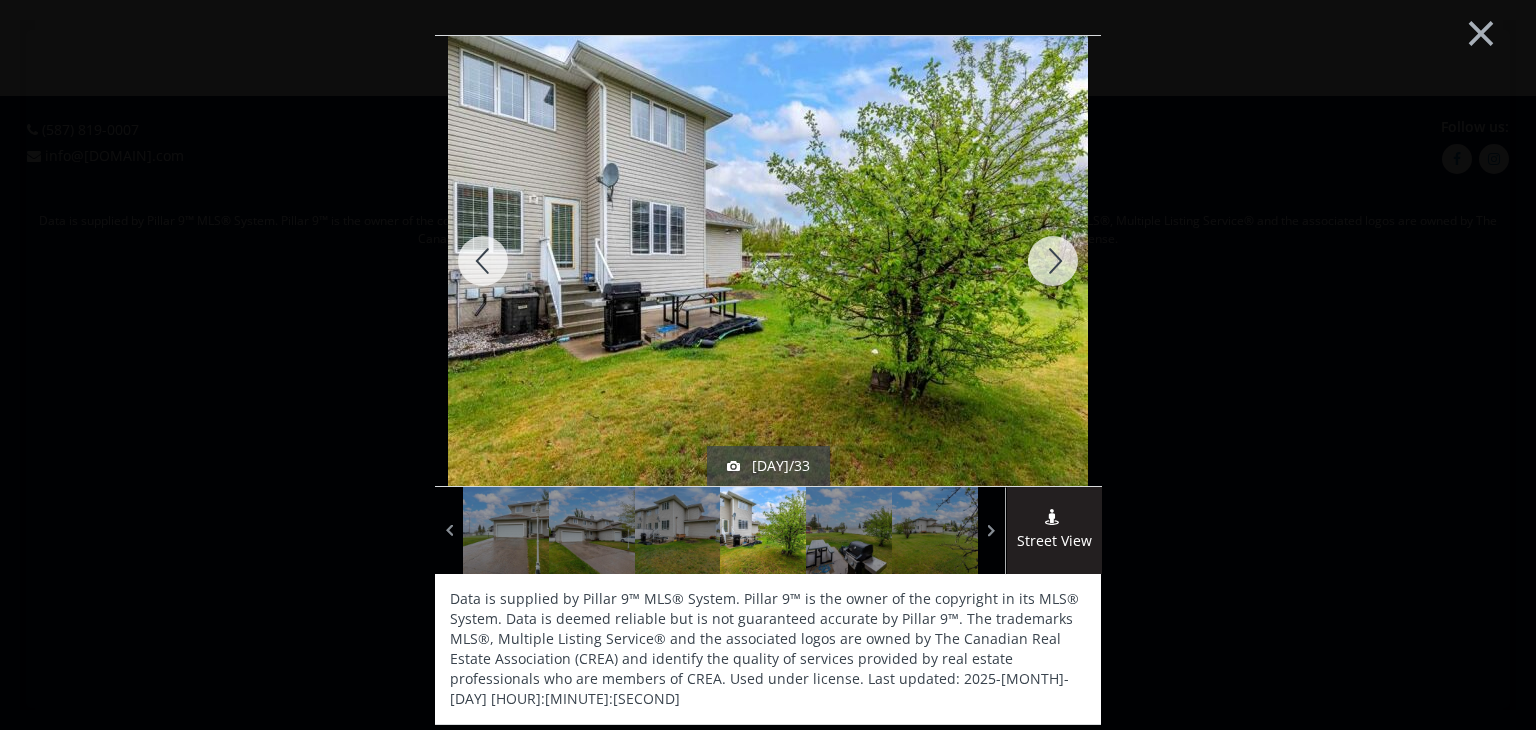 click at bounding box center (1053, 261) 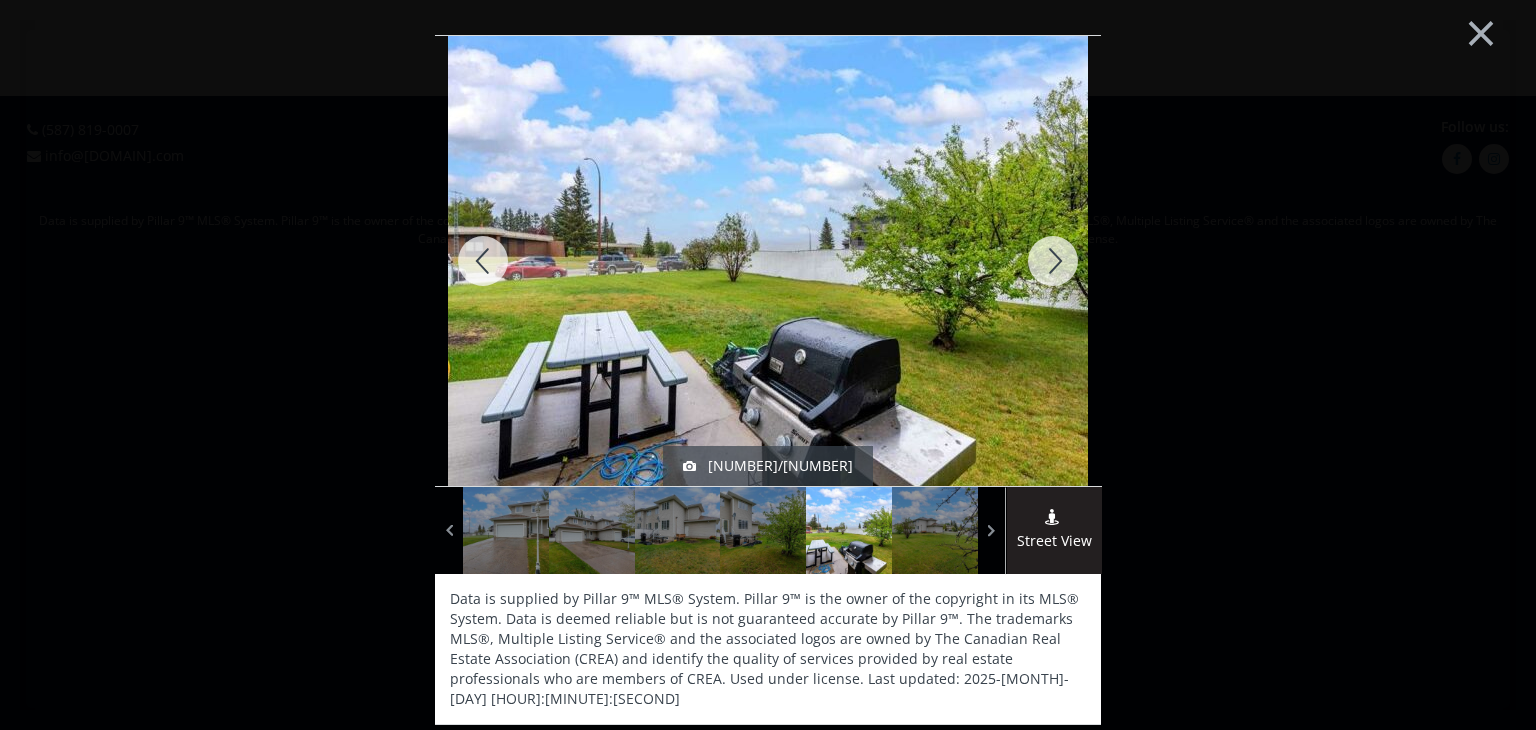 click at bounding box center [1053, 261] 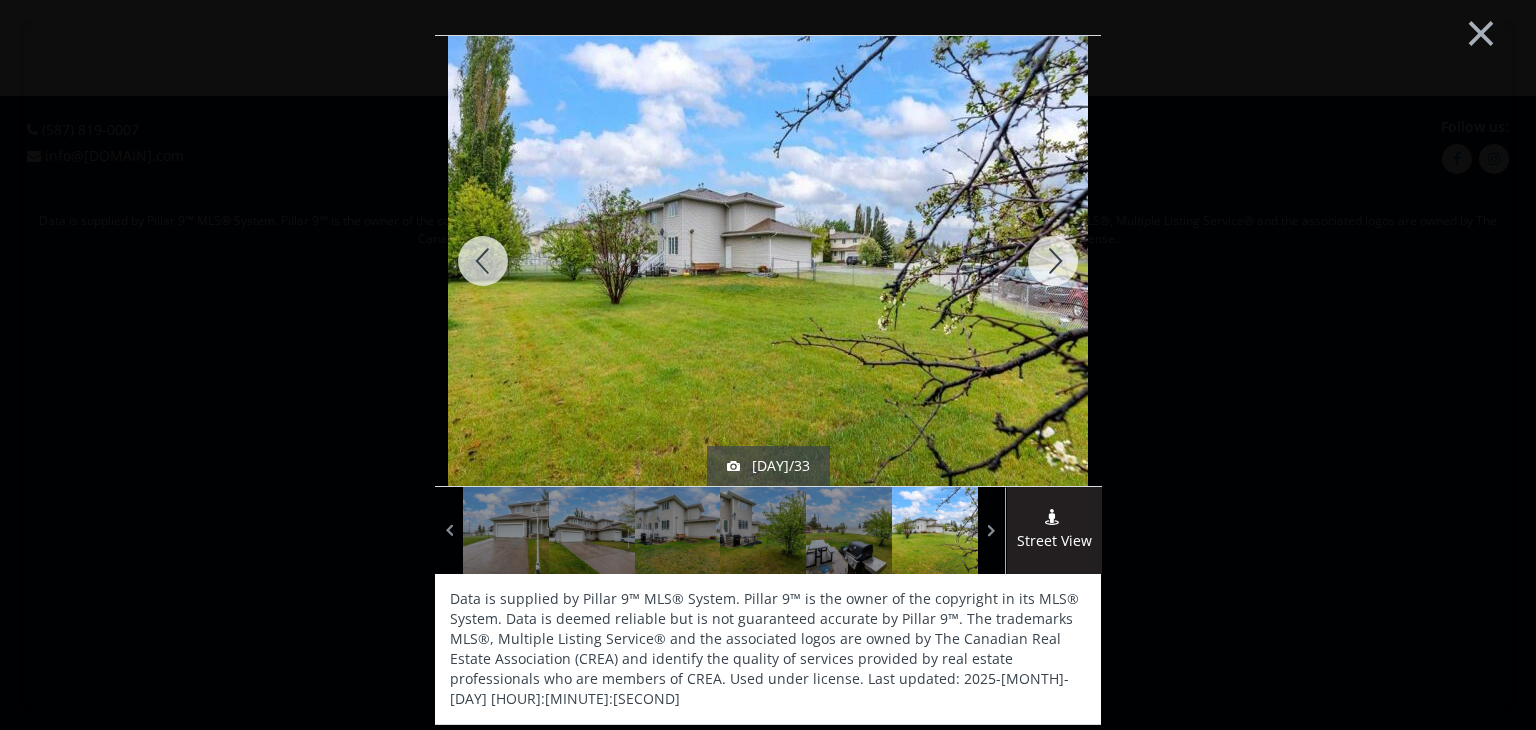 click at bounding box center (1053, 261) 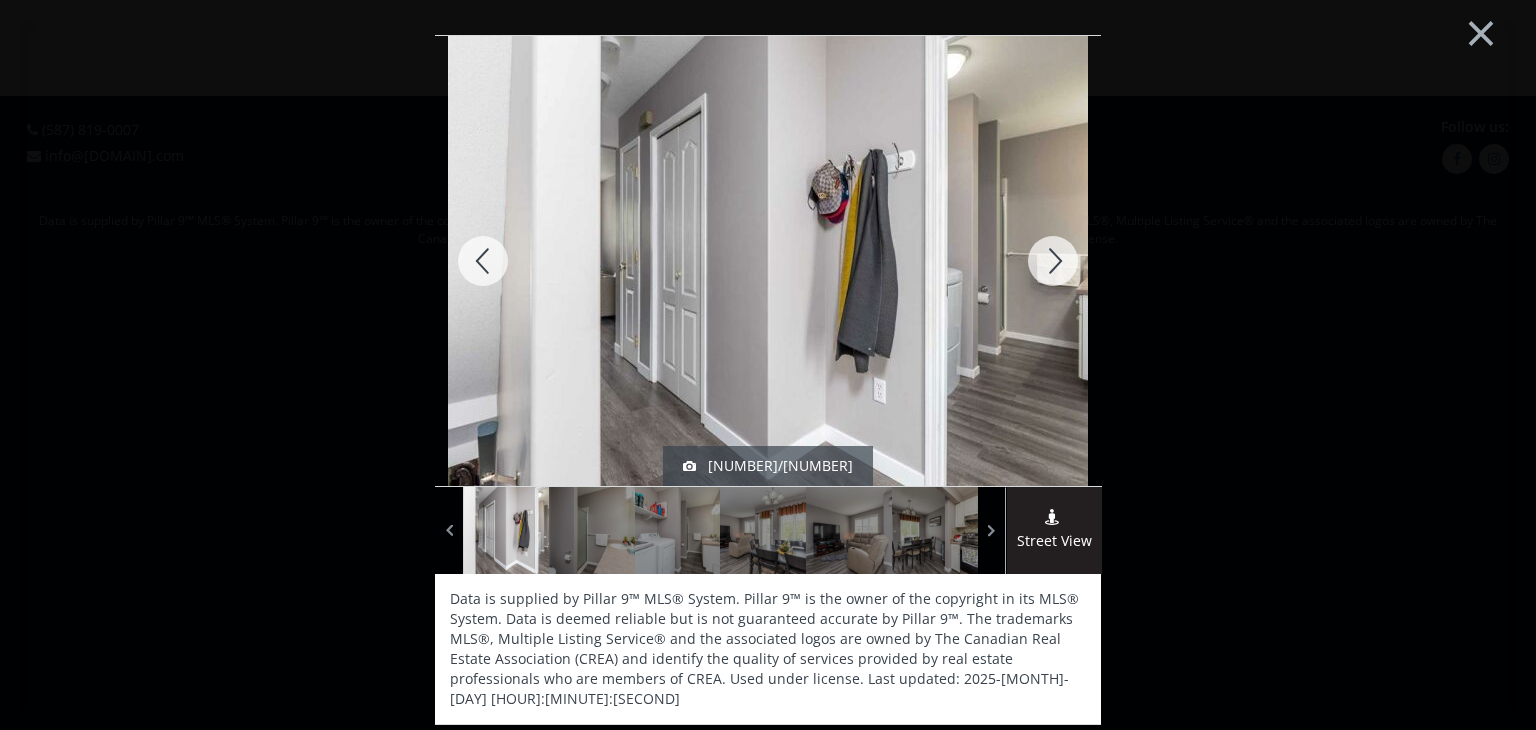 click at bounding box center (1053, 261) 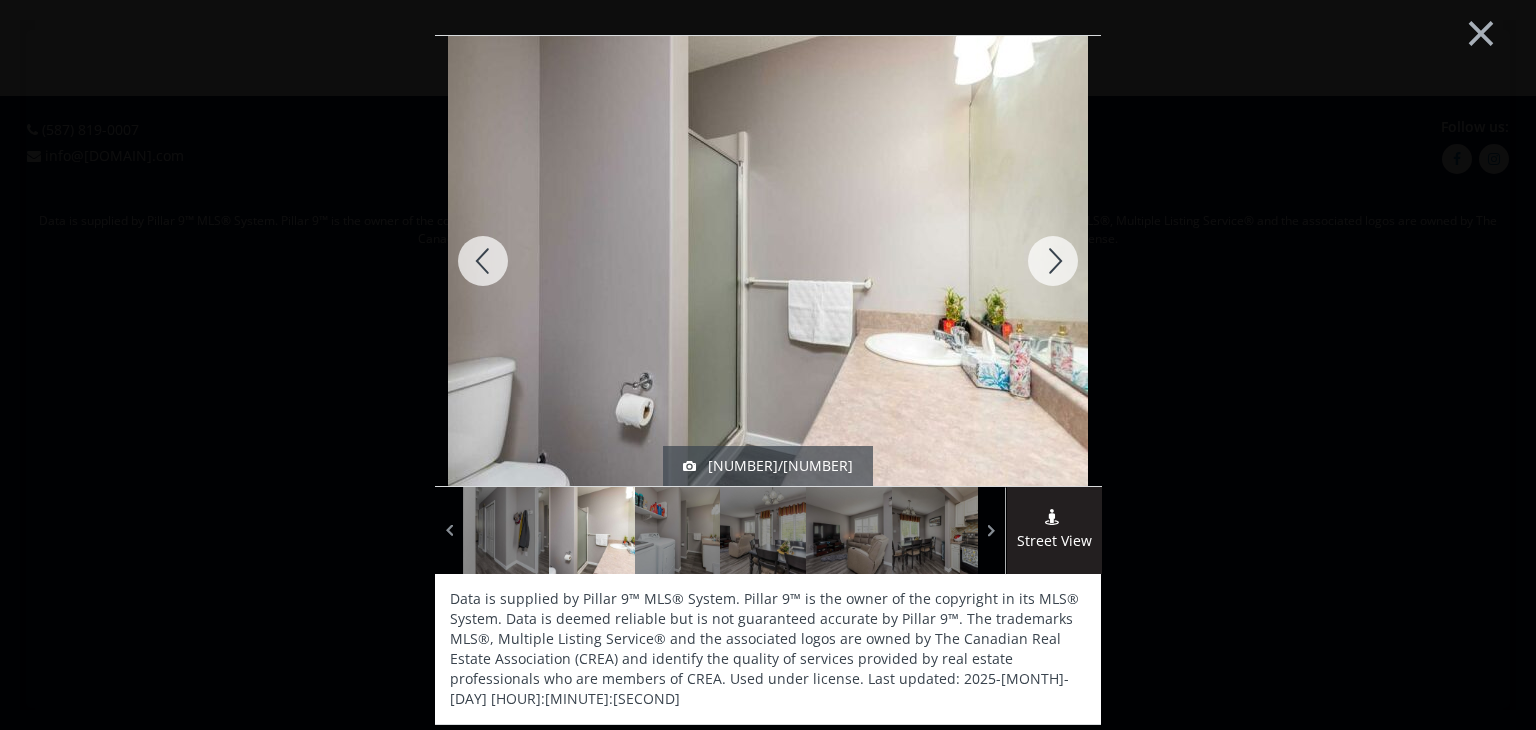 click at bounding box center (1053, 261) 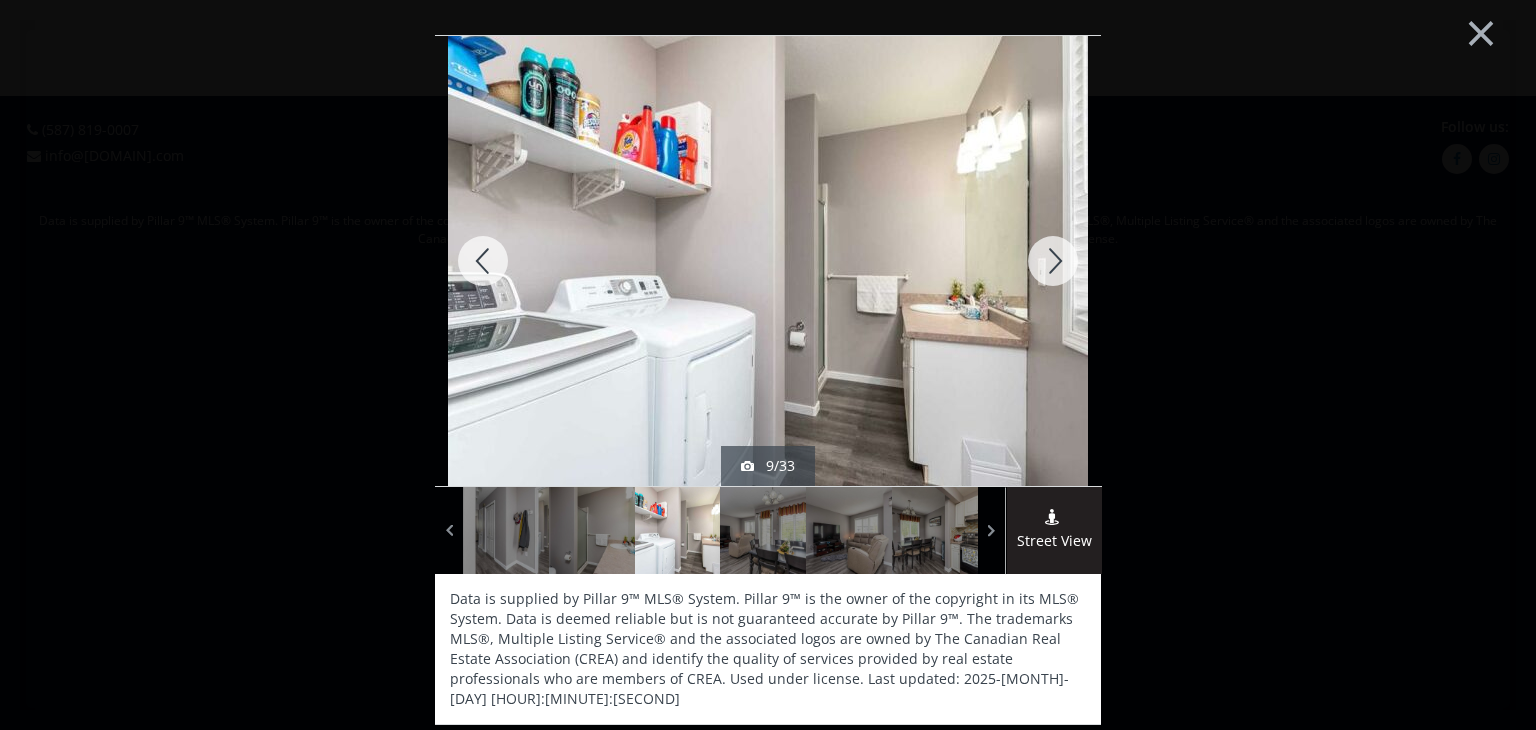 click at bounding box center [1053, 261] 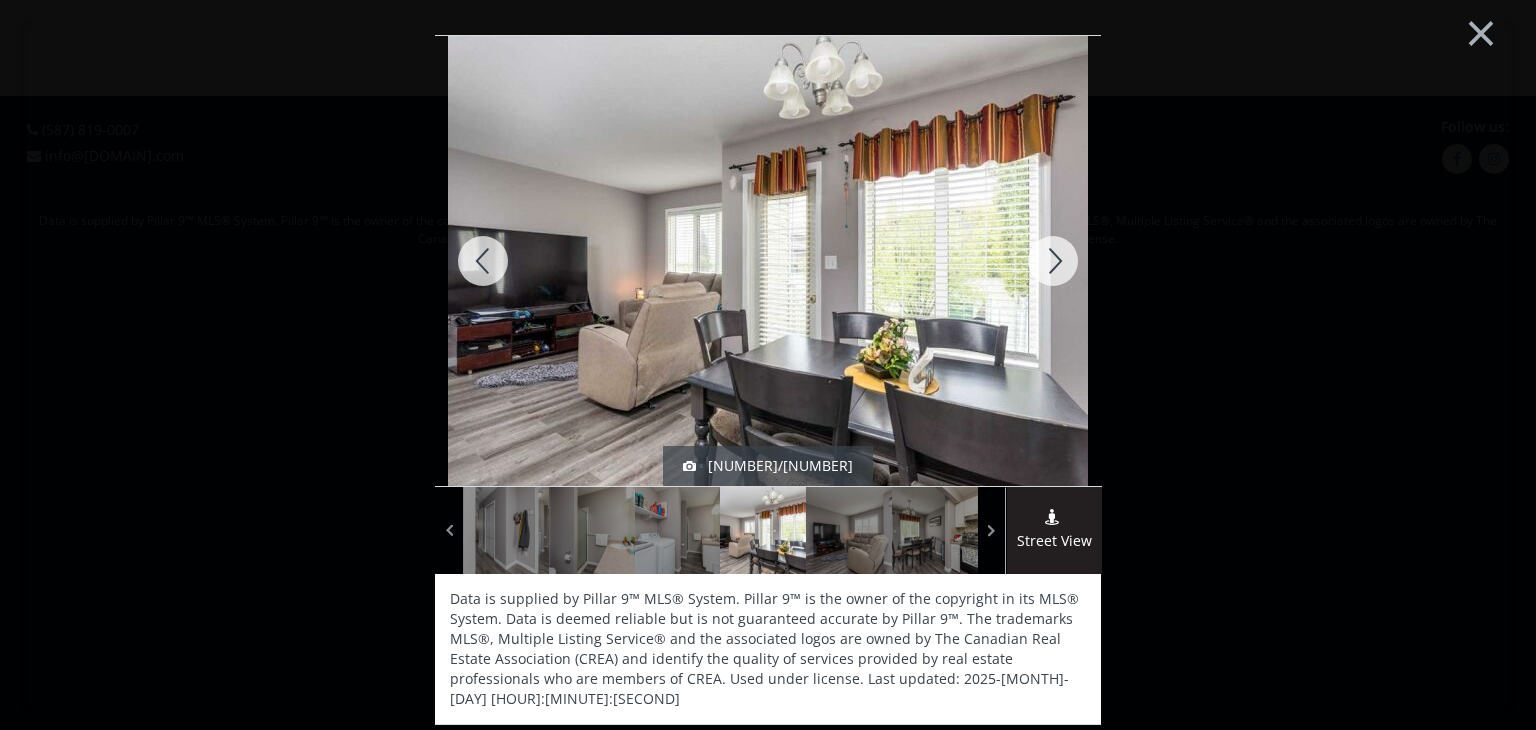 click at bounding box center (1053, 261) 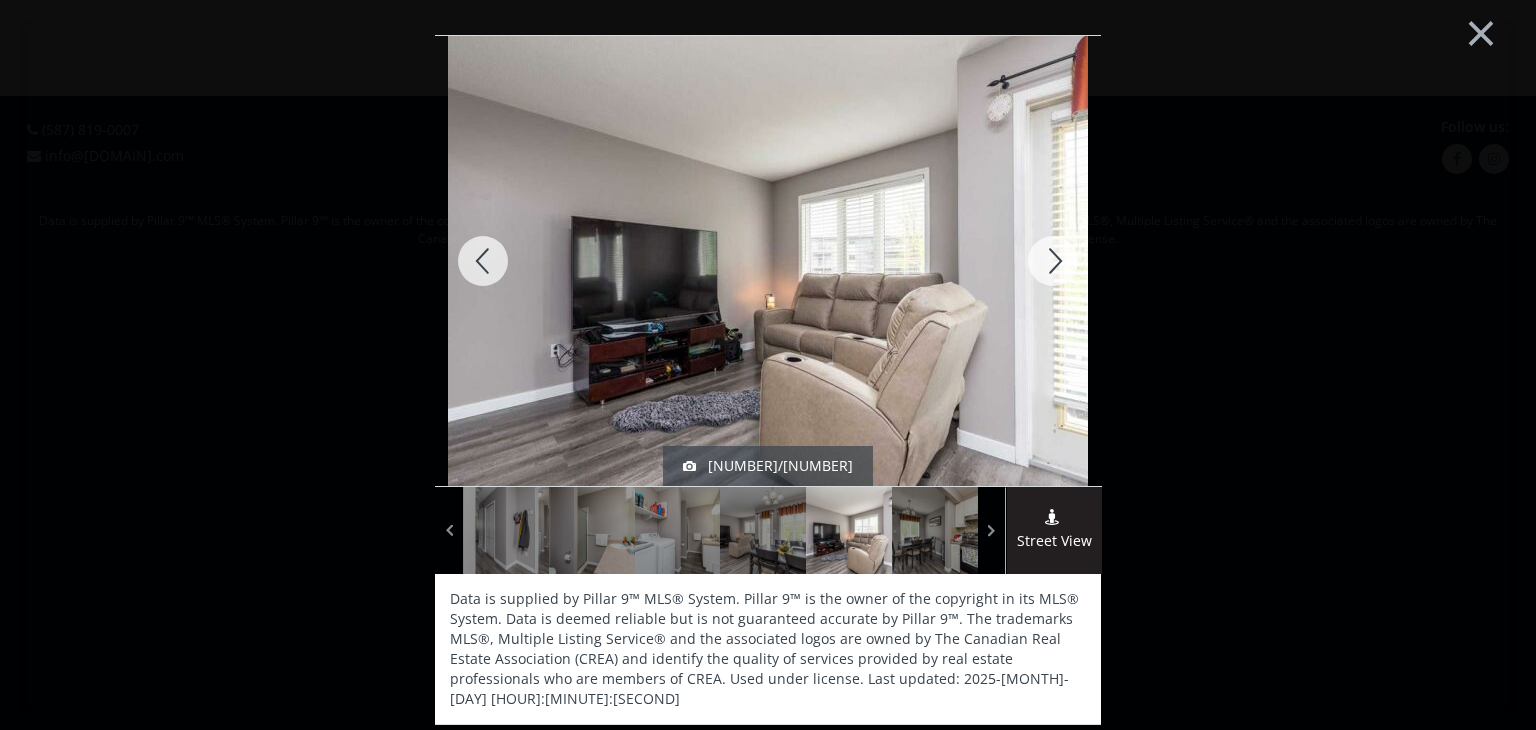 click at bounding box center [1053, 261] 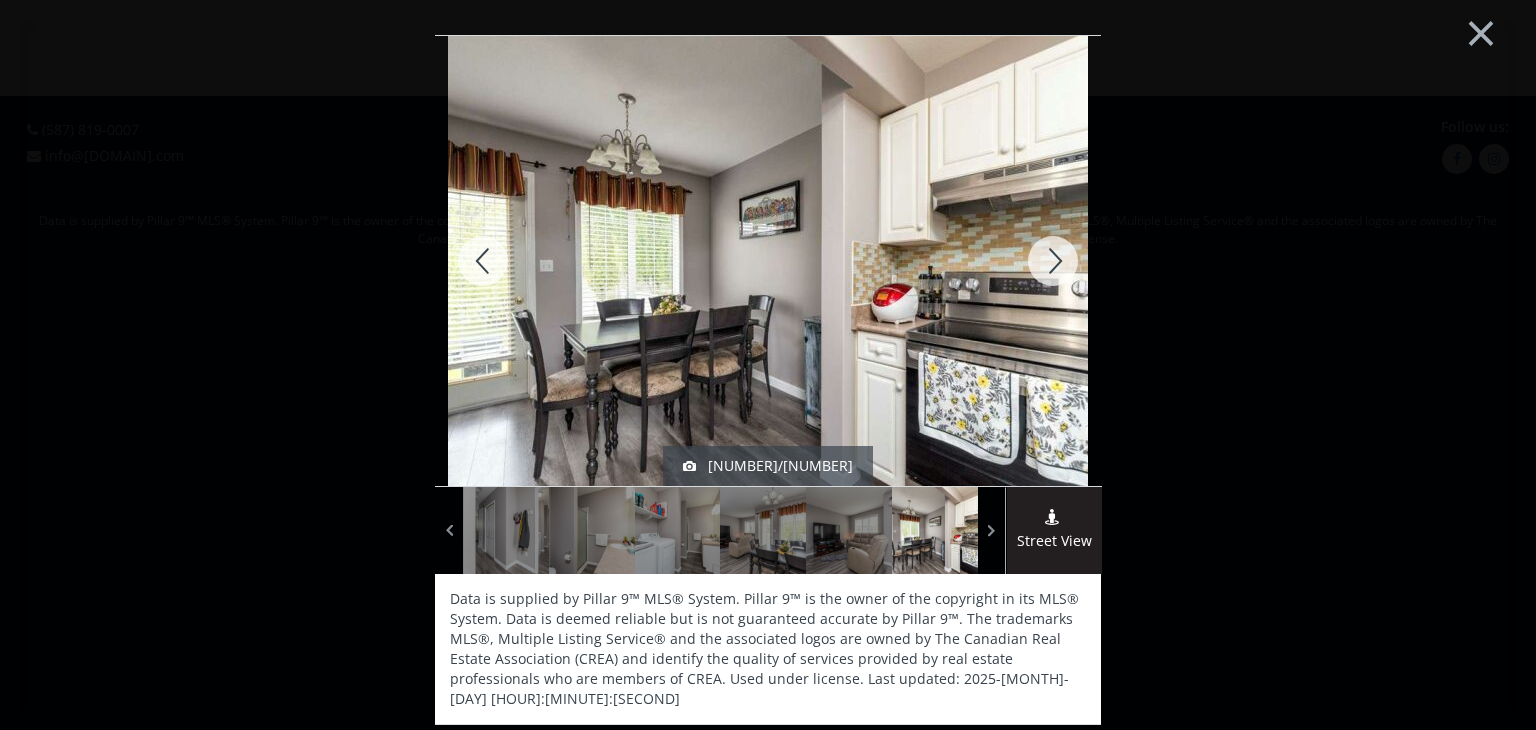 click at bounding box center (1053, 261) 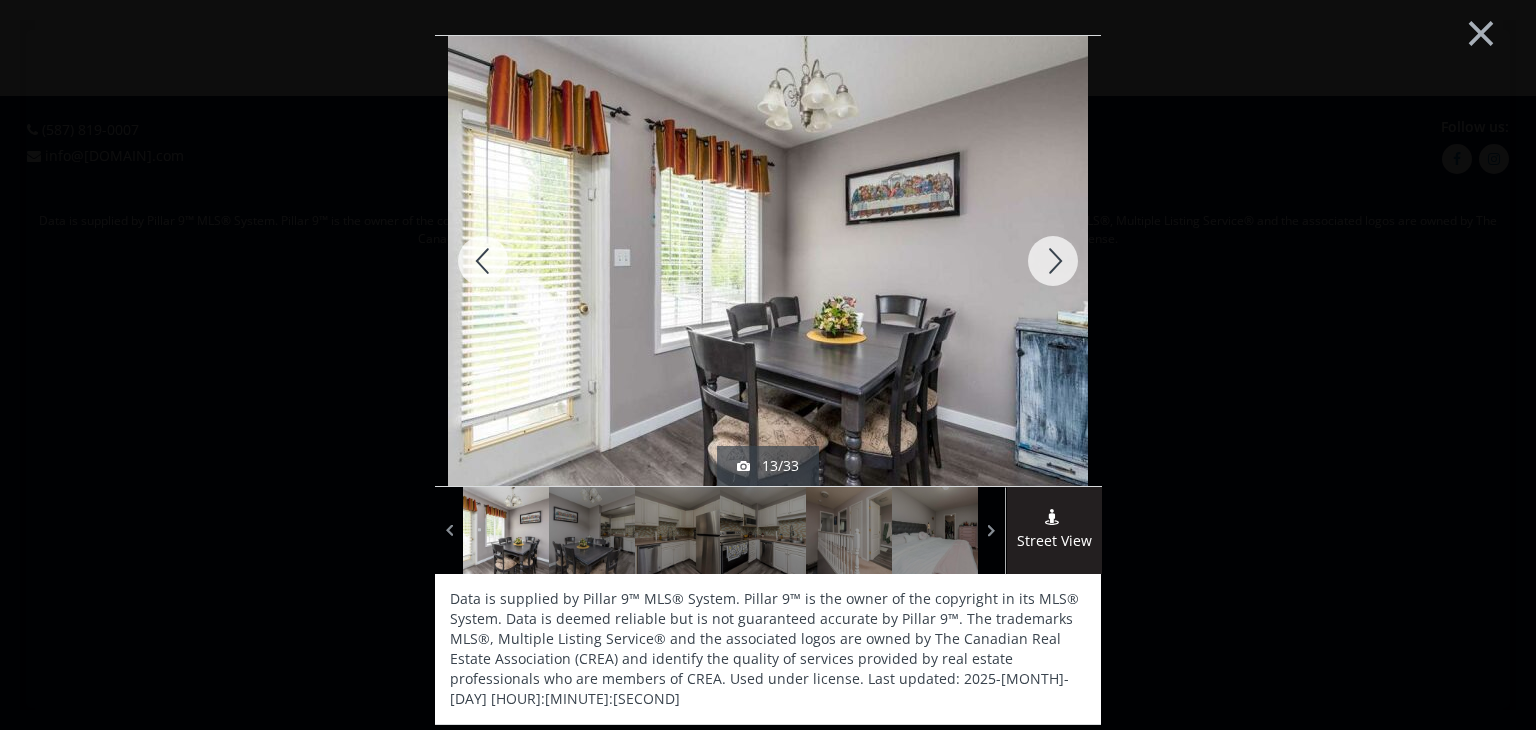click at bounding box center [1053, 261] 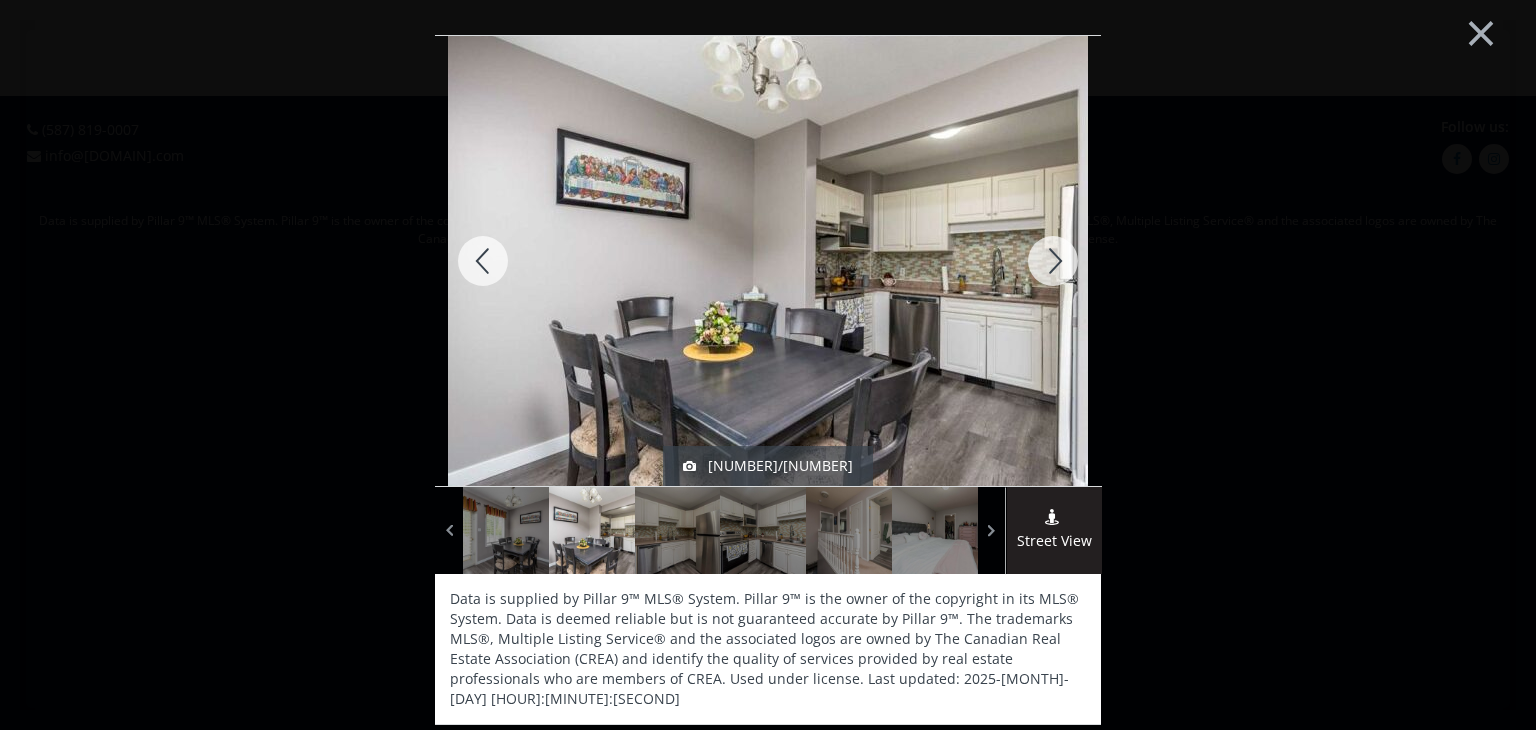 click at bounding box center [1053, 261] 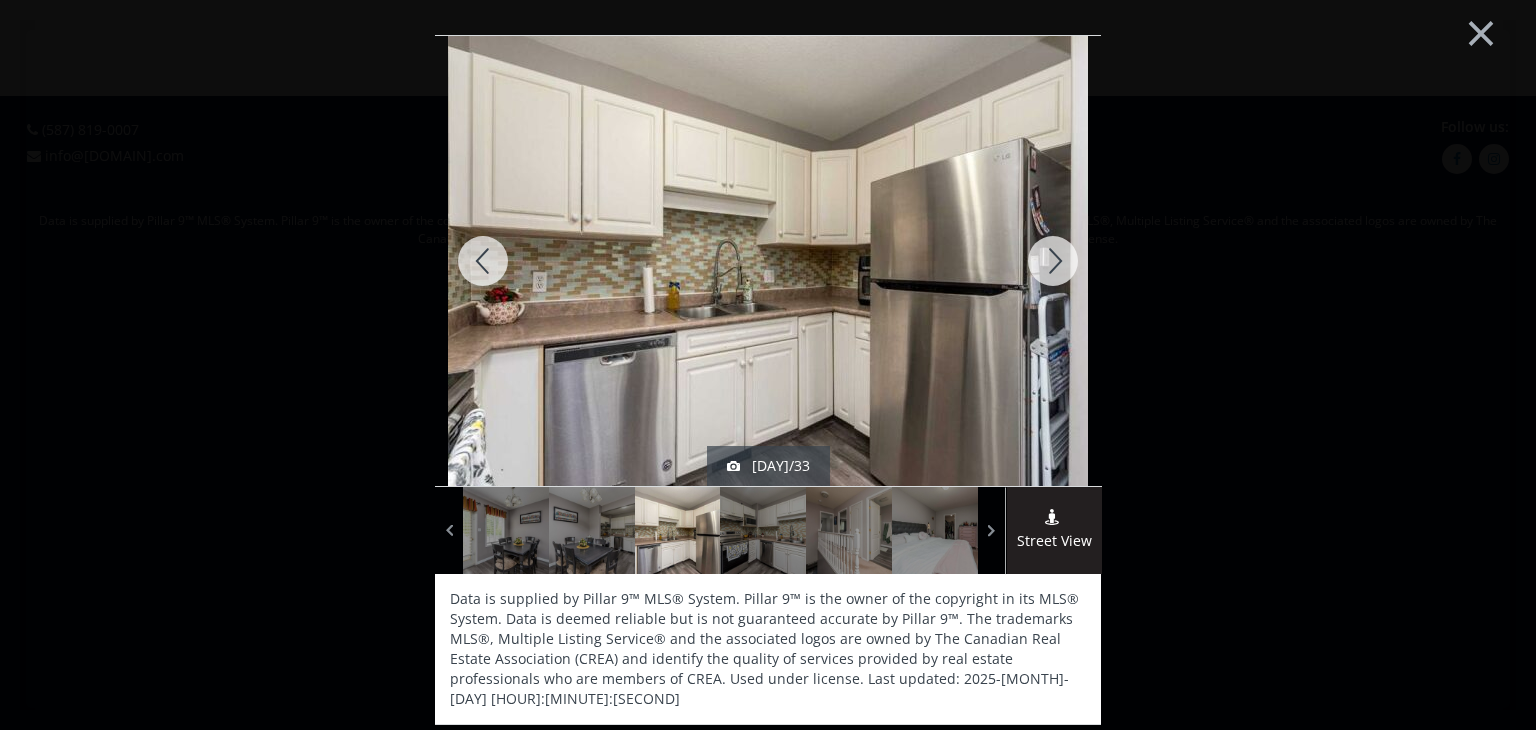 click at bounding box center (1053, 261) 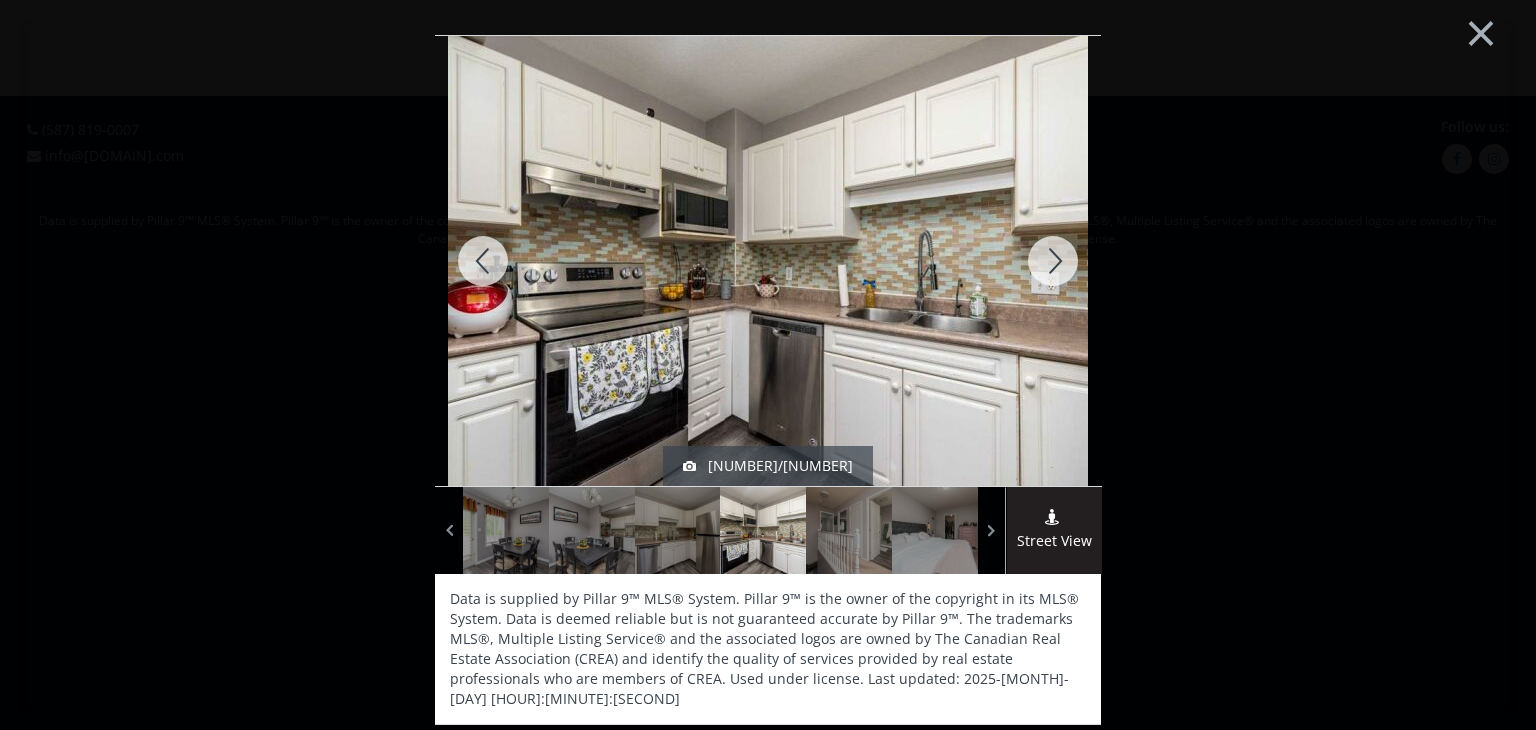 click at bounding box center [1053, 261] 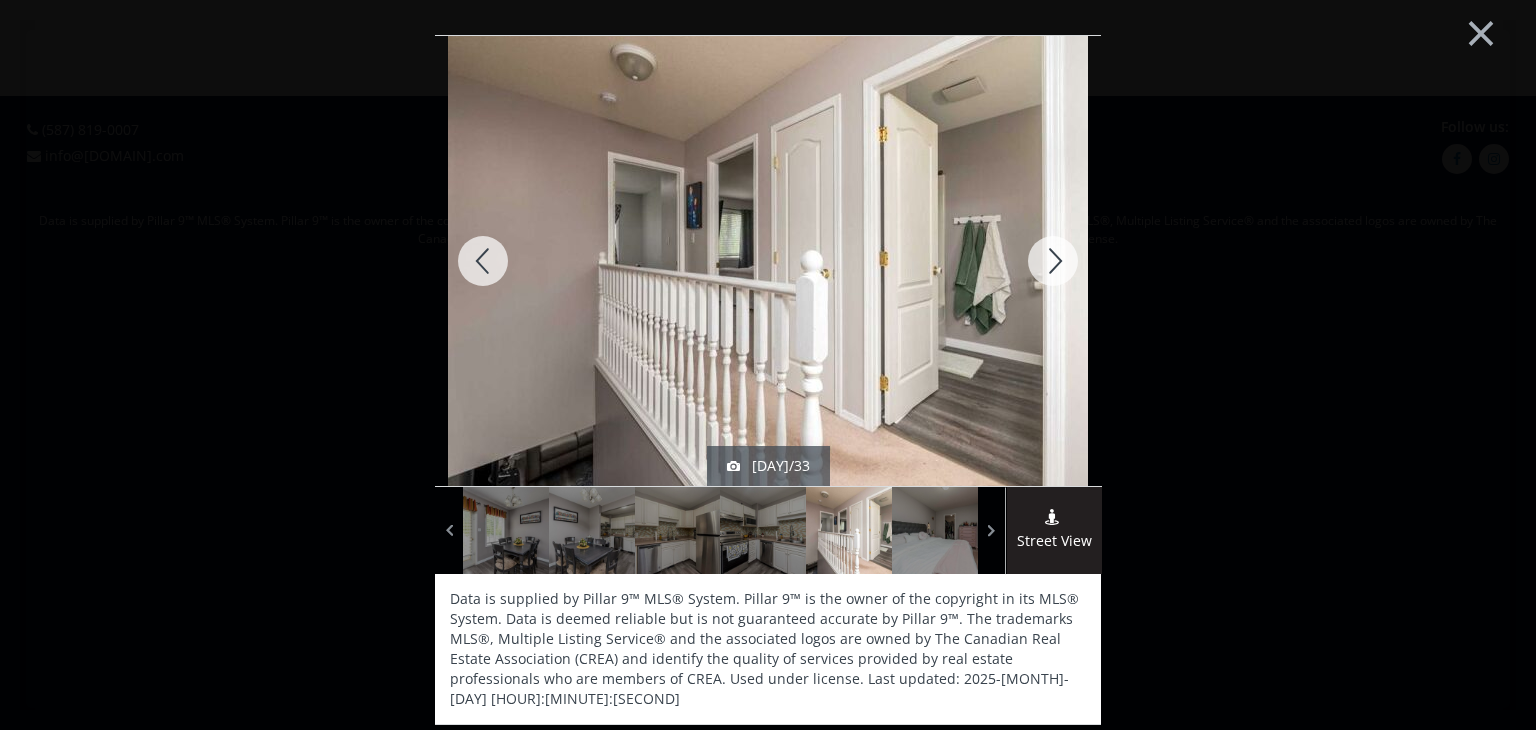 click at bounding box center [1053, 261] 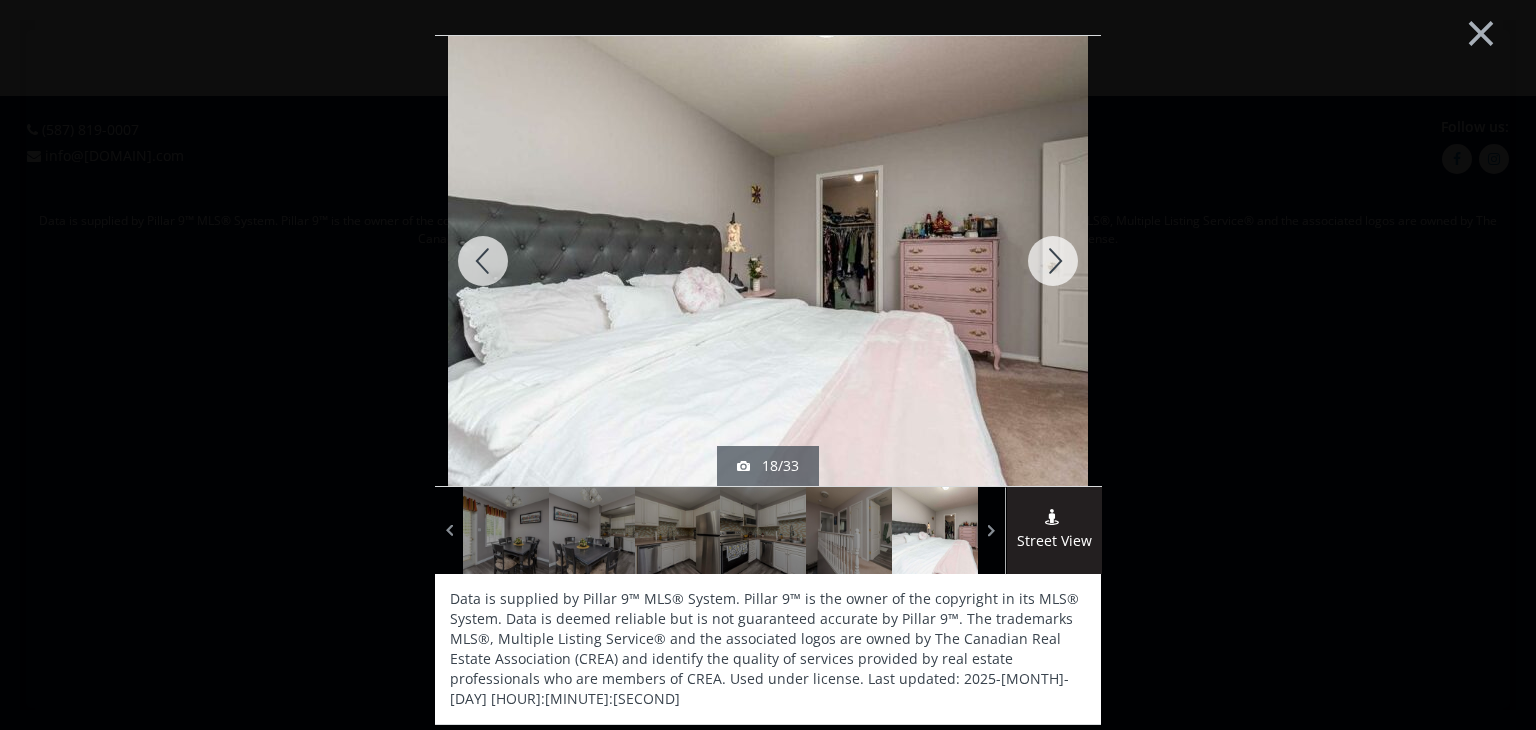 click at bounding box center [1053, 261] 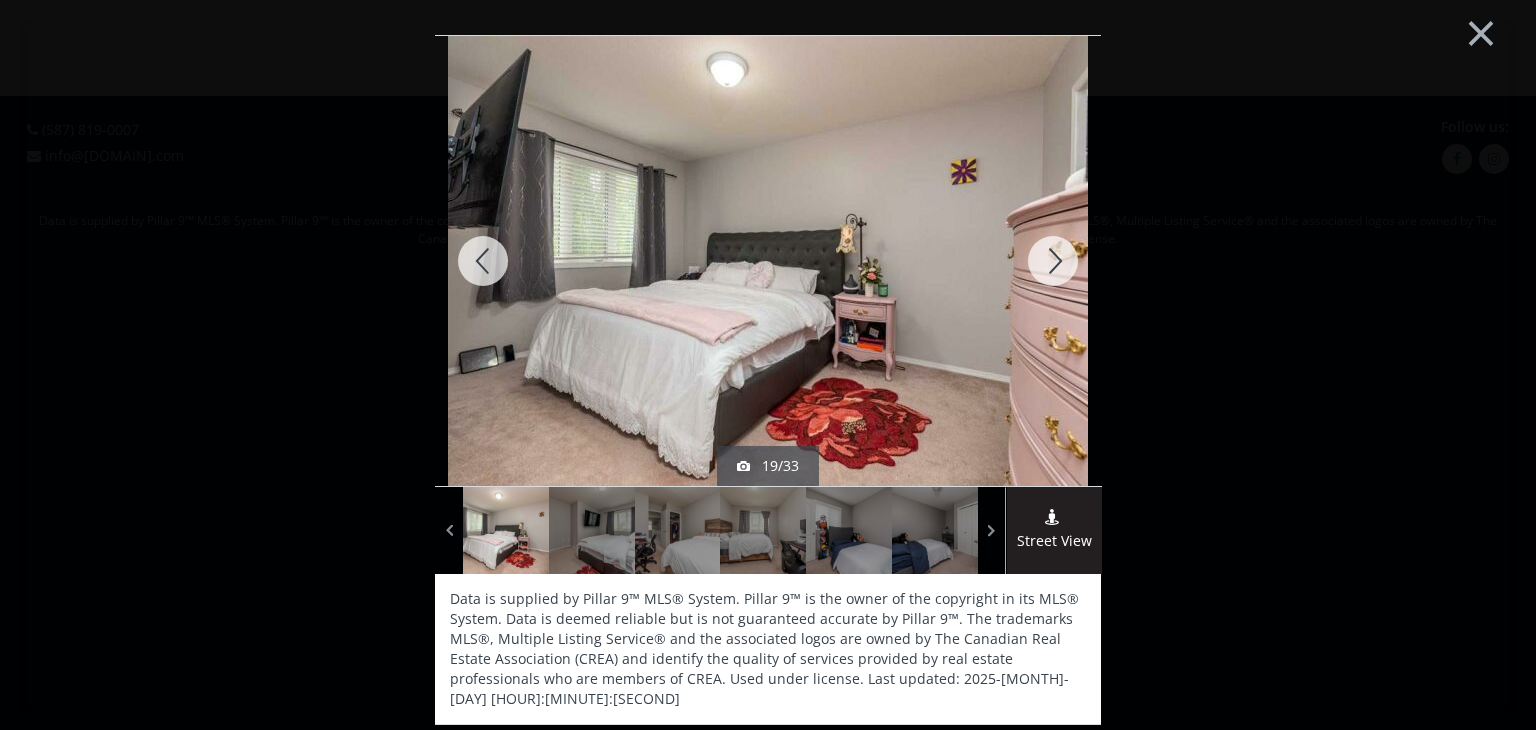 click at bounding box center [1053, 261] 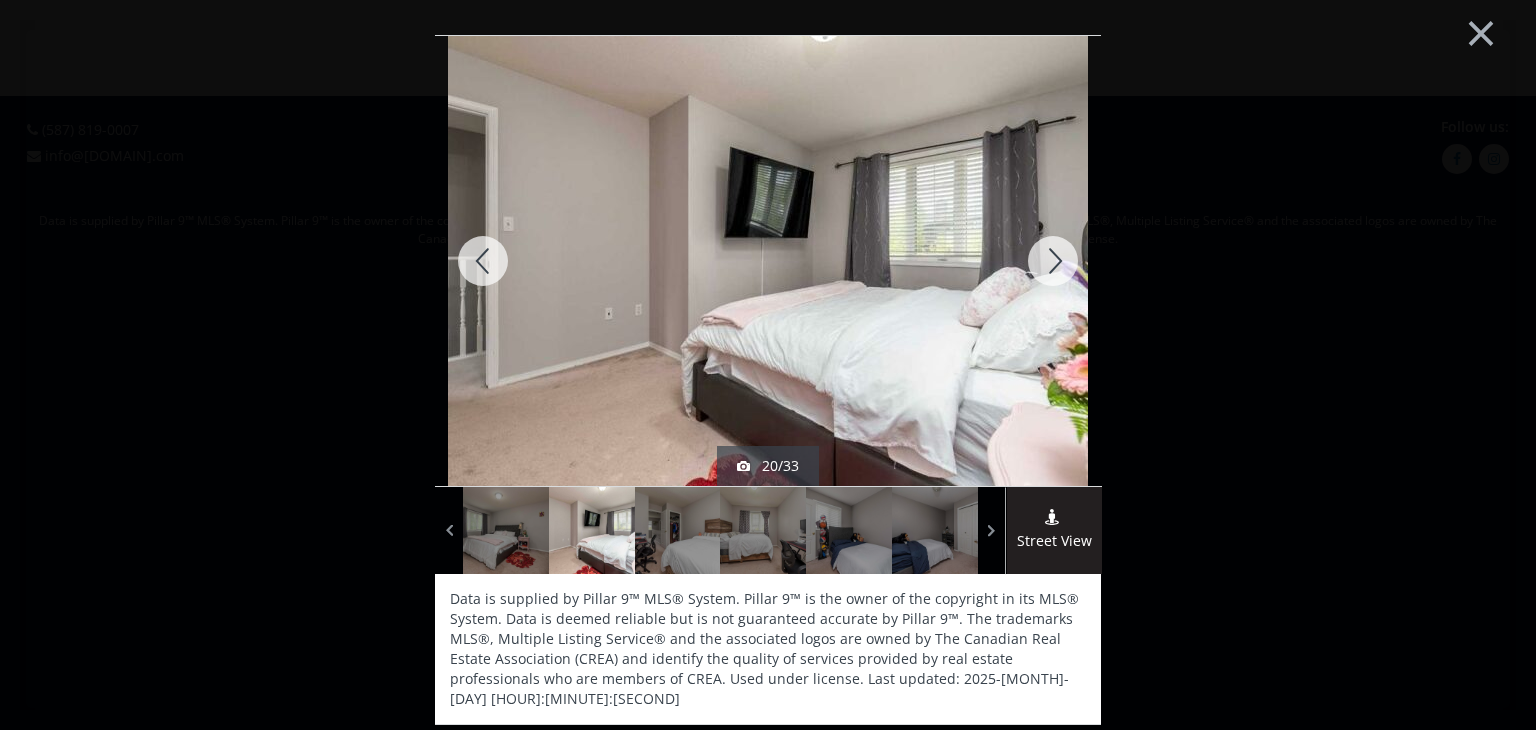 click at bounding box center [1053, 261] 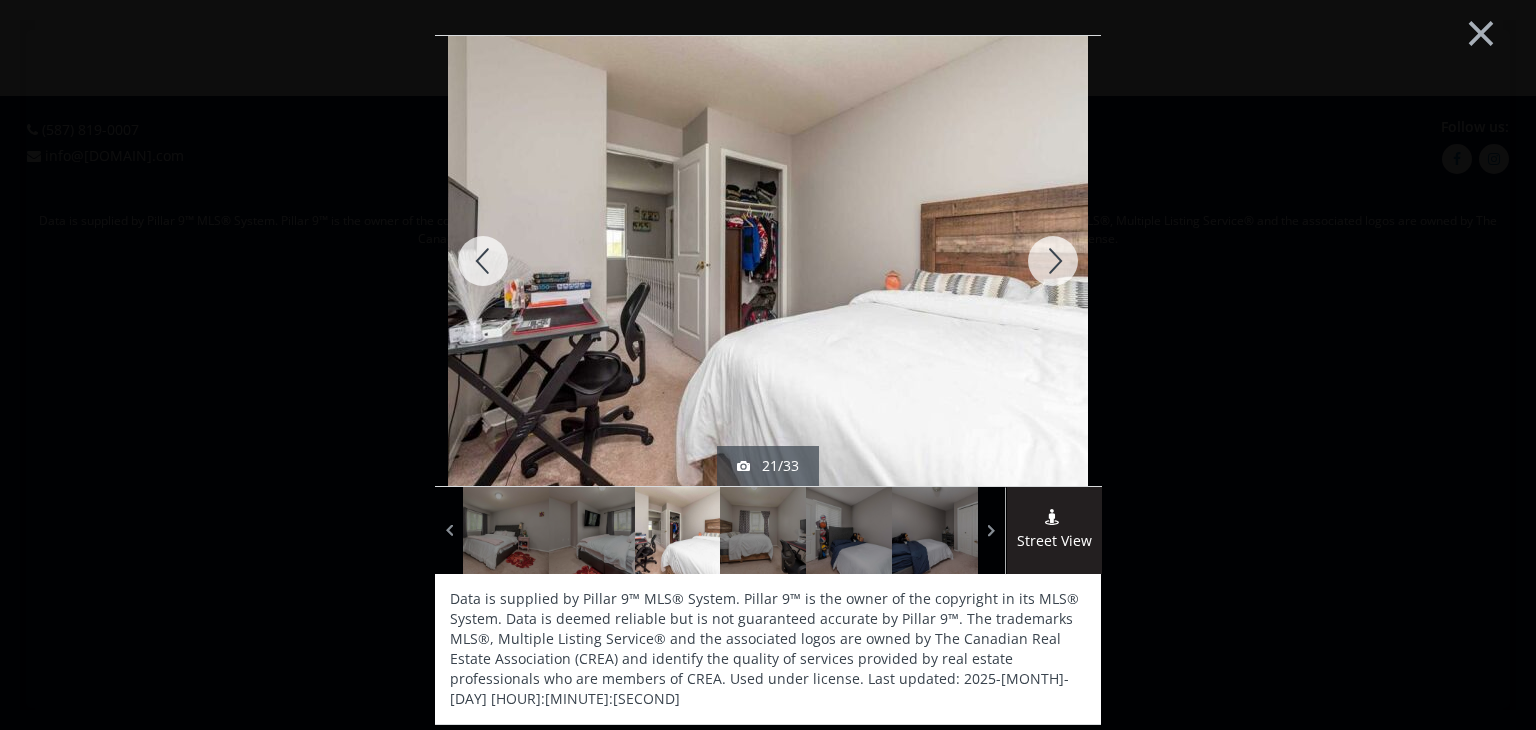click at bounding box center (1053, 261) 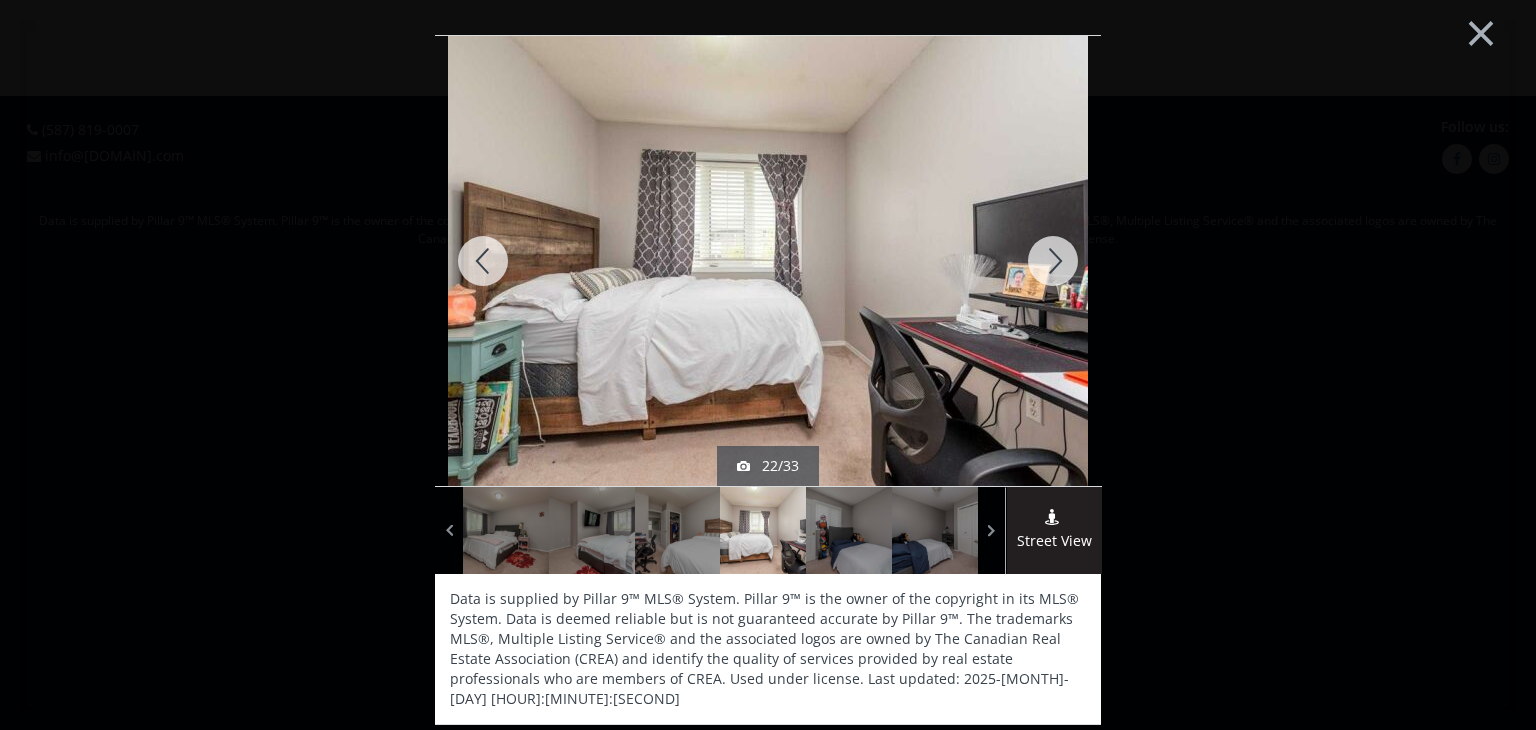 click at bounding box center (1053, 261) 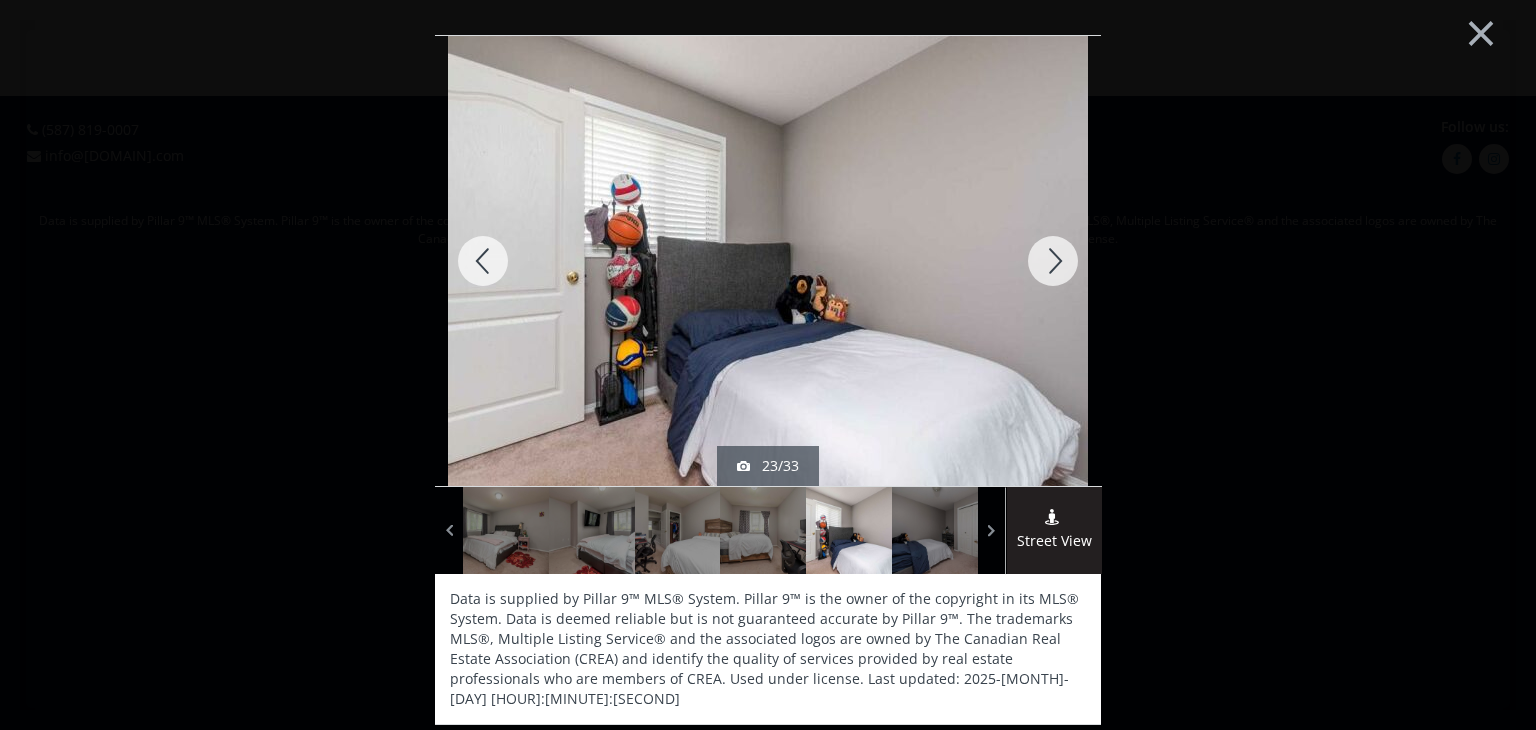click at bounding box center (1053, 261) 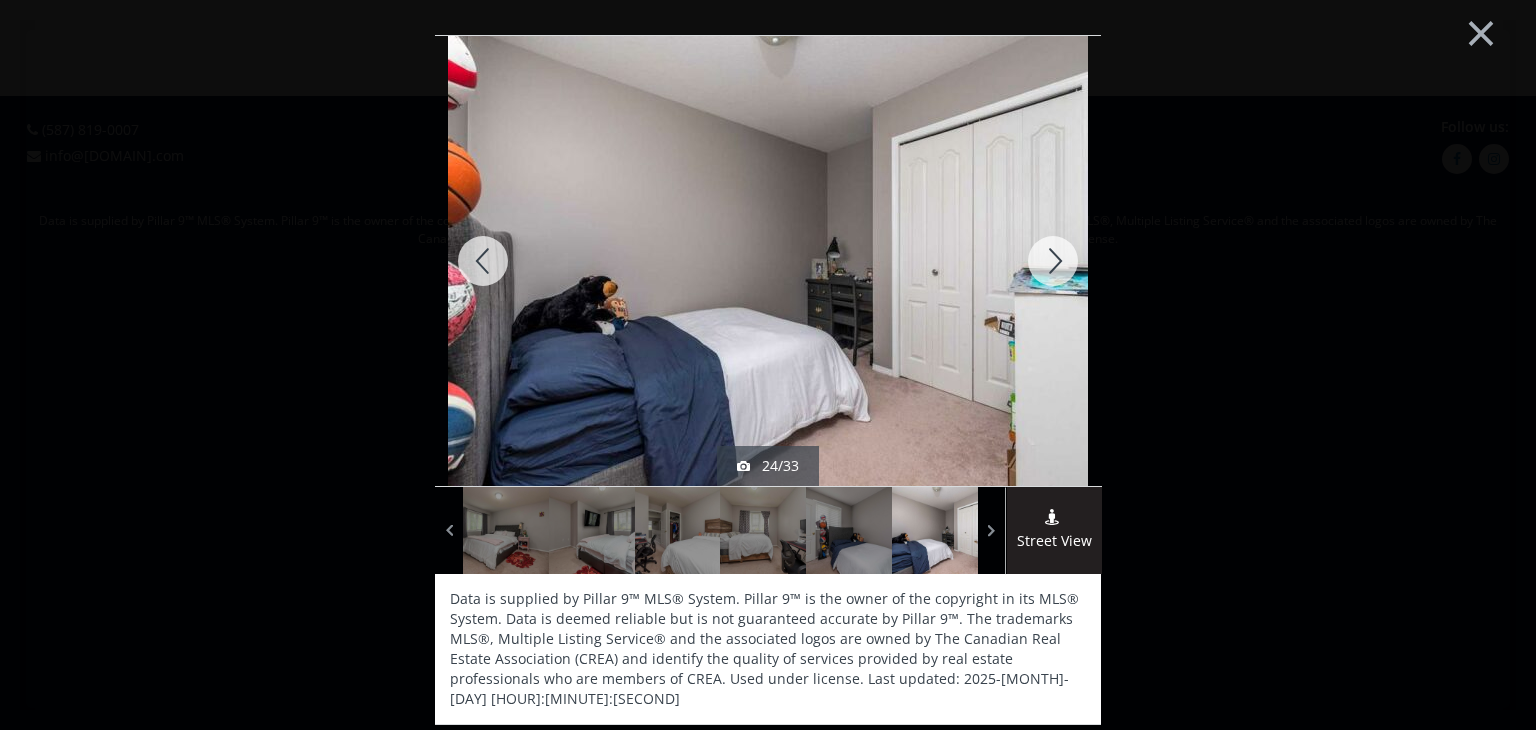click at bounding box center (1053, 261) 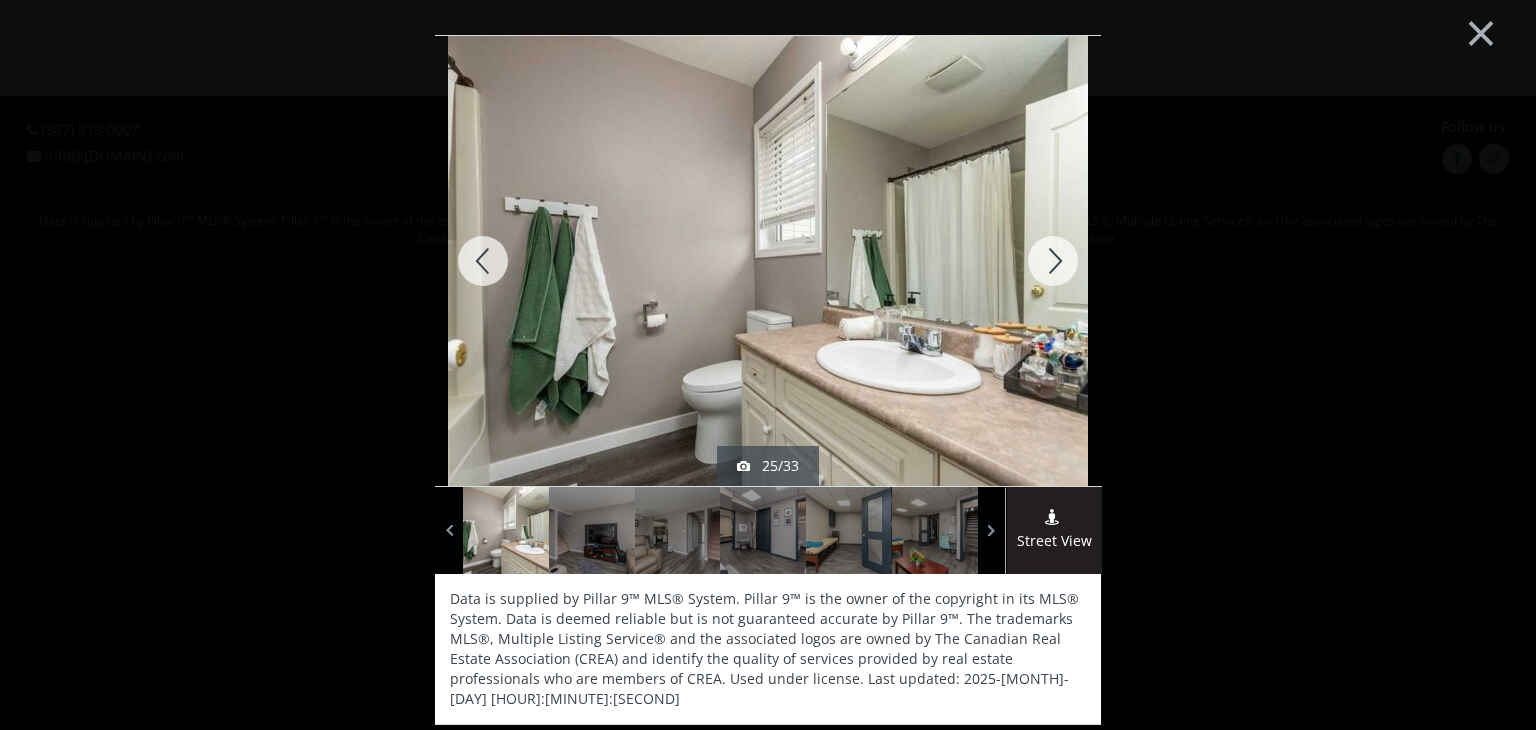 click at bounding box center [1053, 261] 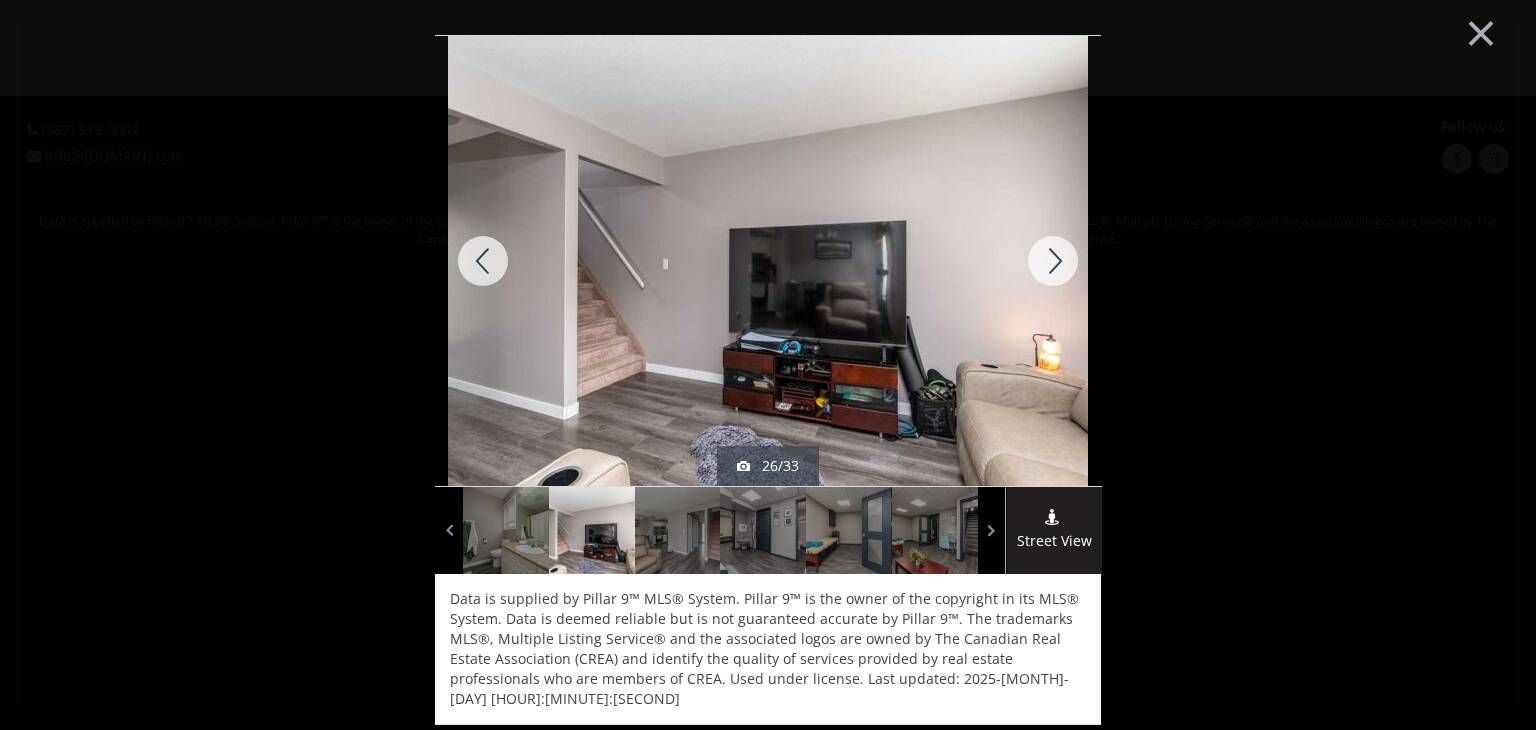 click at bounding box center [1053, 261] 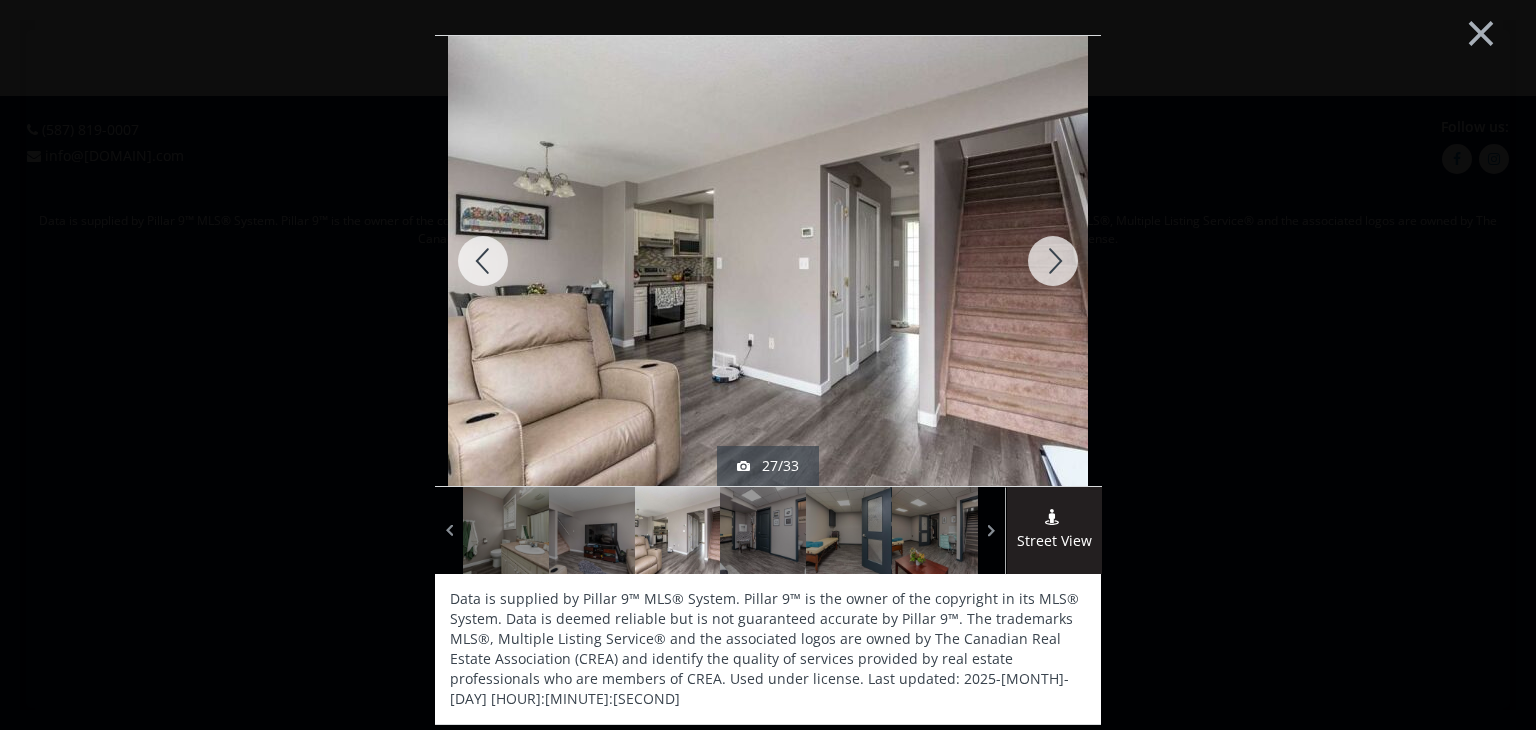 click at bounding box center (1053, 261) 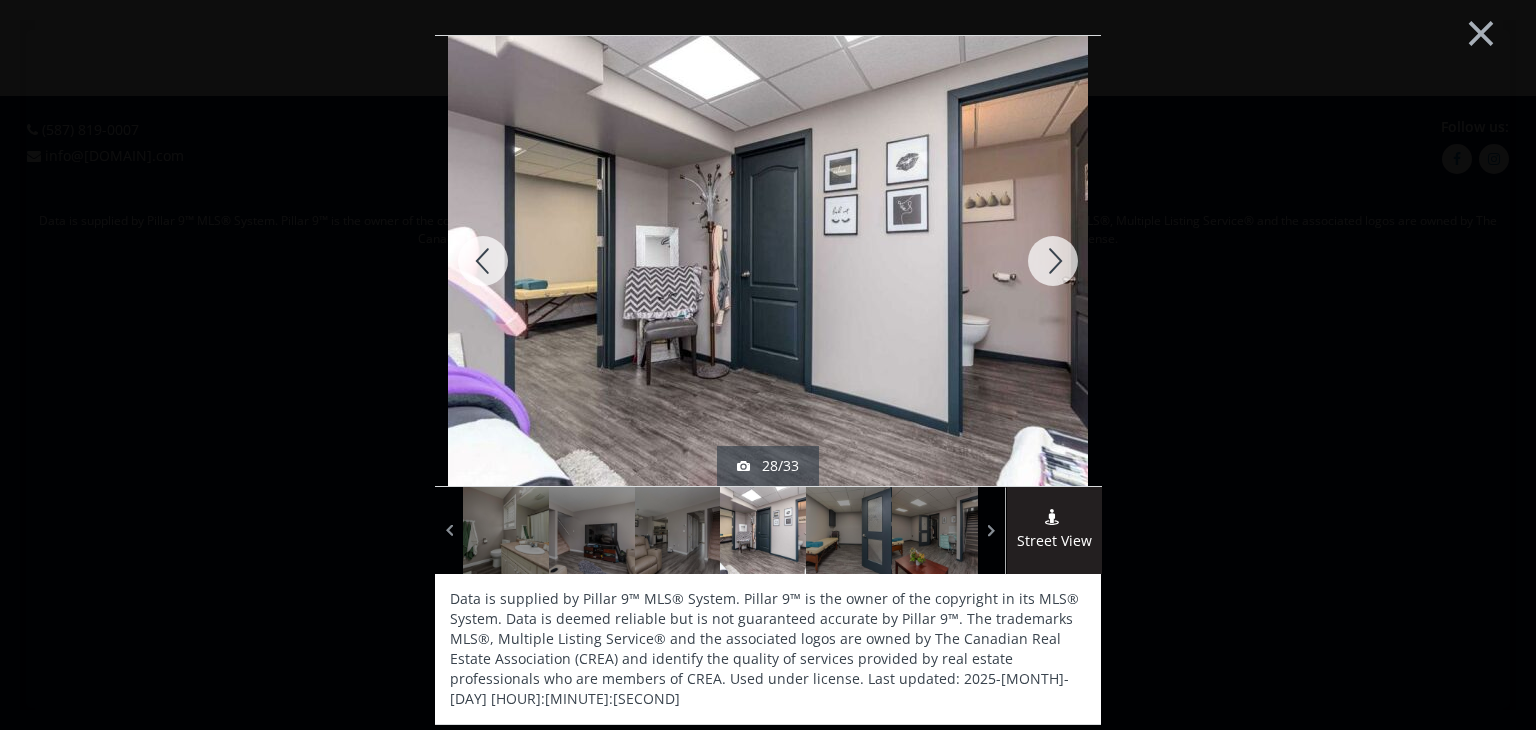 click at bounding box center (1053, 261) 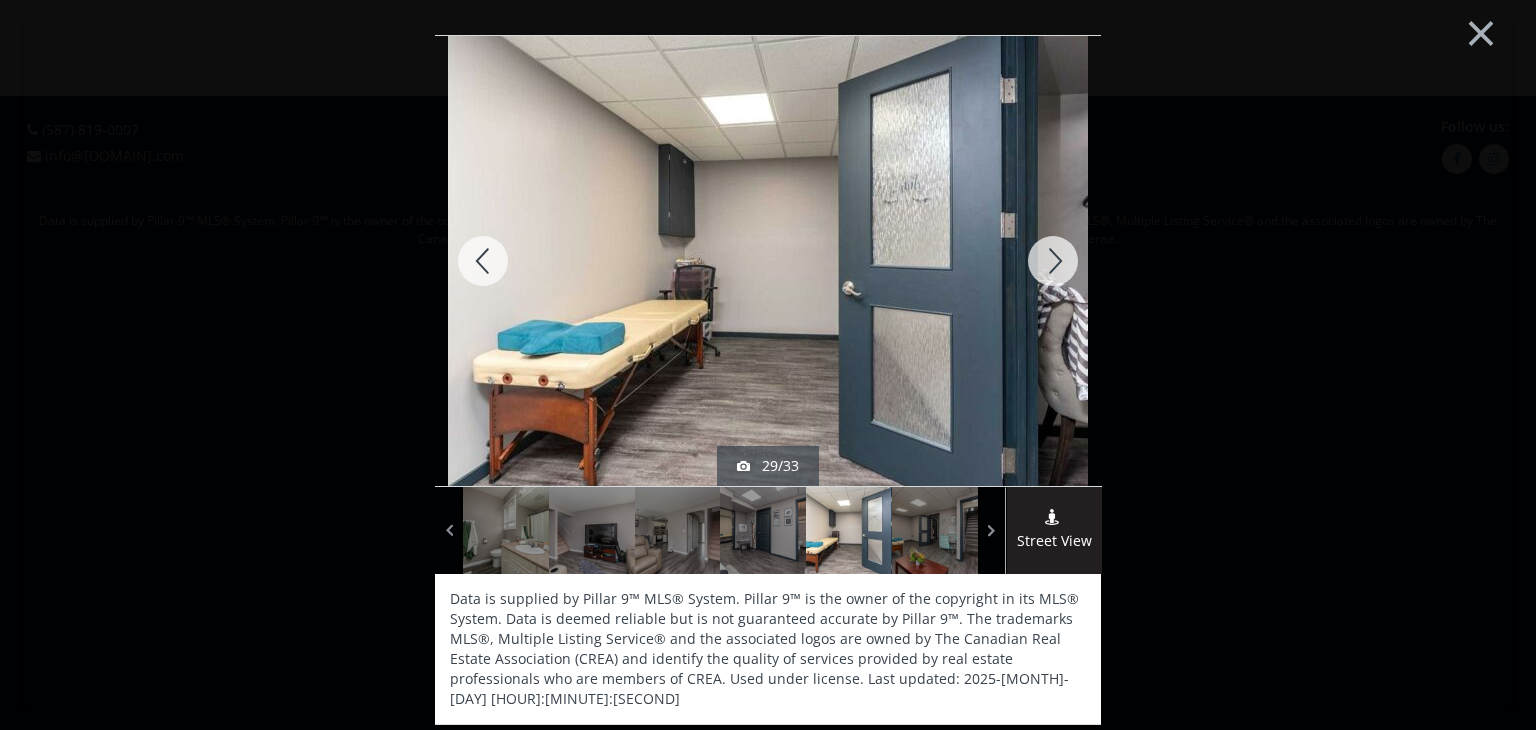 click at bounding box center (1053, 261) 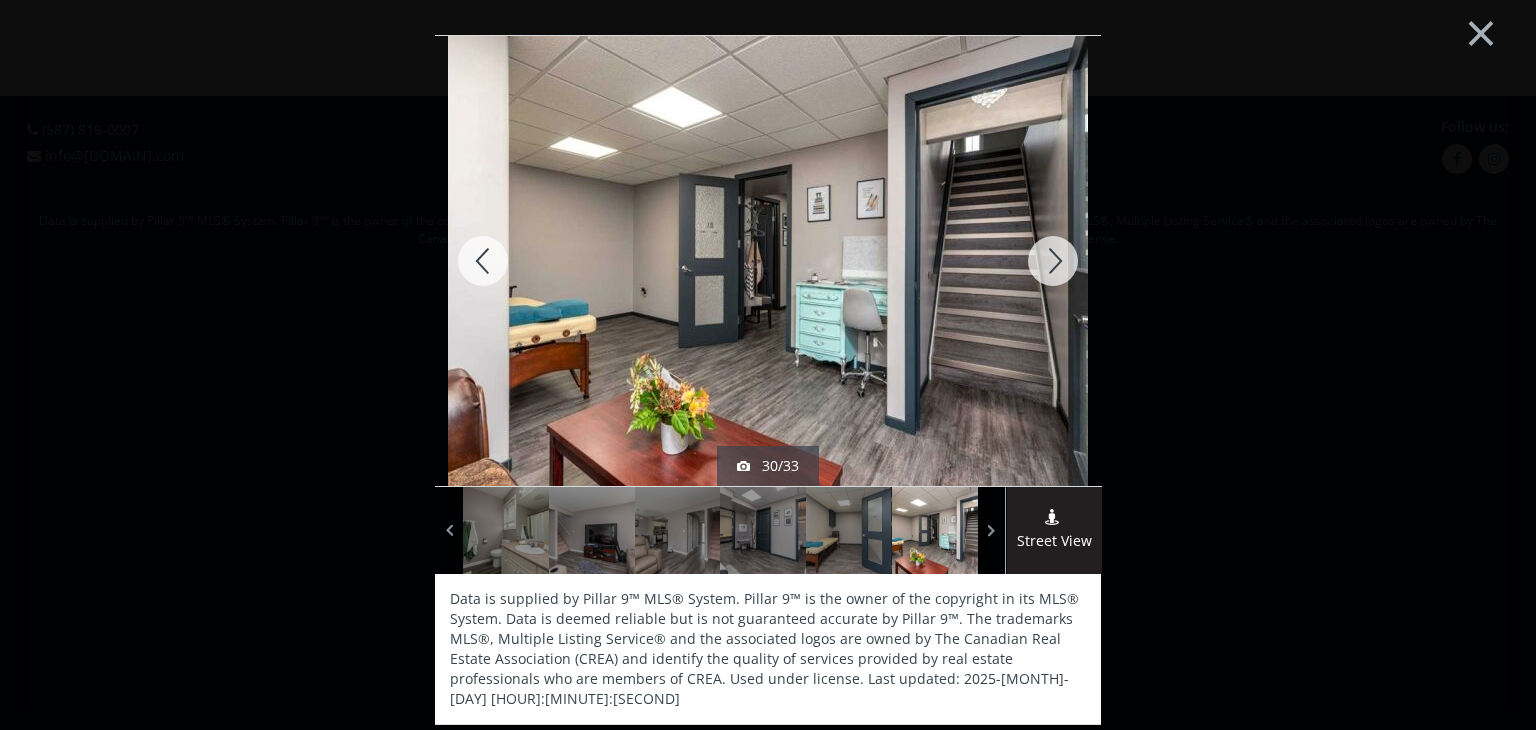 click at bounding box center (1053, 261) 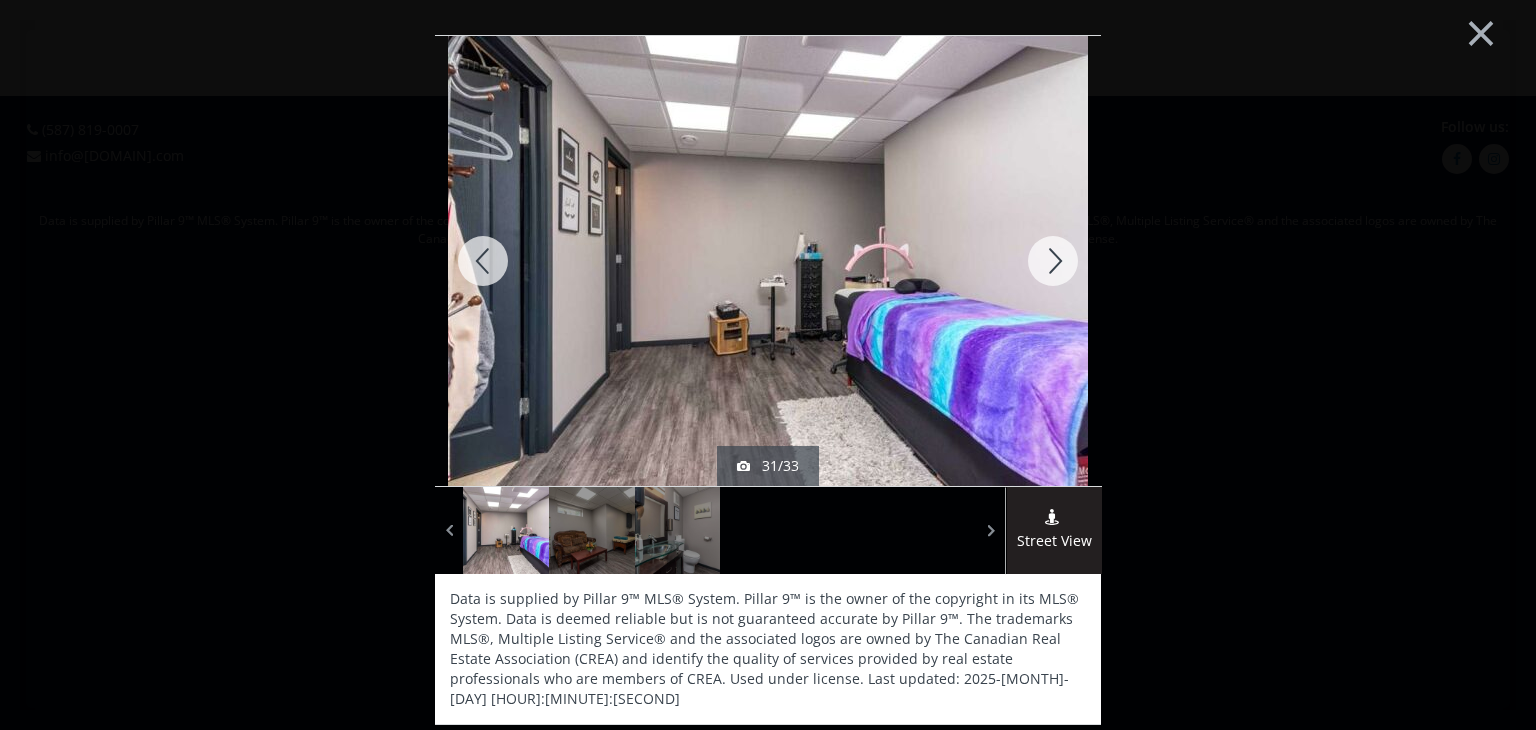 click at bounding box center [1053, 261] 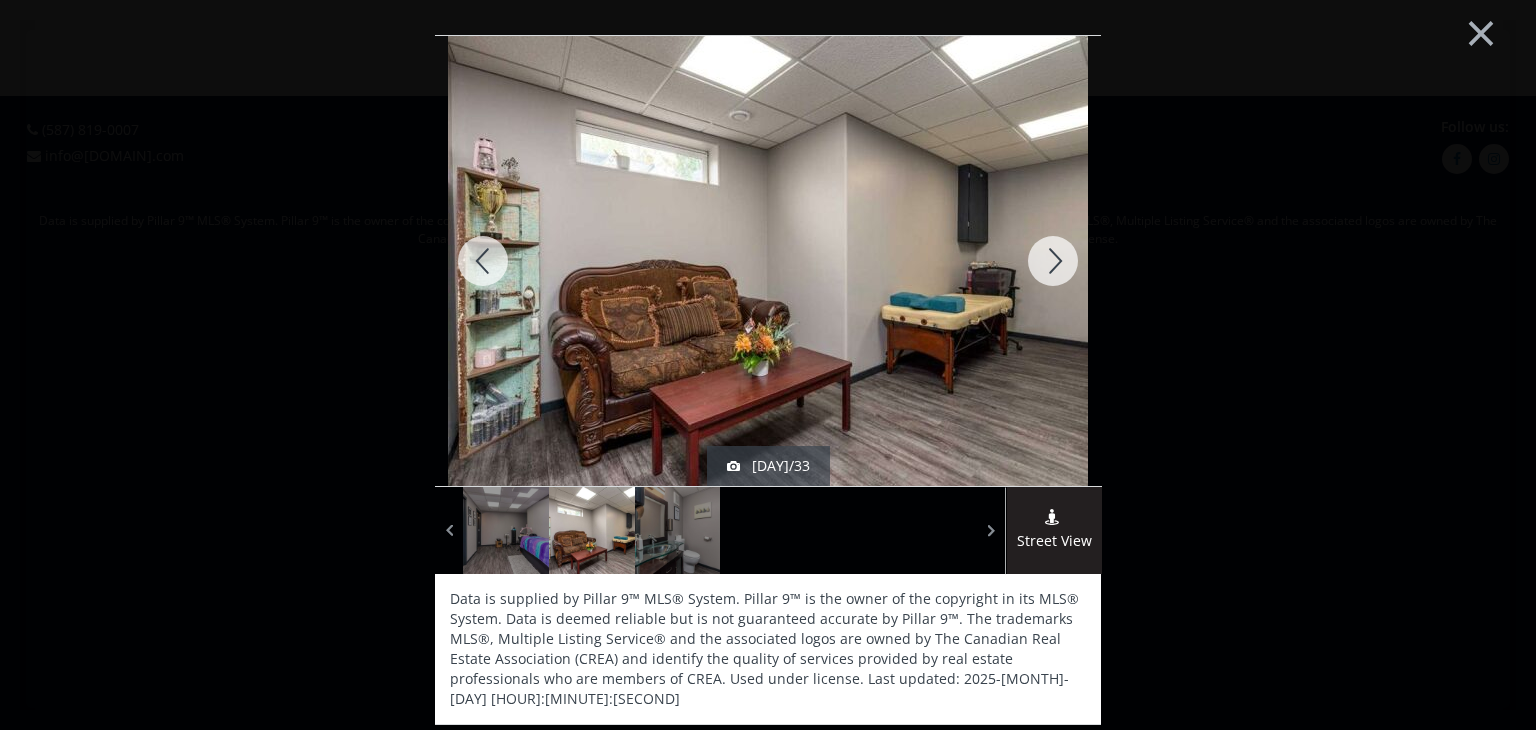 click at bounding box center [1053, 261] 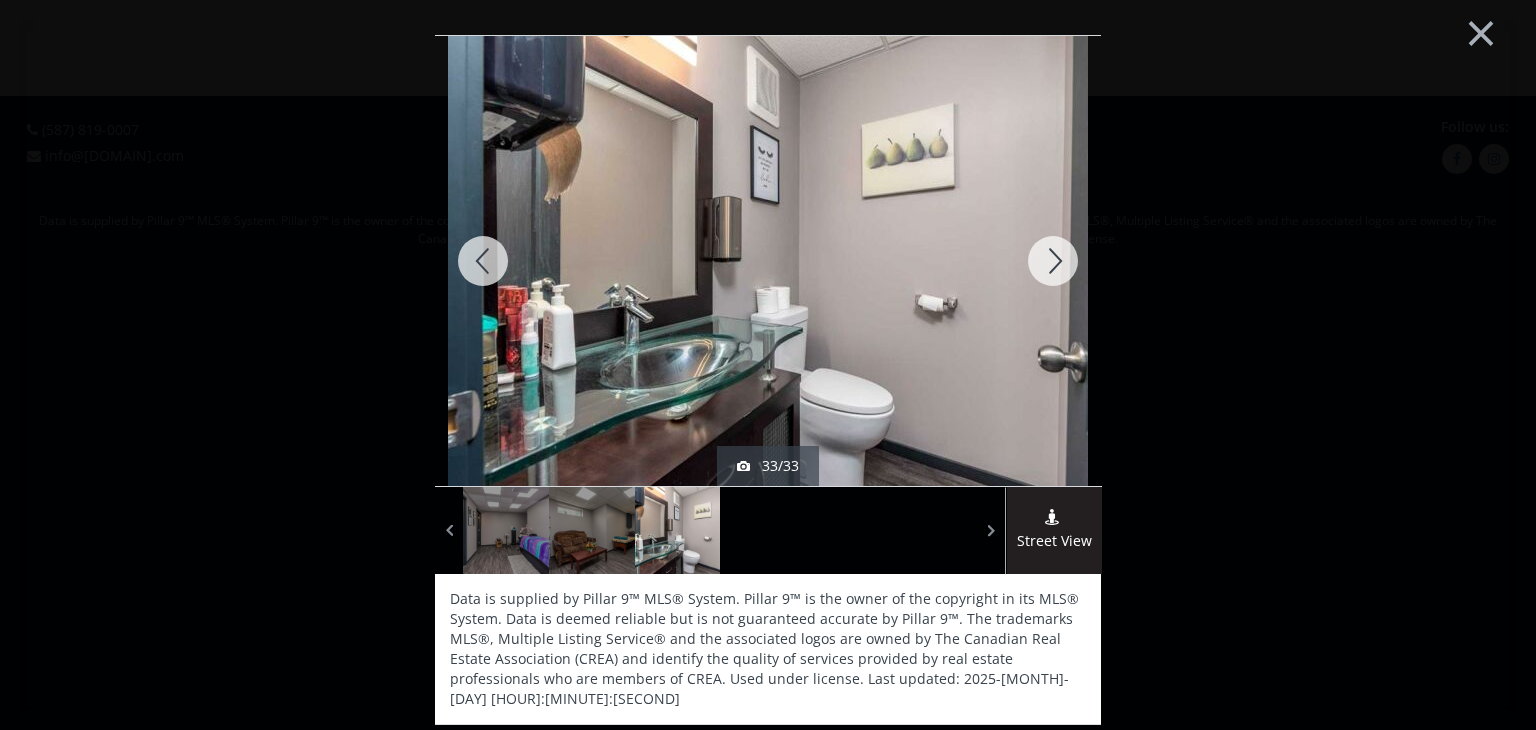 click at bounding box center [1053, 261] 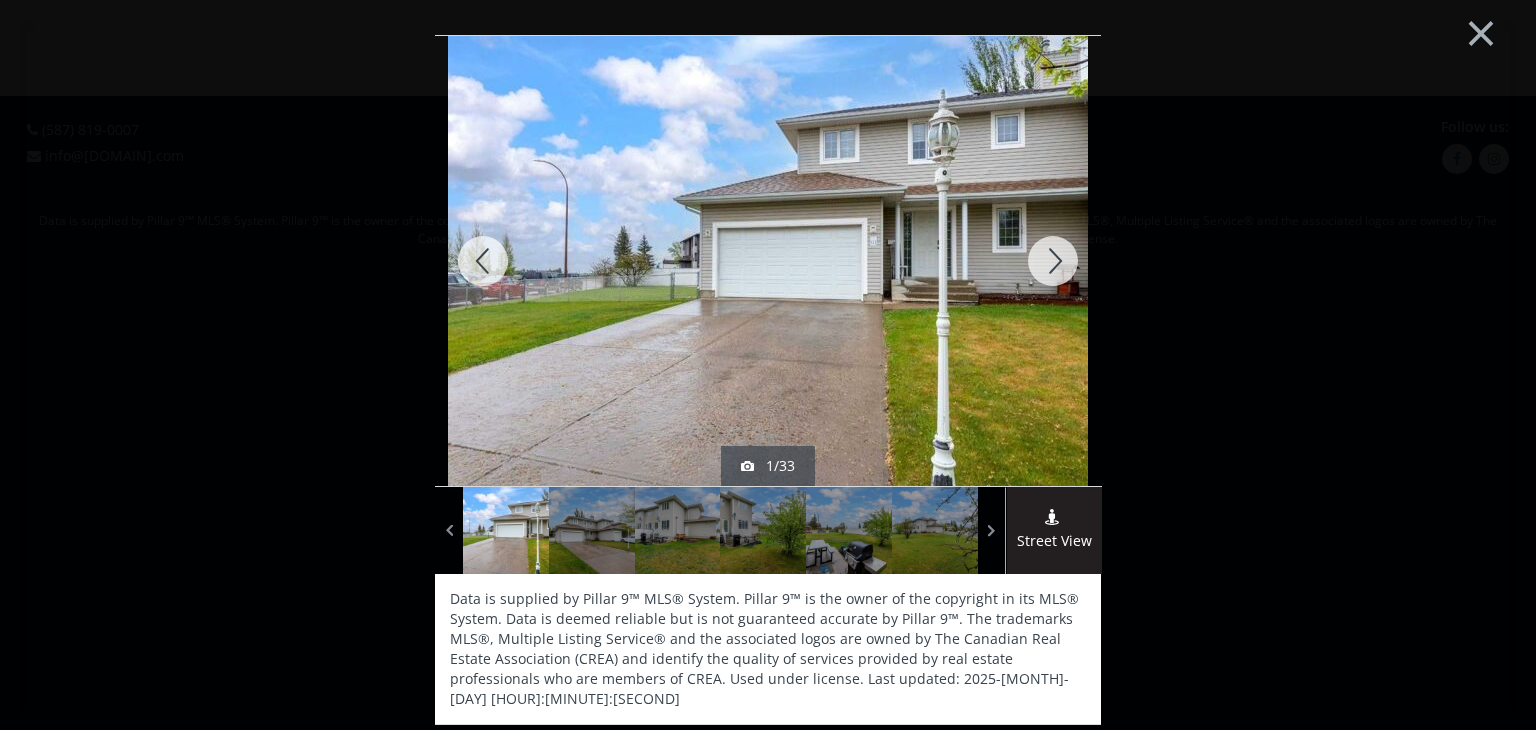 click at bounding box center (1053, 261) 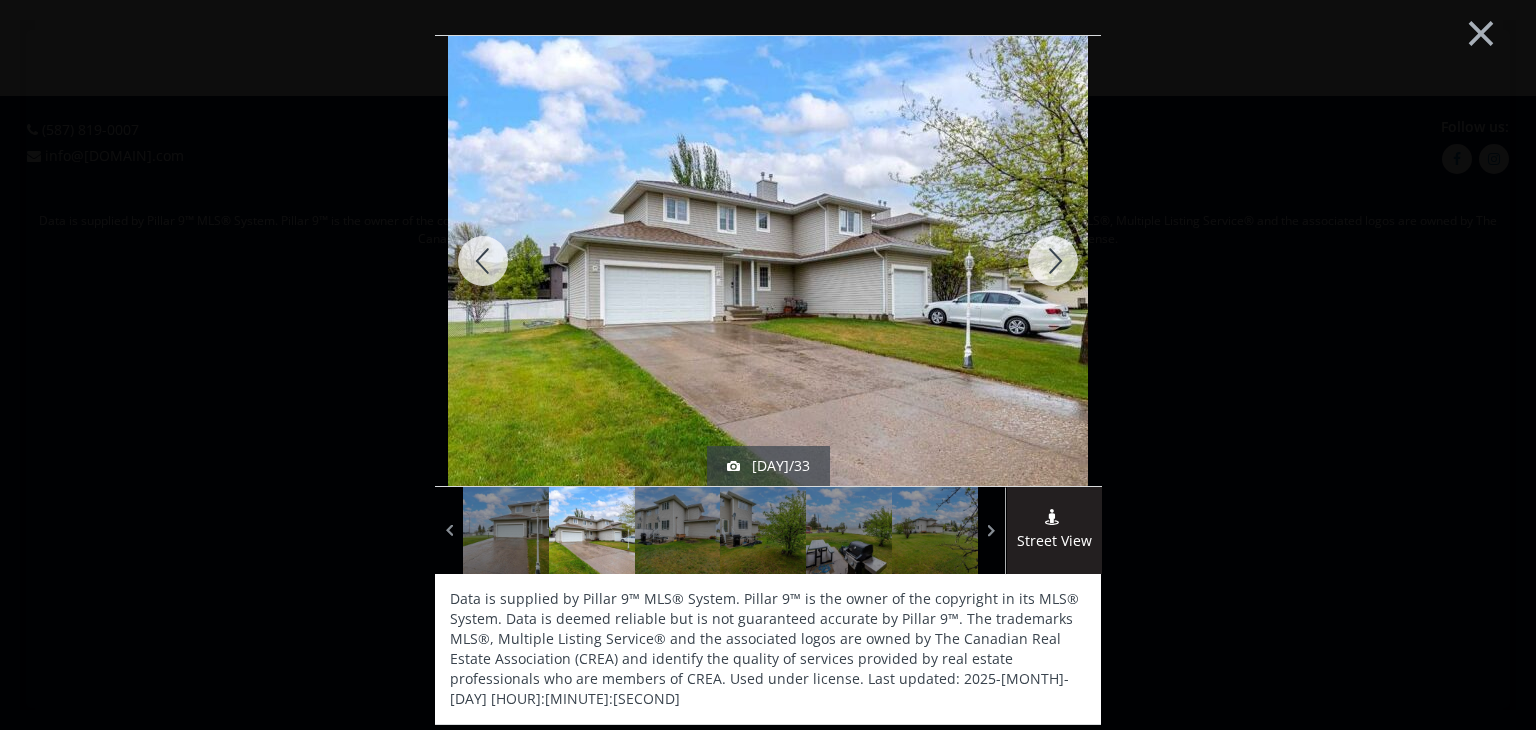 click at bounding box center (1053, 261) 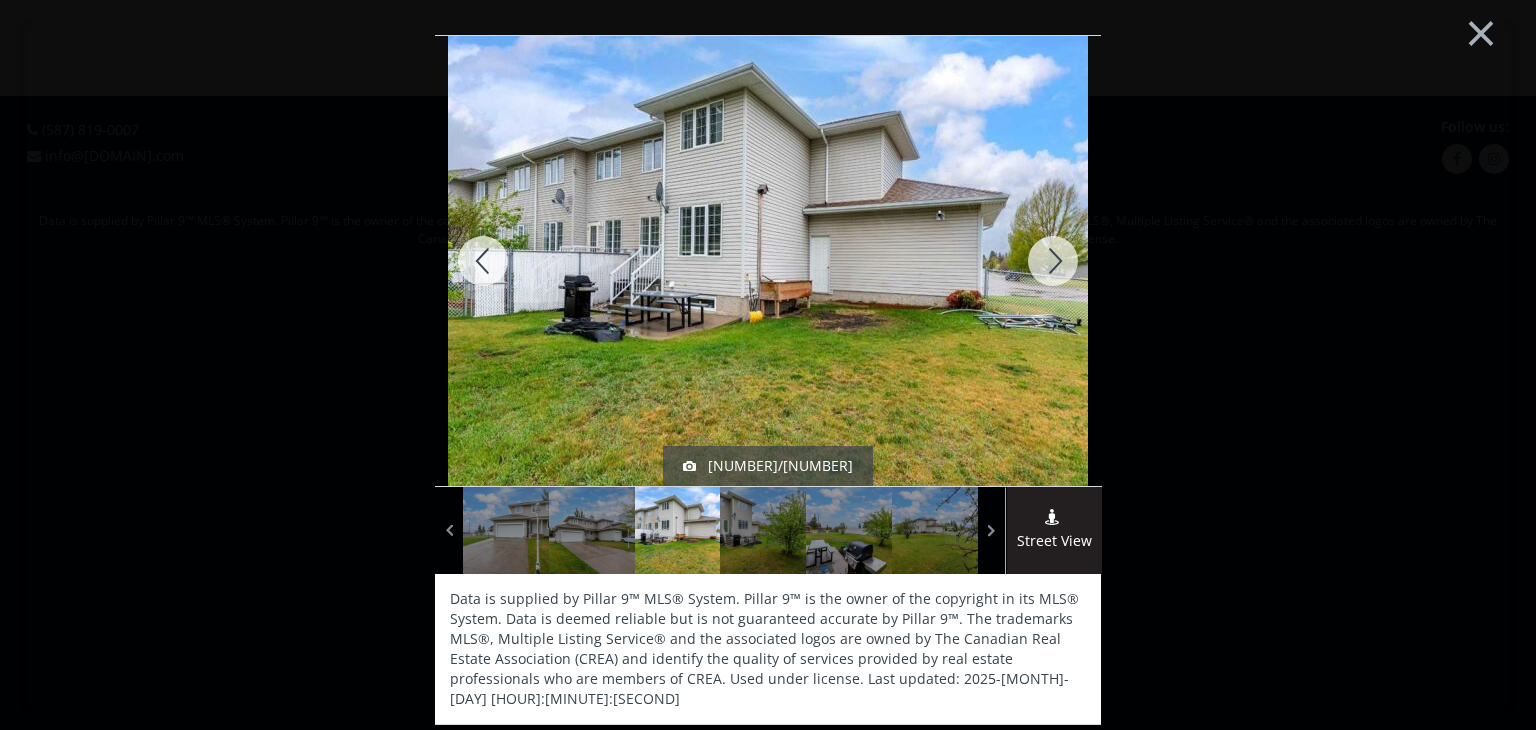 click at bounding box center (1053, 261) 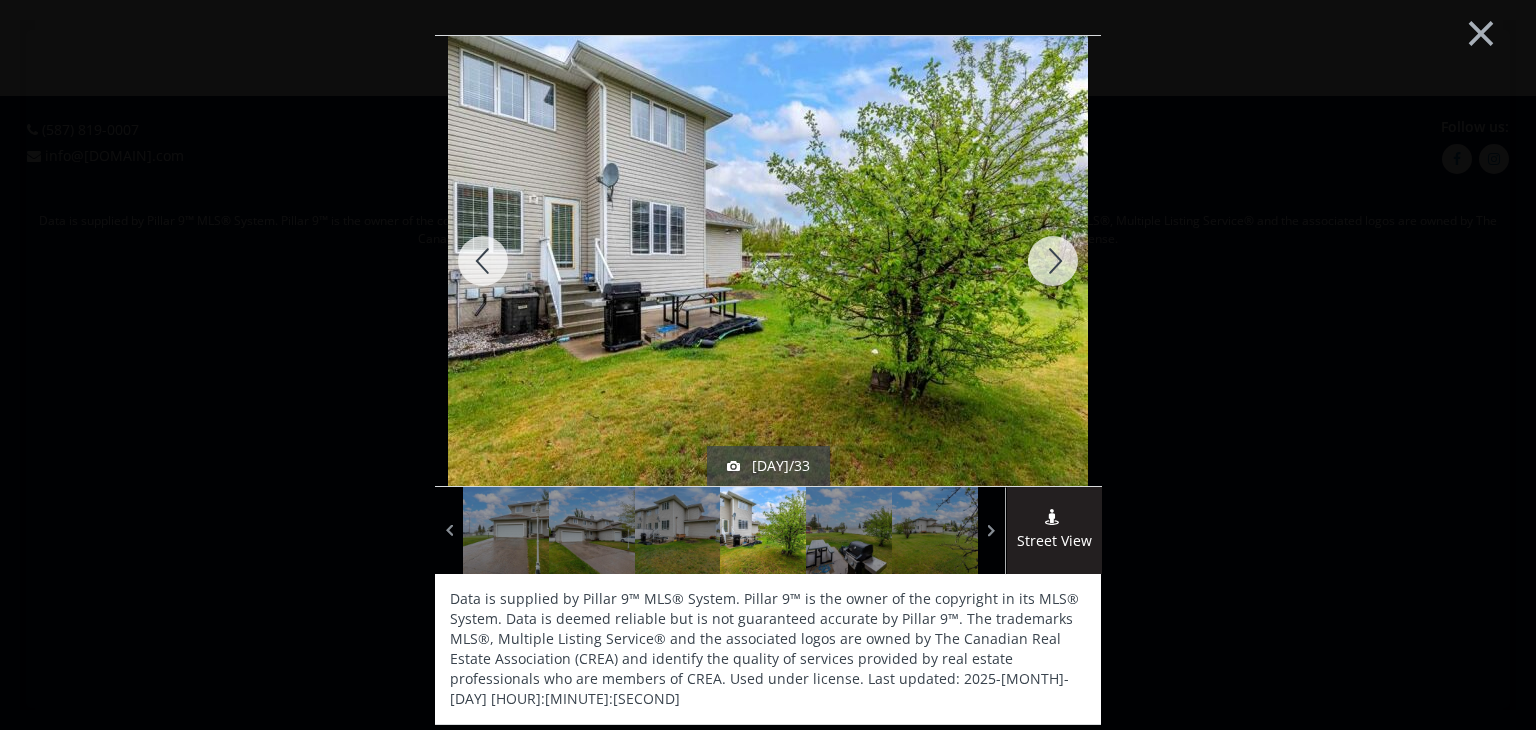 click at bounding box center [1053, 261] 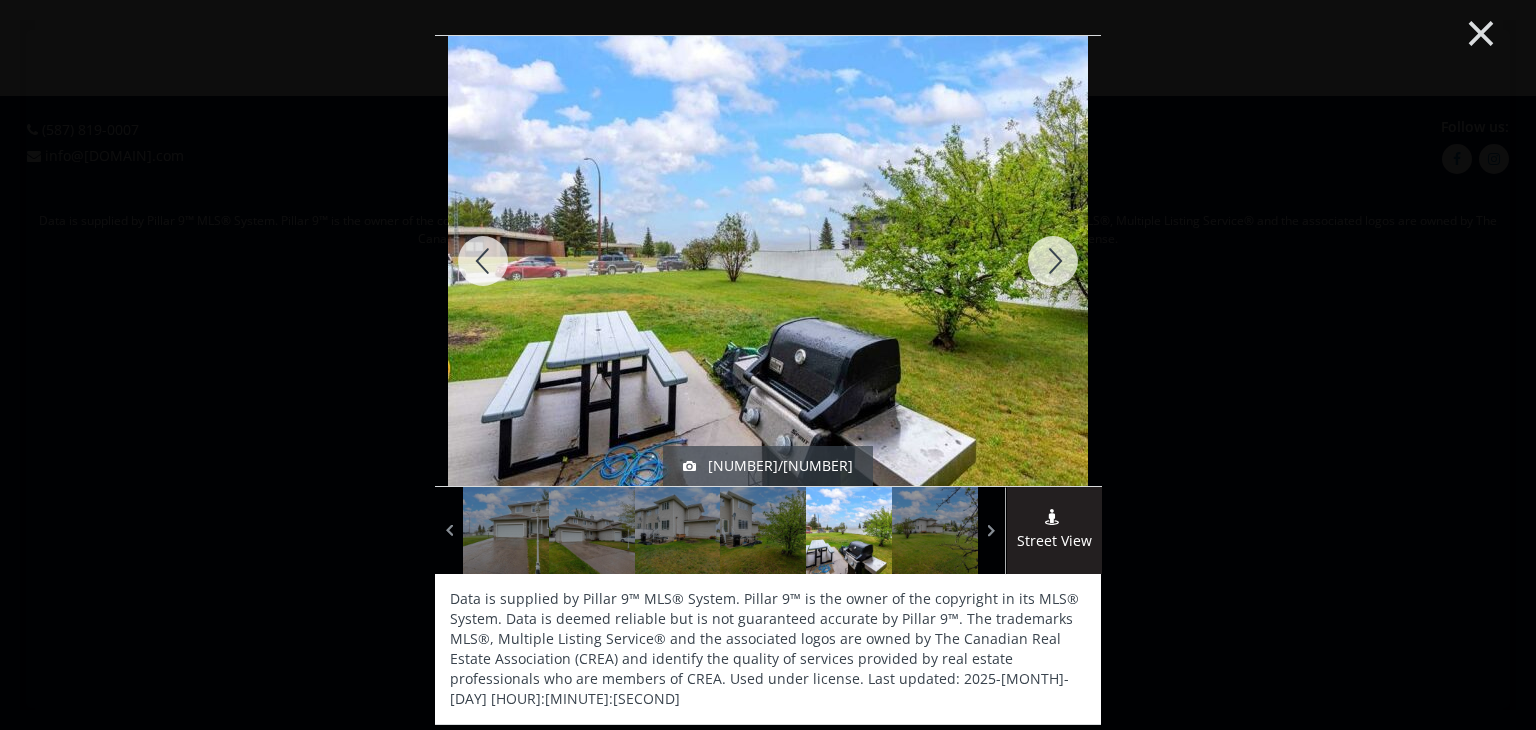 click on "×" at bounding box center [1481, 31] 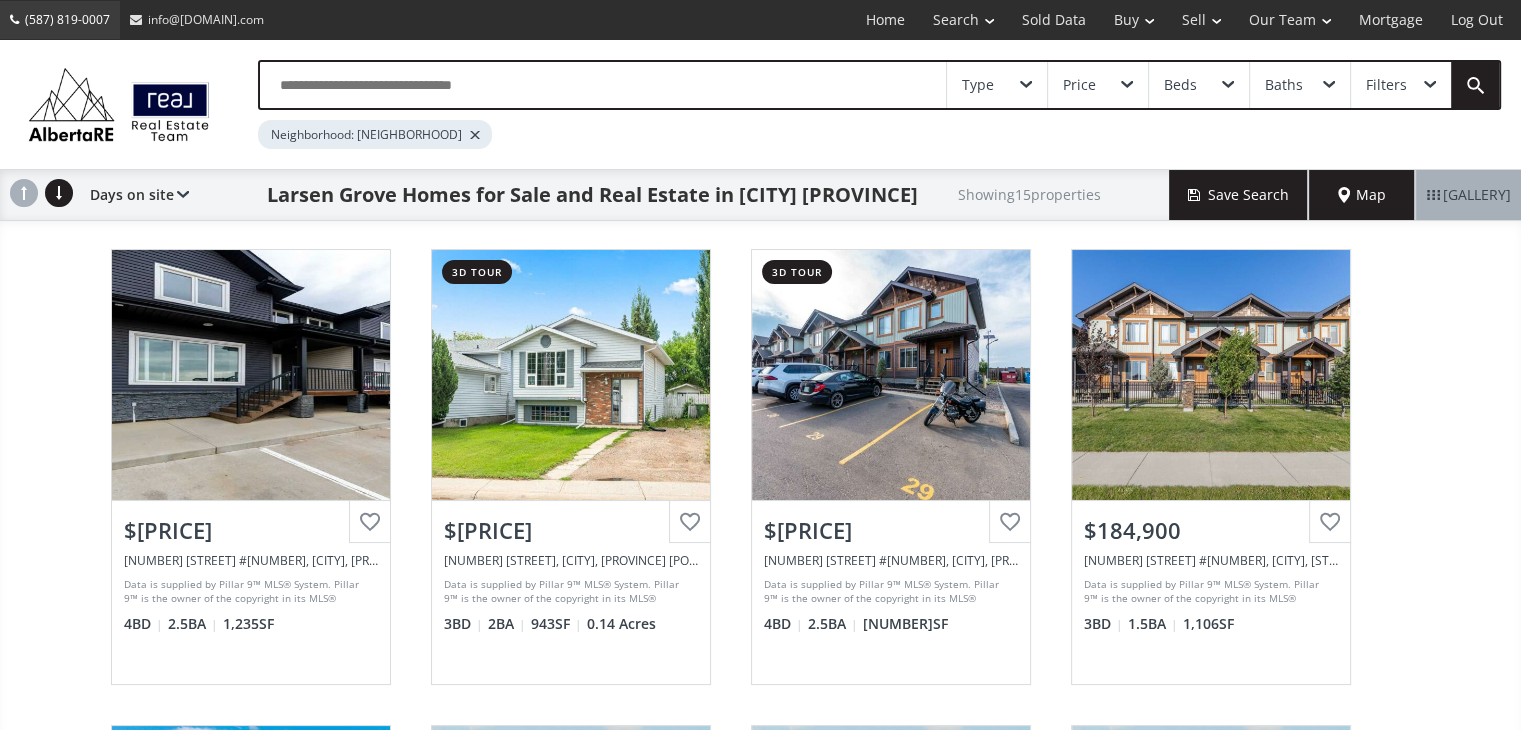 scroll, scrollTop: 911, scrollLeft: 0, axis: vertical 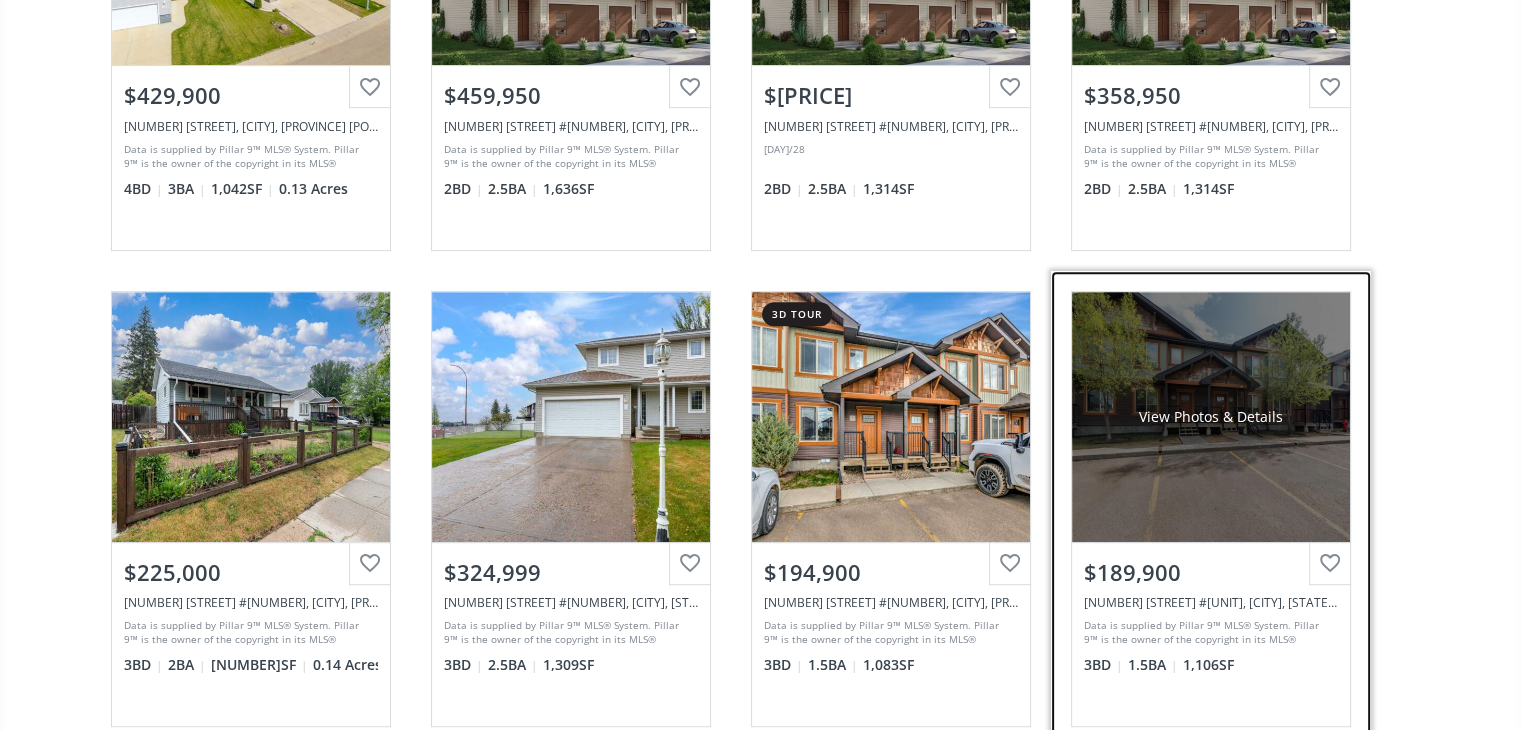 click on "View Photos & Details" at bounding box center [1211, 417] 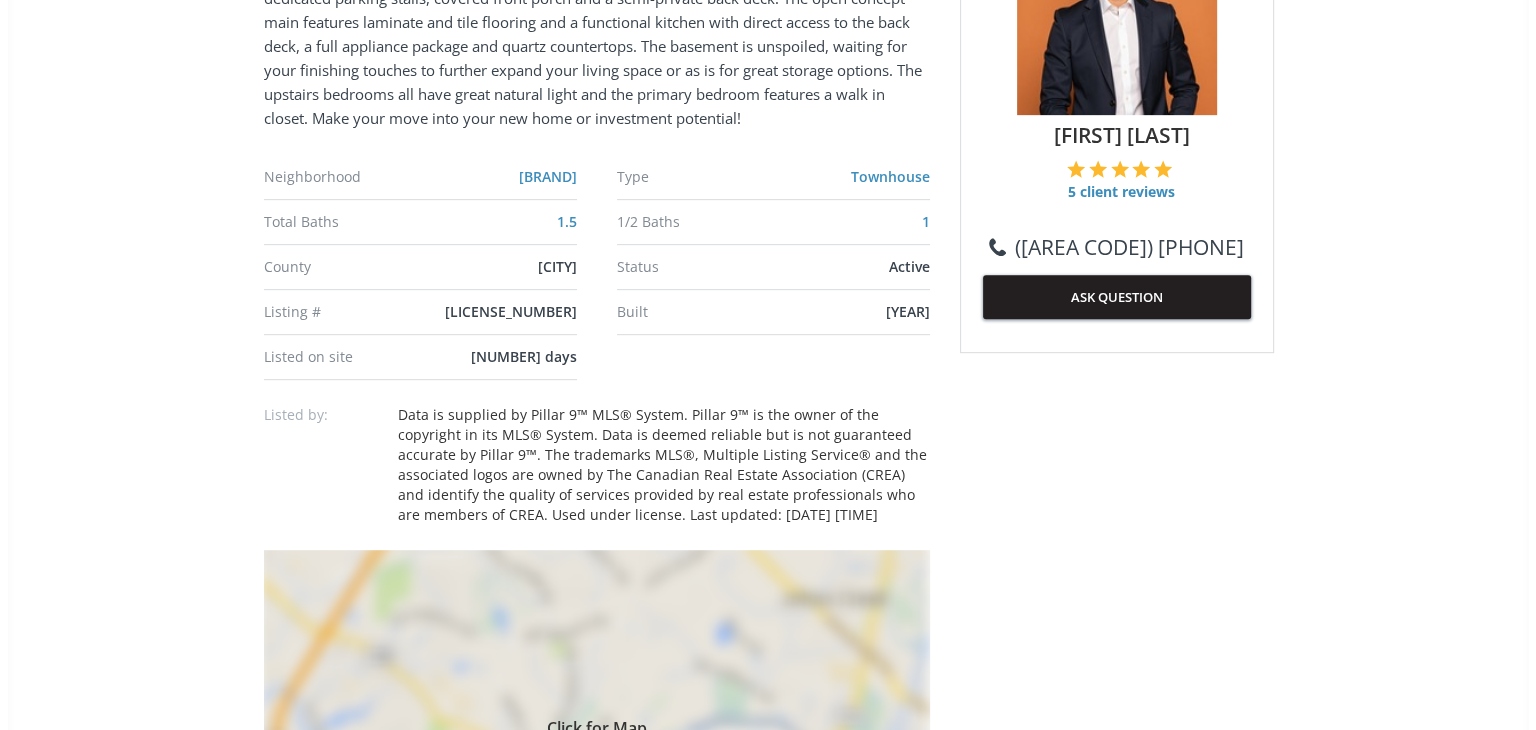 scroll, scrollTop: 0, scrollLeft: 0, axis: both 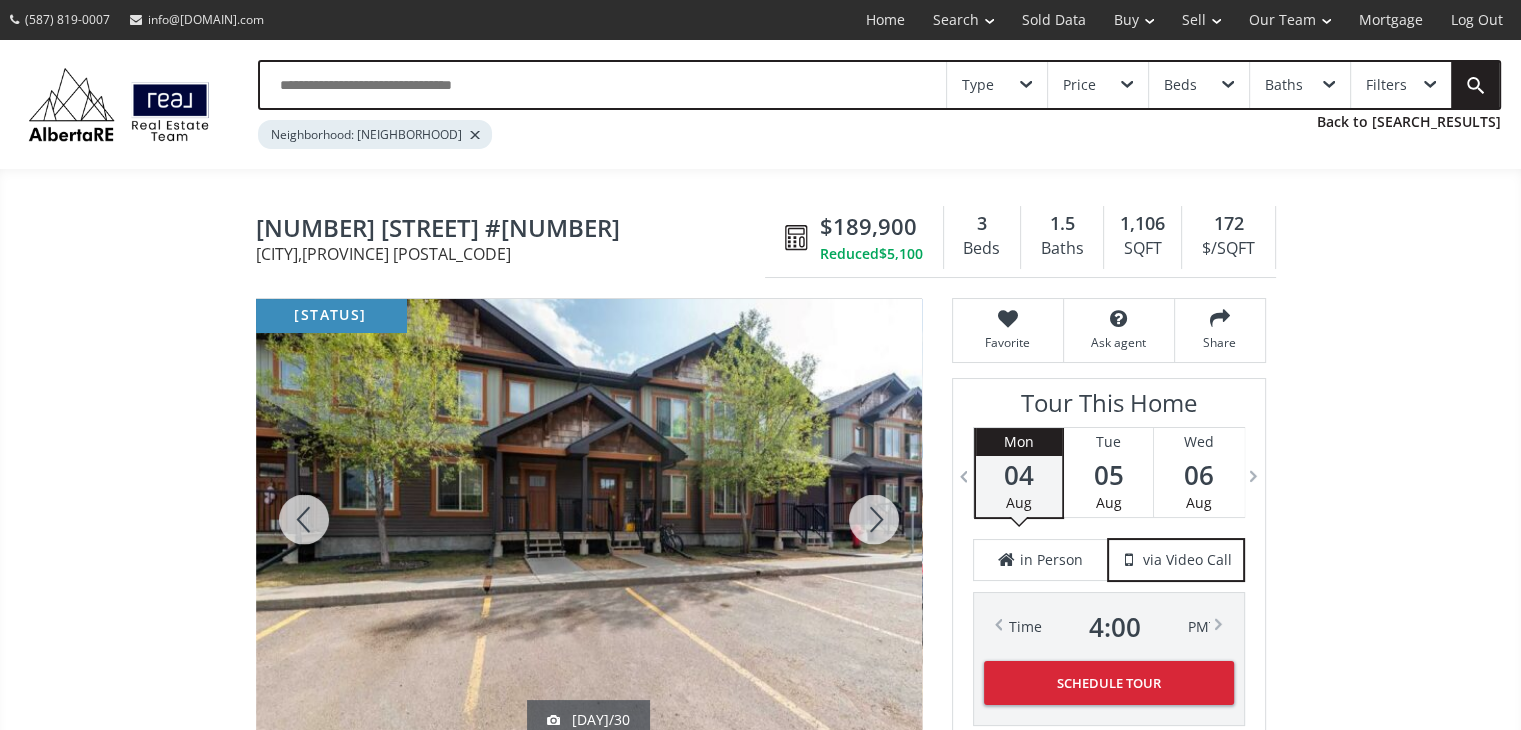 click at bounding box center [589, 519] 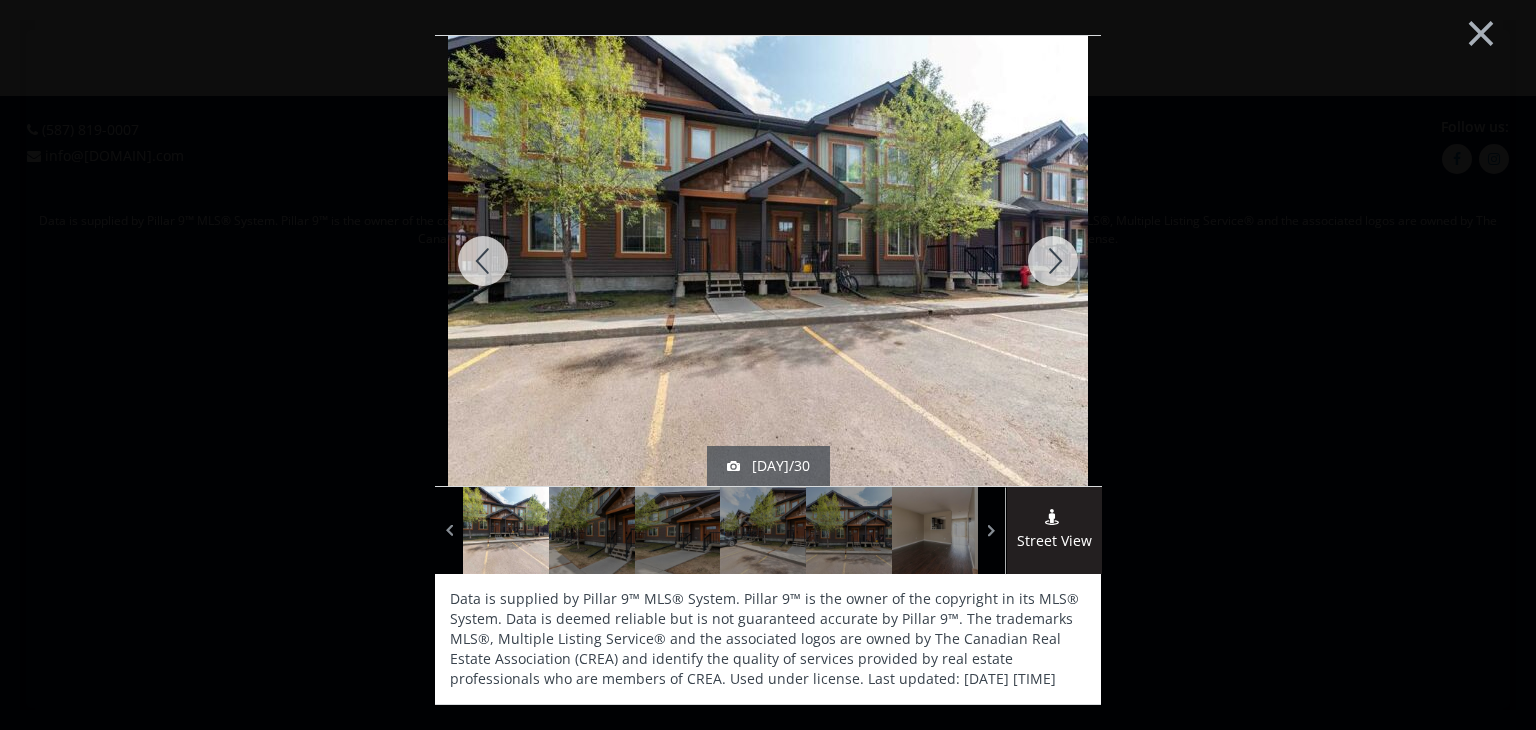 click at bounding box center (1053, 261) 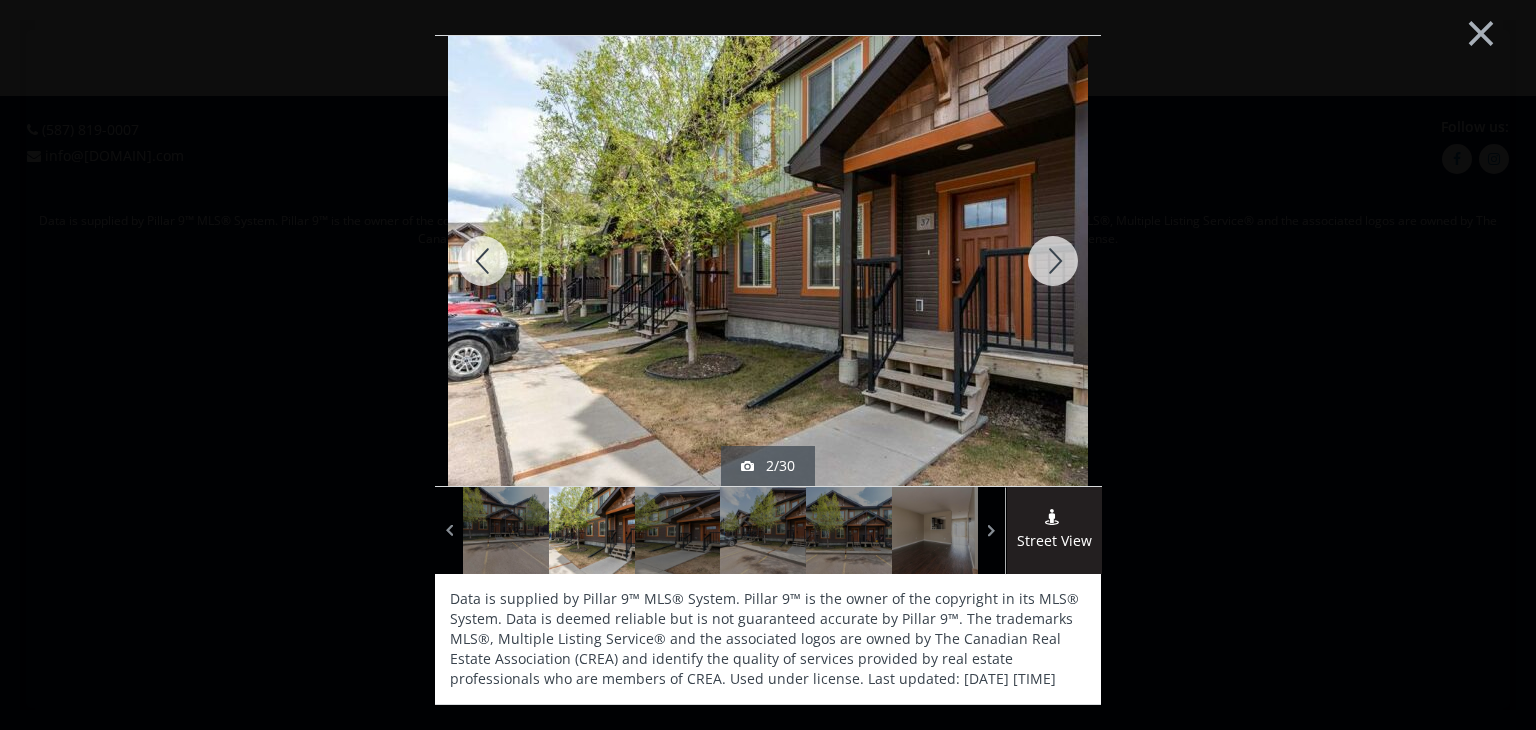 click at bounding box center [1053, 261] 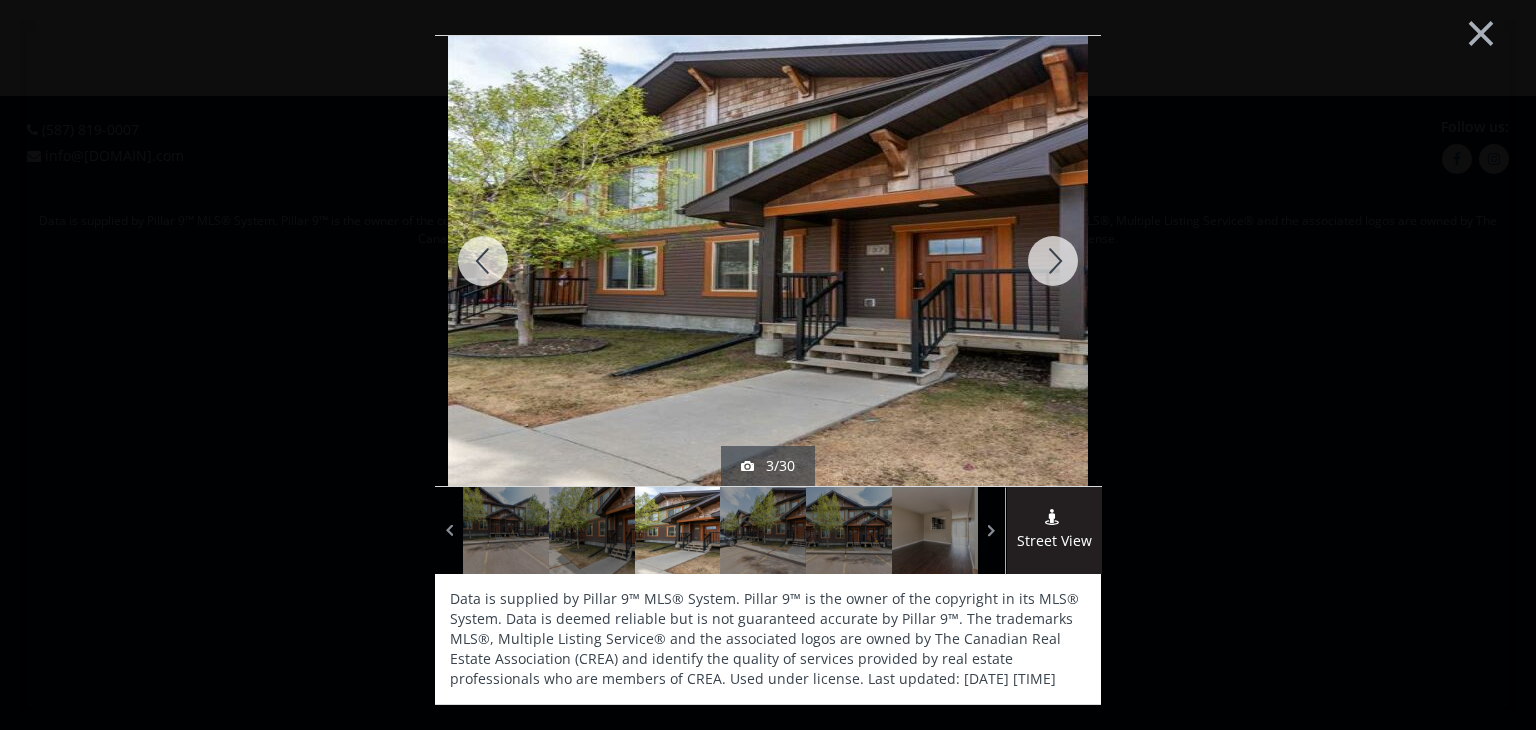 click at bounding box center [1053, 261] 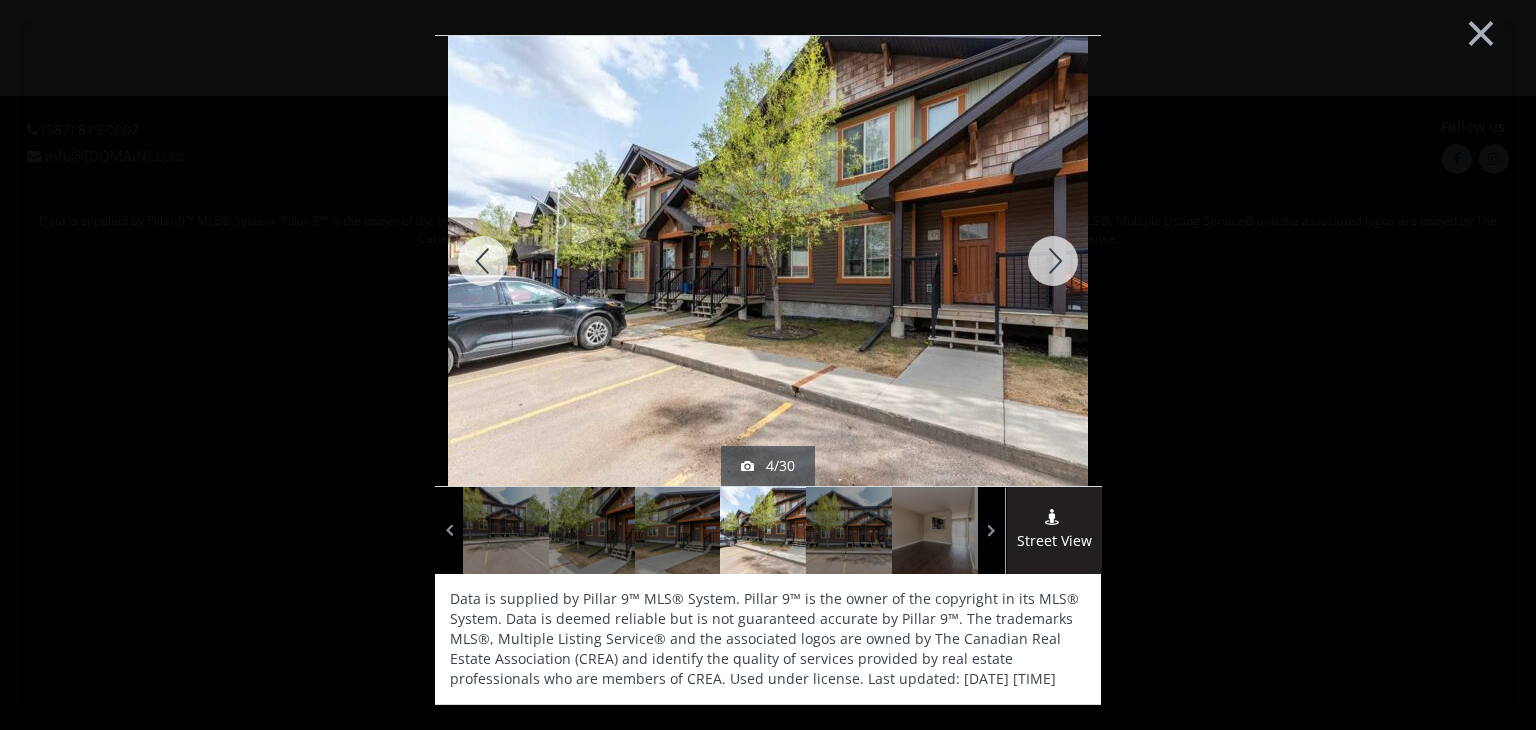 click at bounding box center (1053, 261) 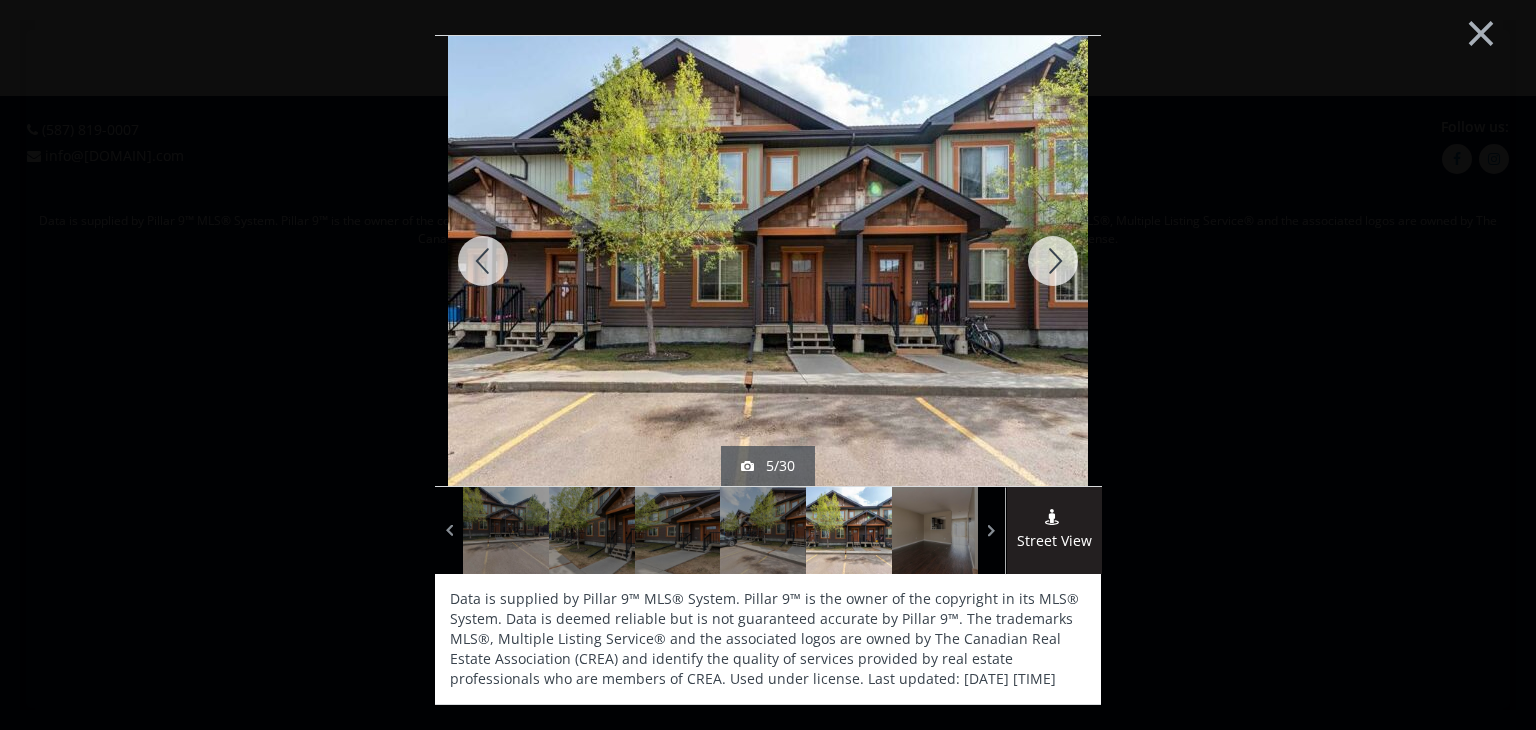 click at bounding box center (1053, 261) 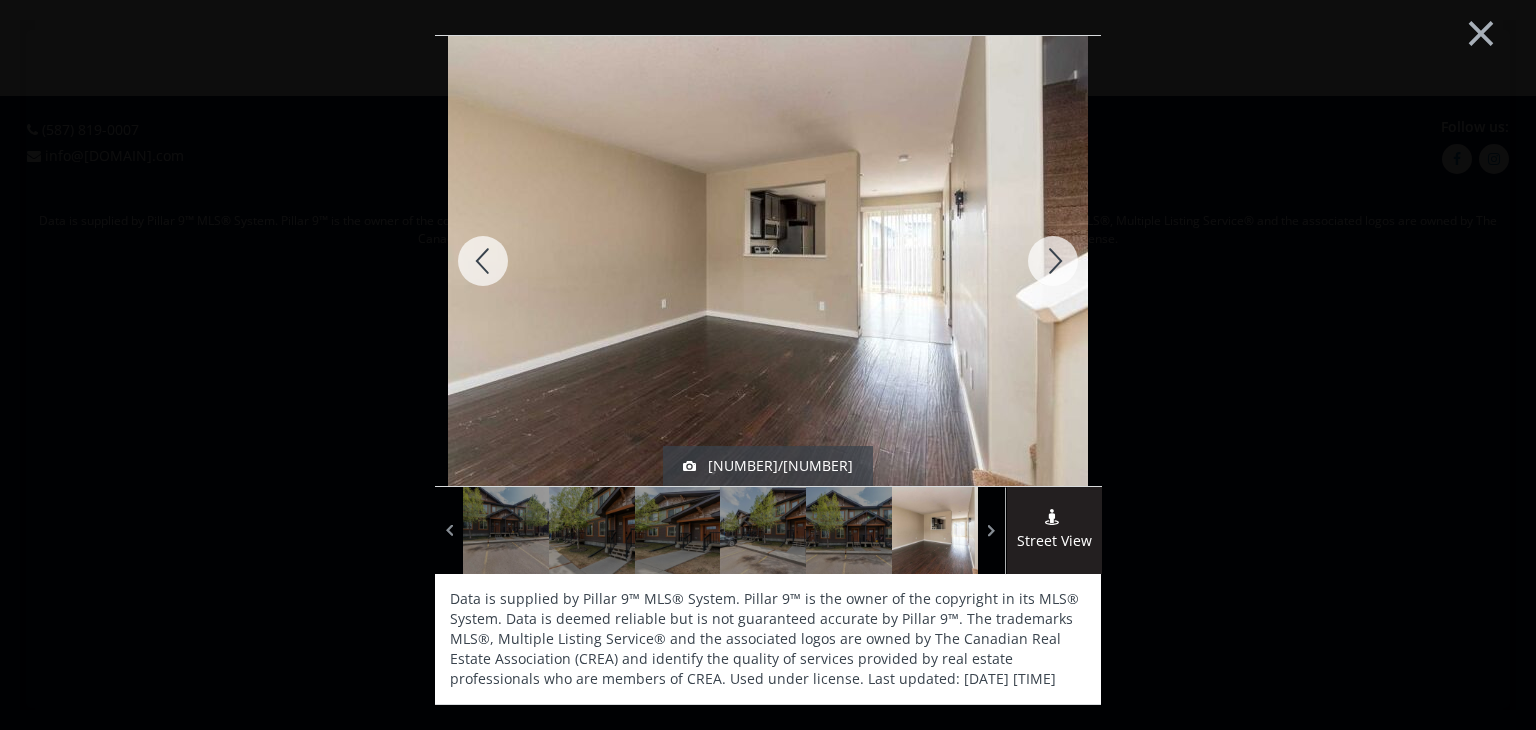 click at bounding box center (1053, 261) 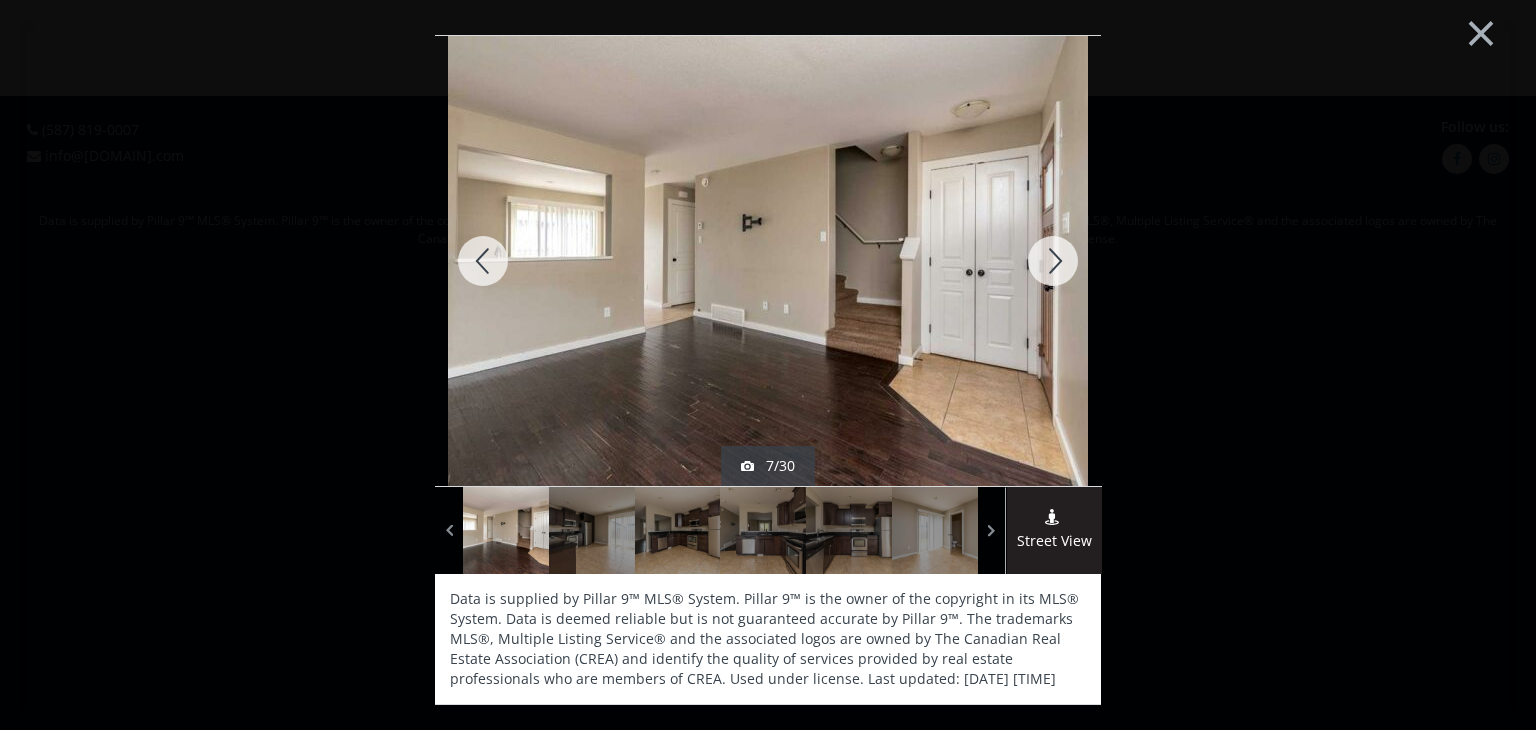 click at bounding box center [1053, 261] 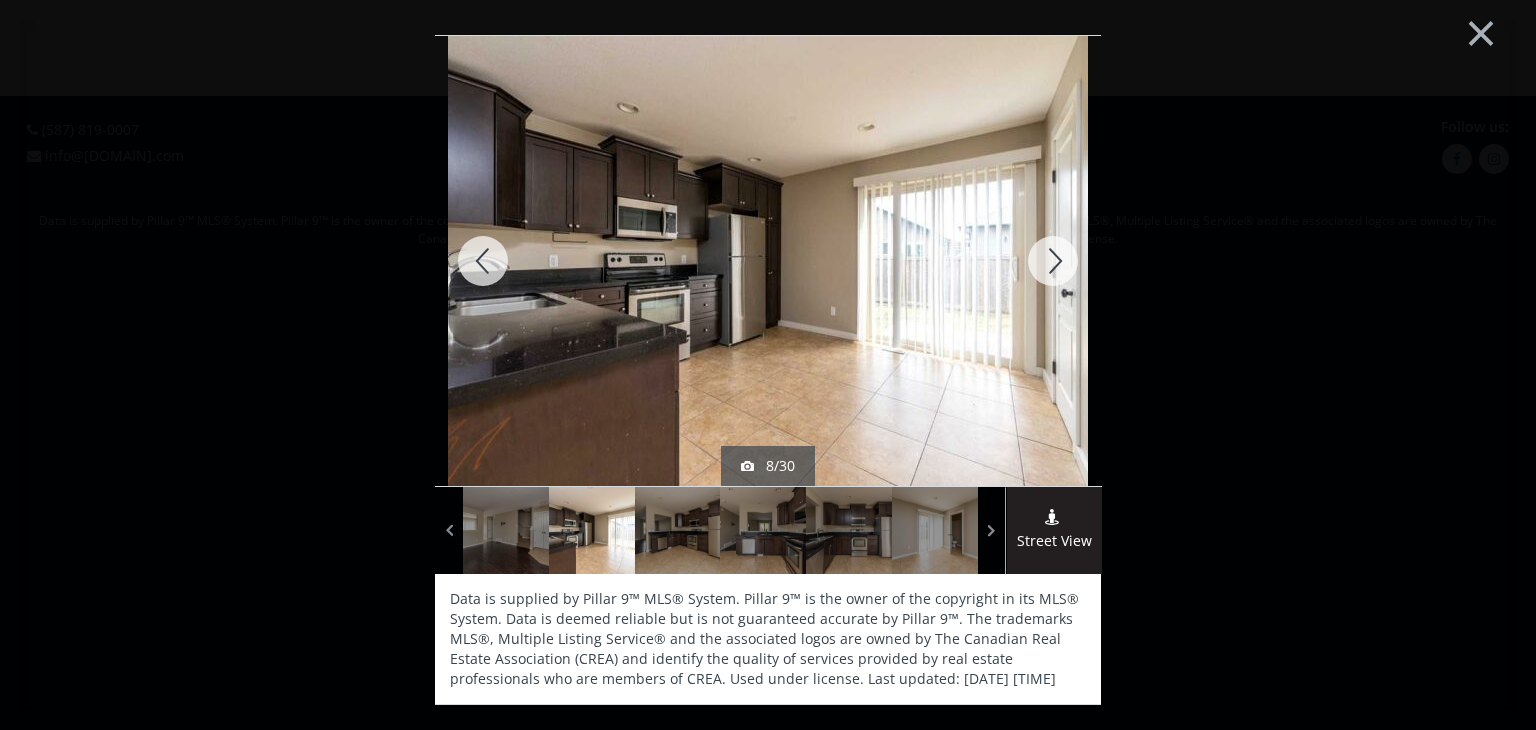 click at bounding box center [1053, 261] 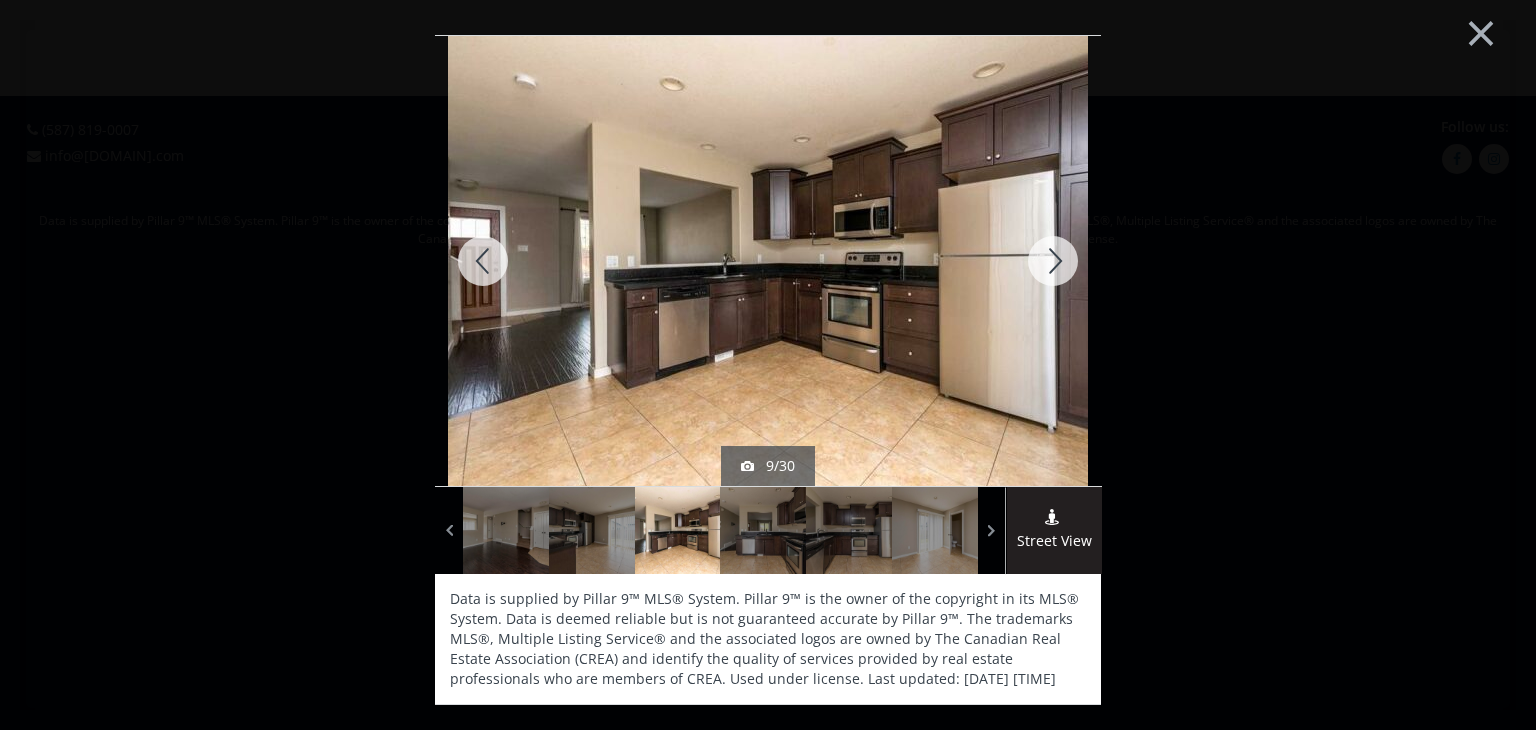 click at bounding box center [1053, 261] 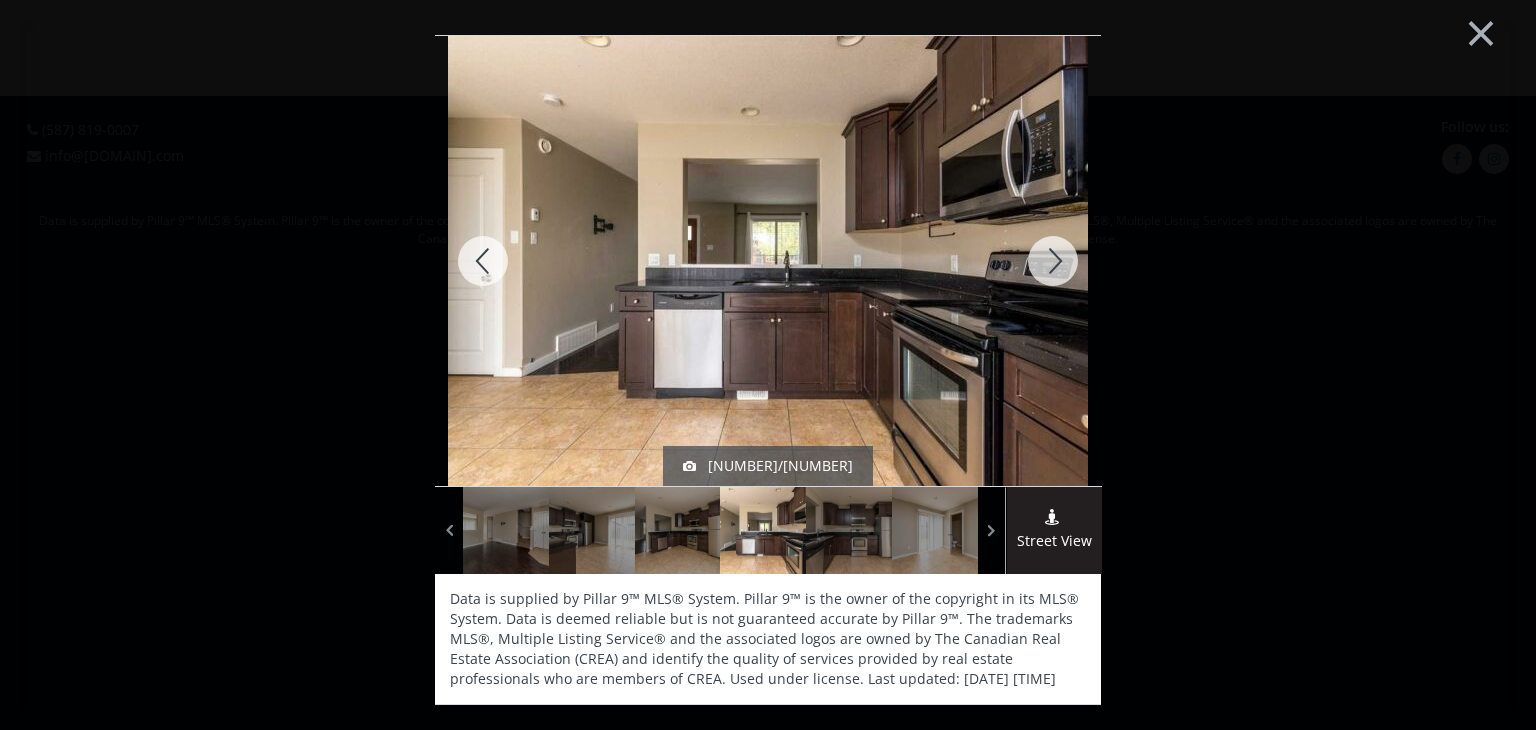 click at bounding box center (1053, 261) 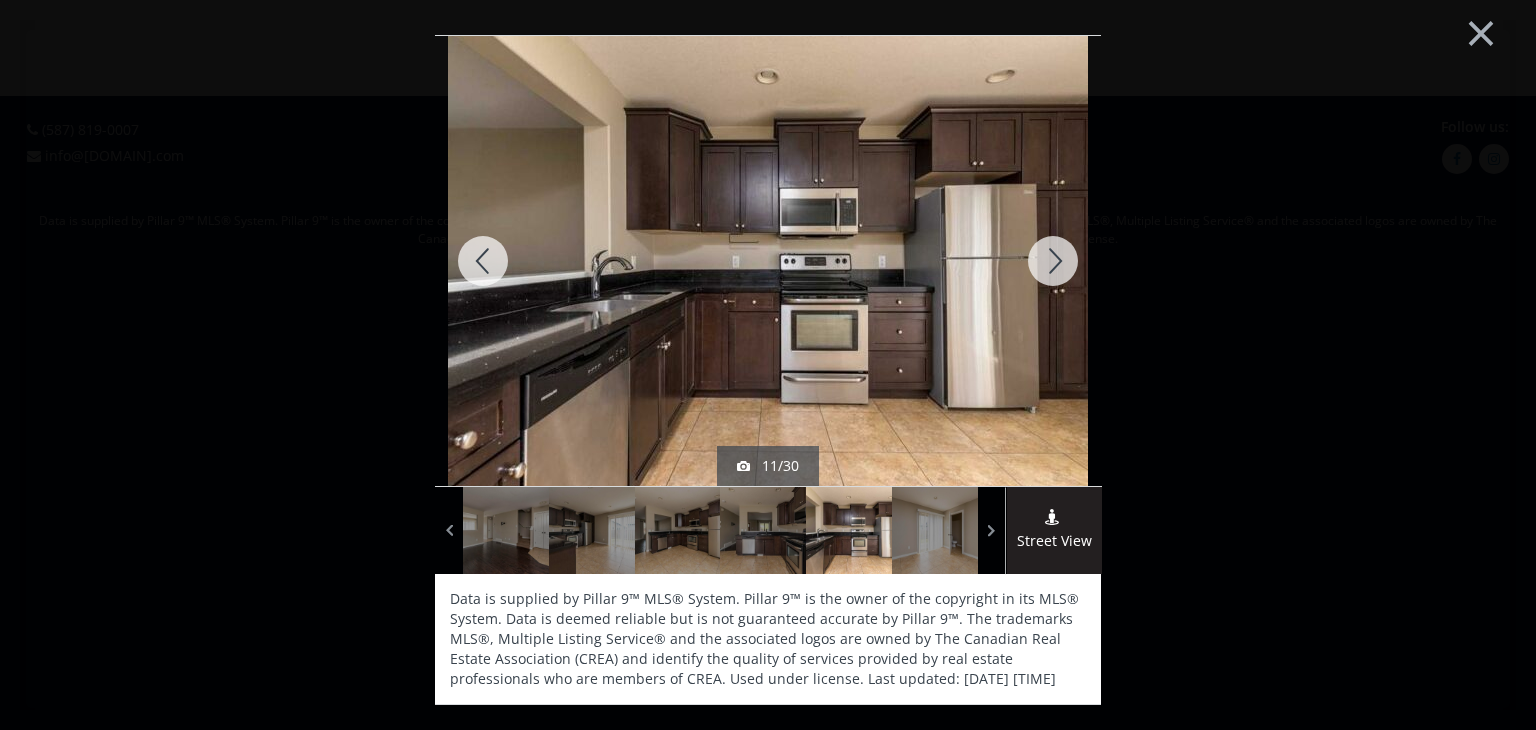 click at bounding box center (1053, 261) 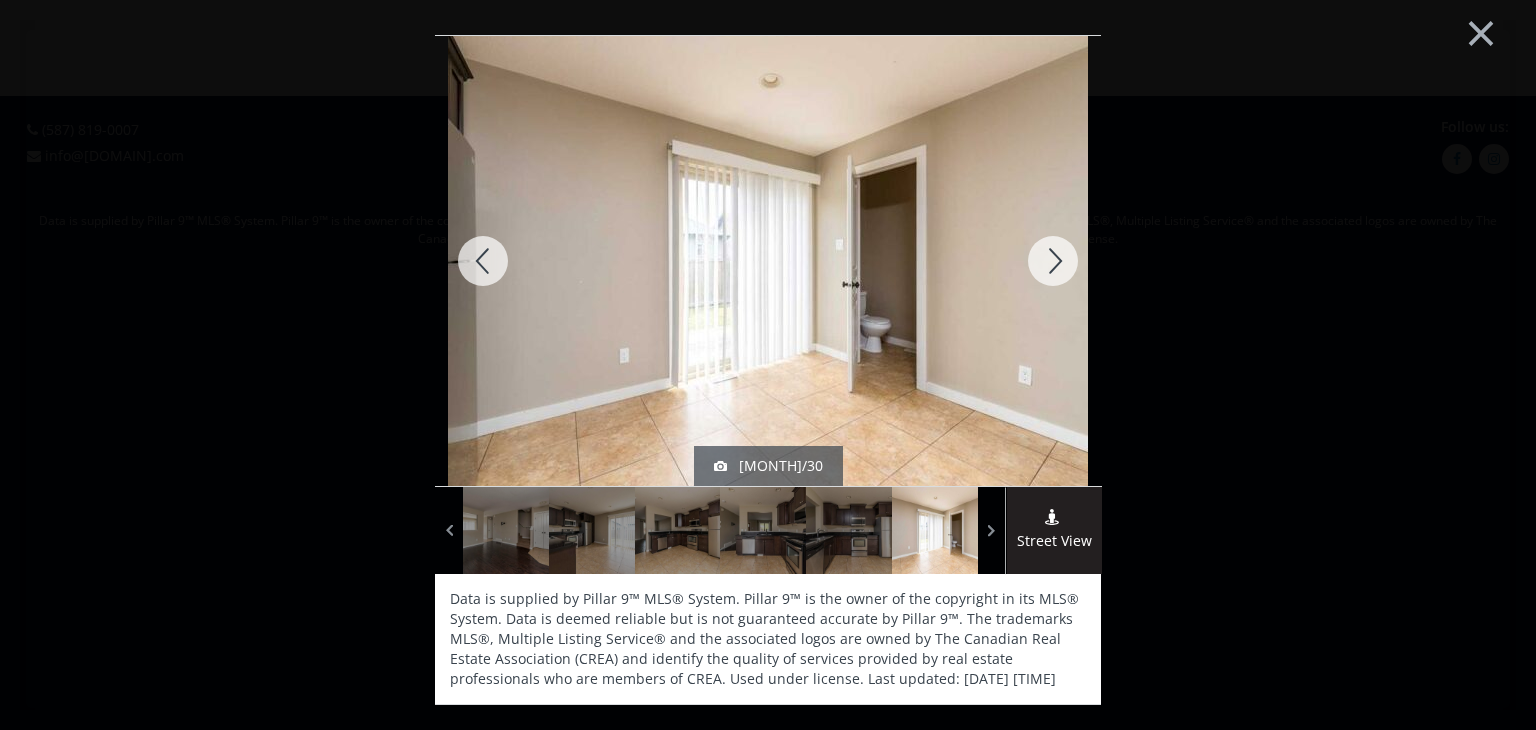click at bounding box center (1053, 261) 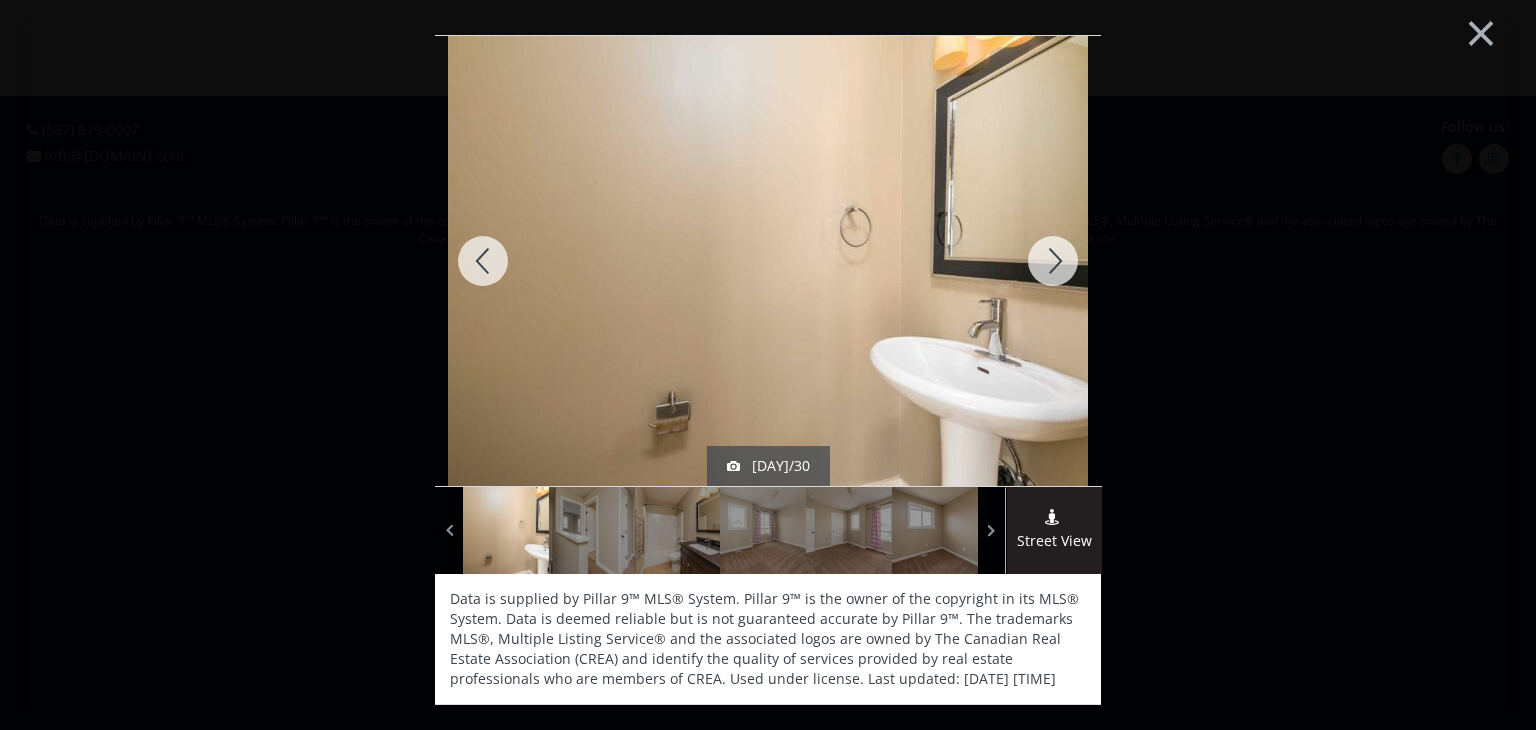 click at bounding box center [1053, 261] 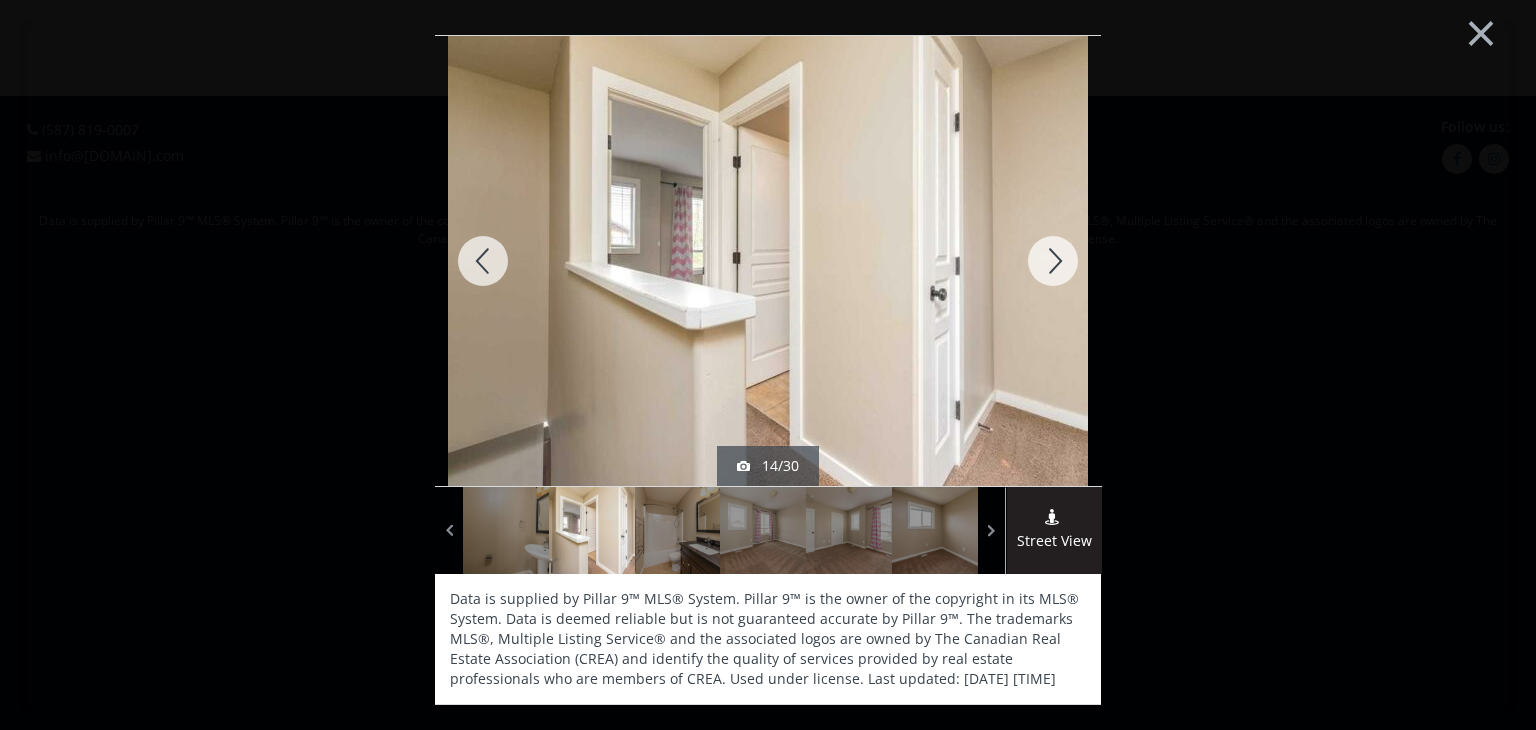 click at bounding box center (1053, 261) 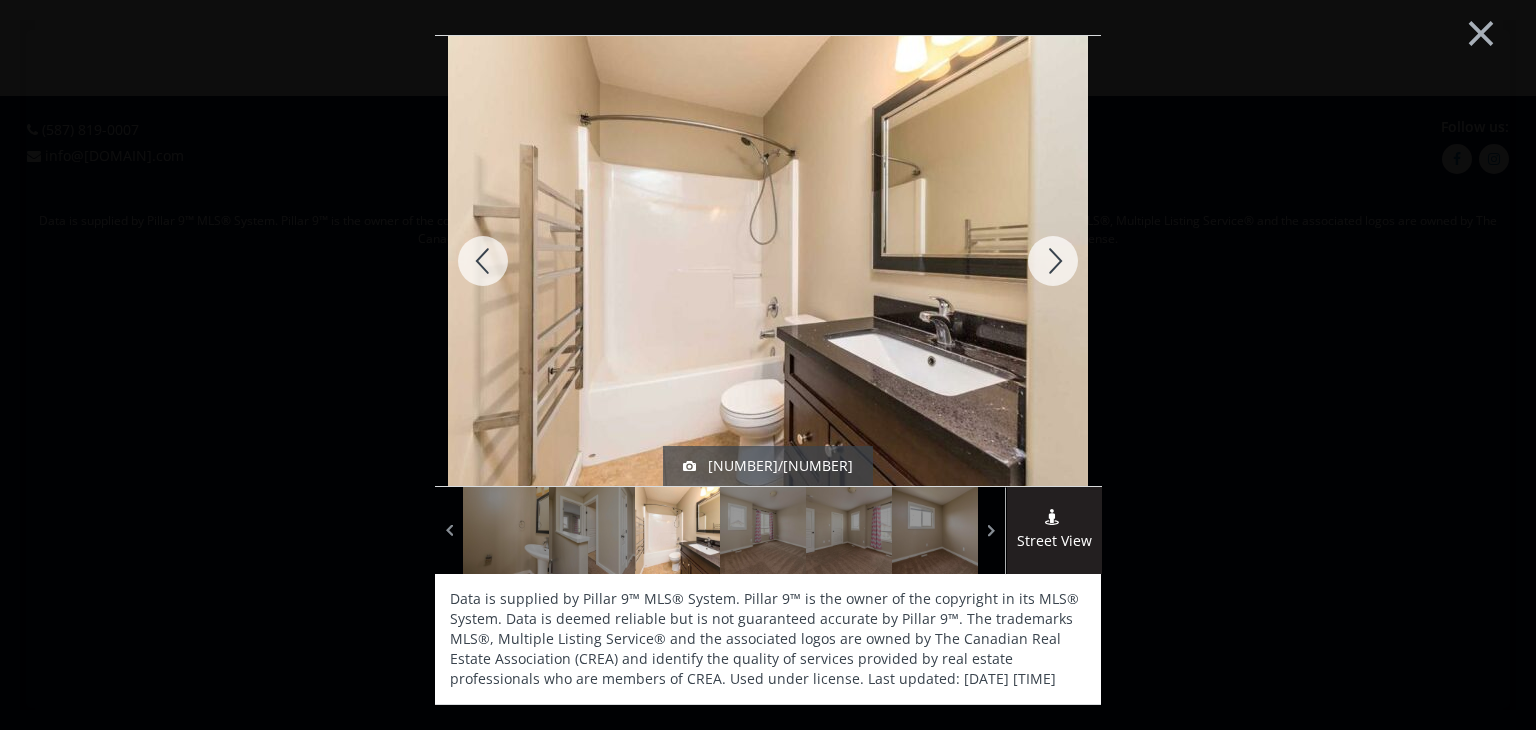 click at bounding box center (1053, 261) 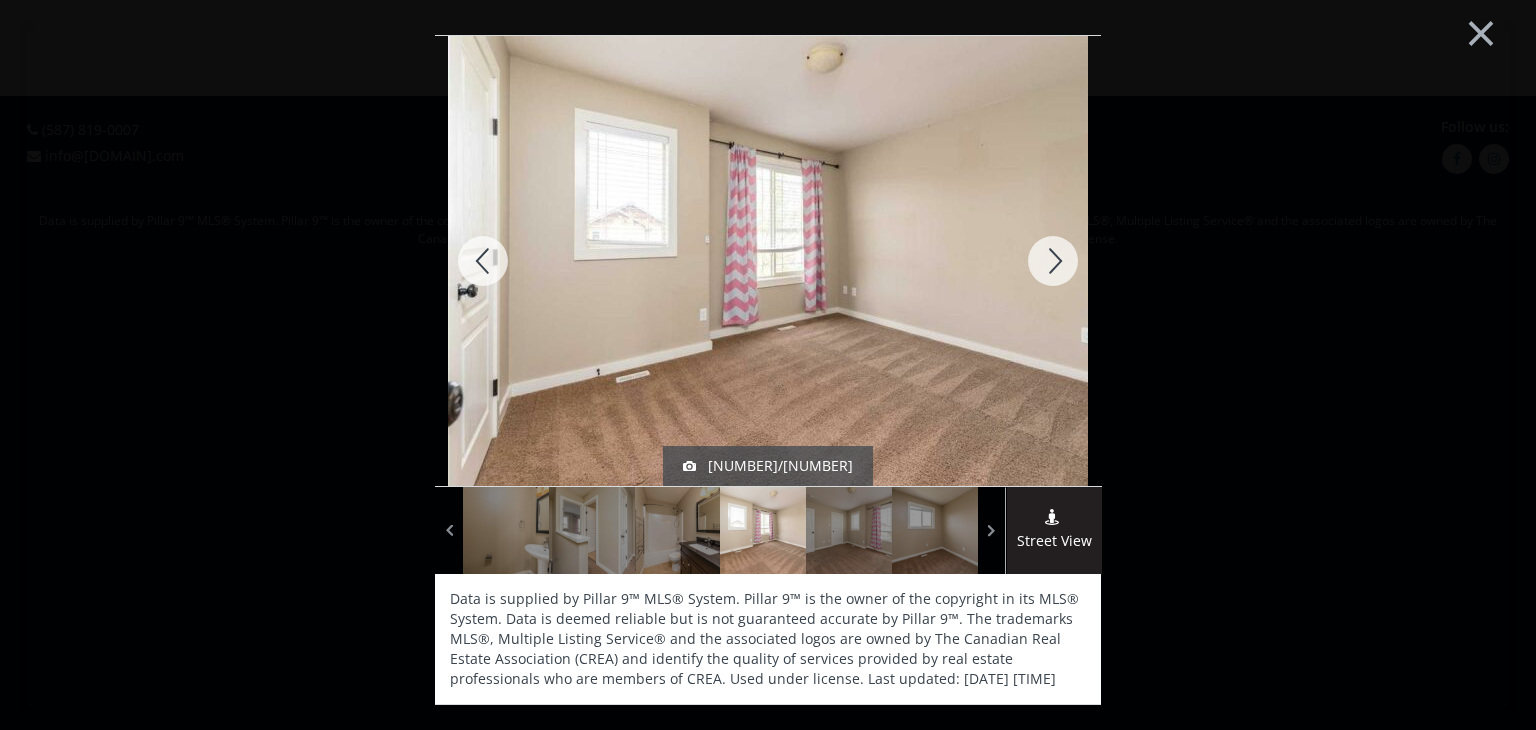 click at bounding box center [1053, 261] 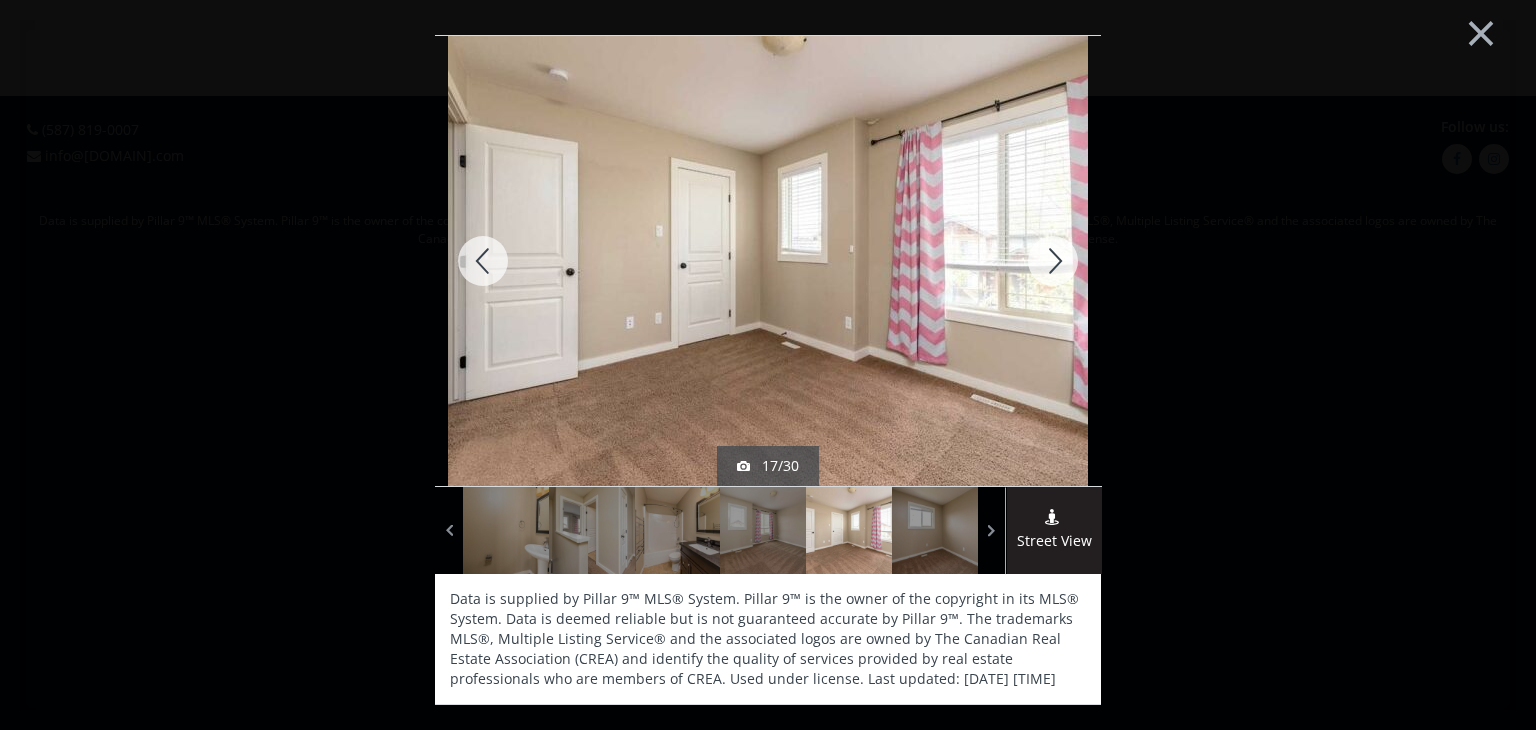 click at bounding box center (1053, 261) 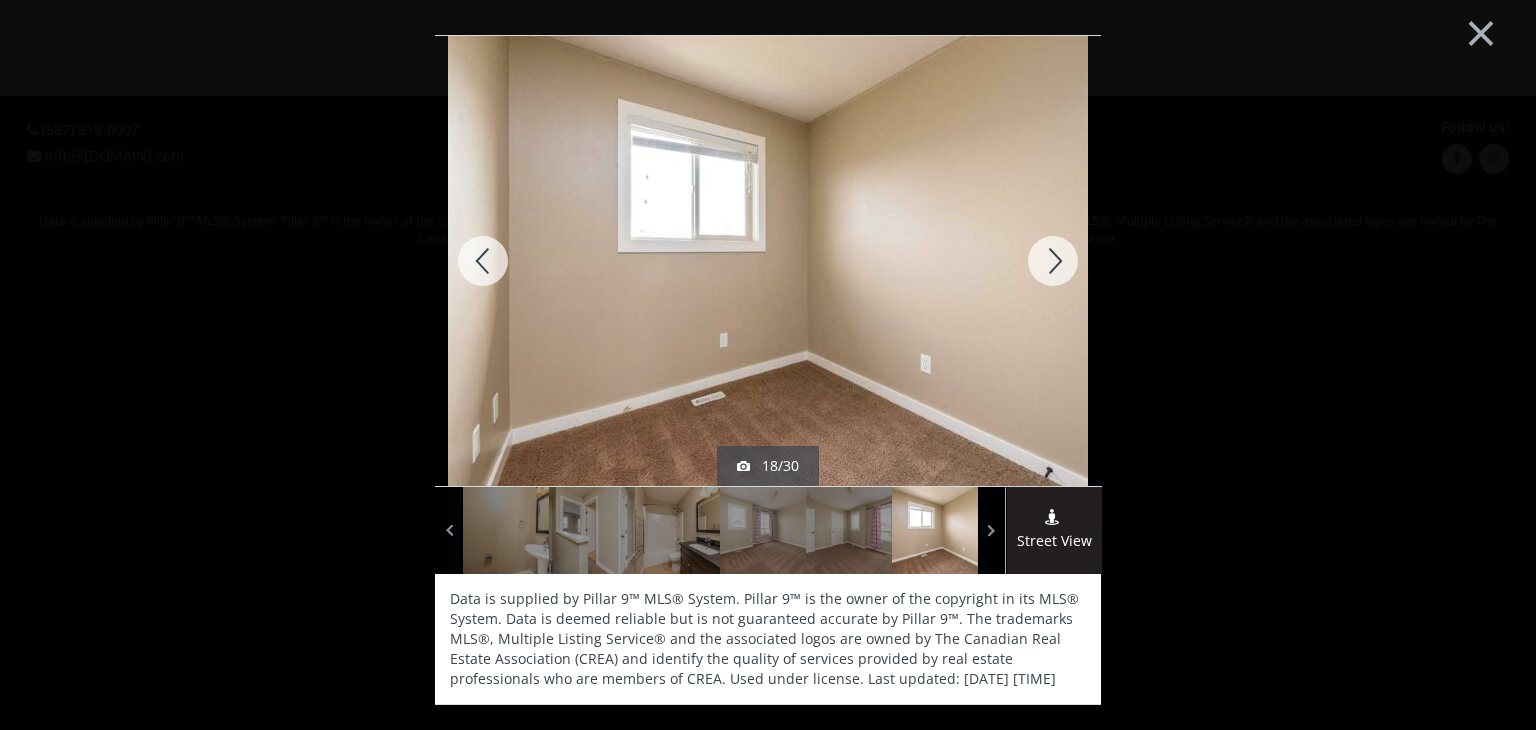 click at bounding box center (1053, 261) 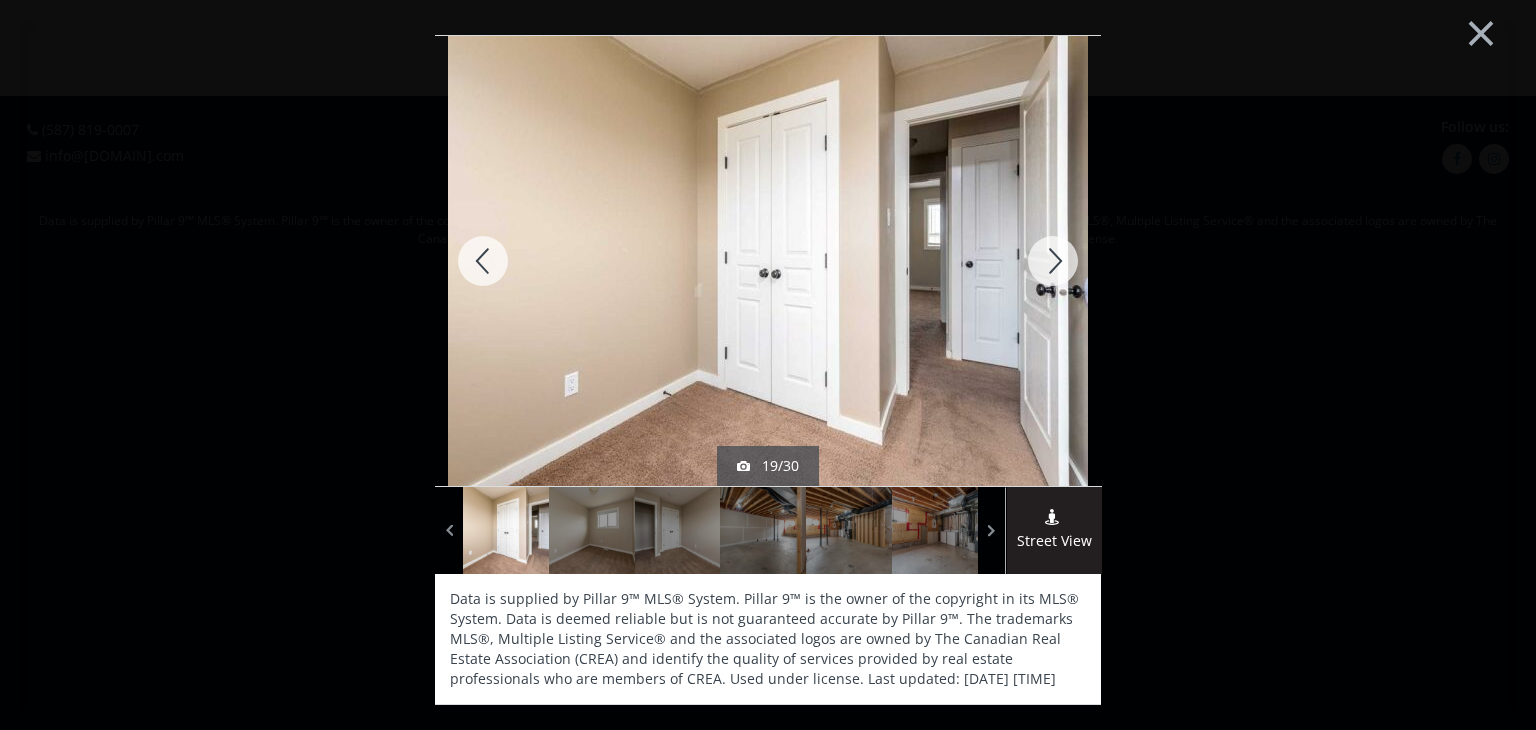 click at bounding box center [1053, 261] 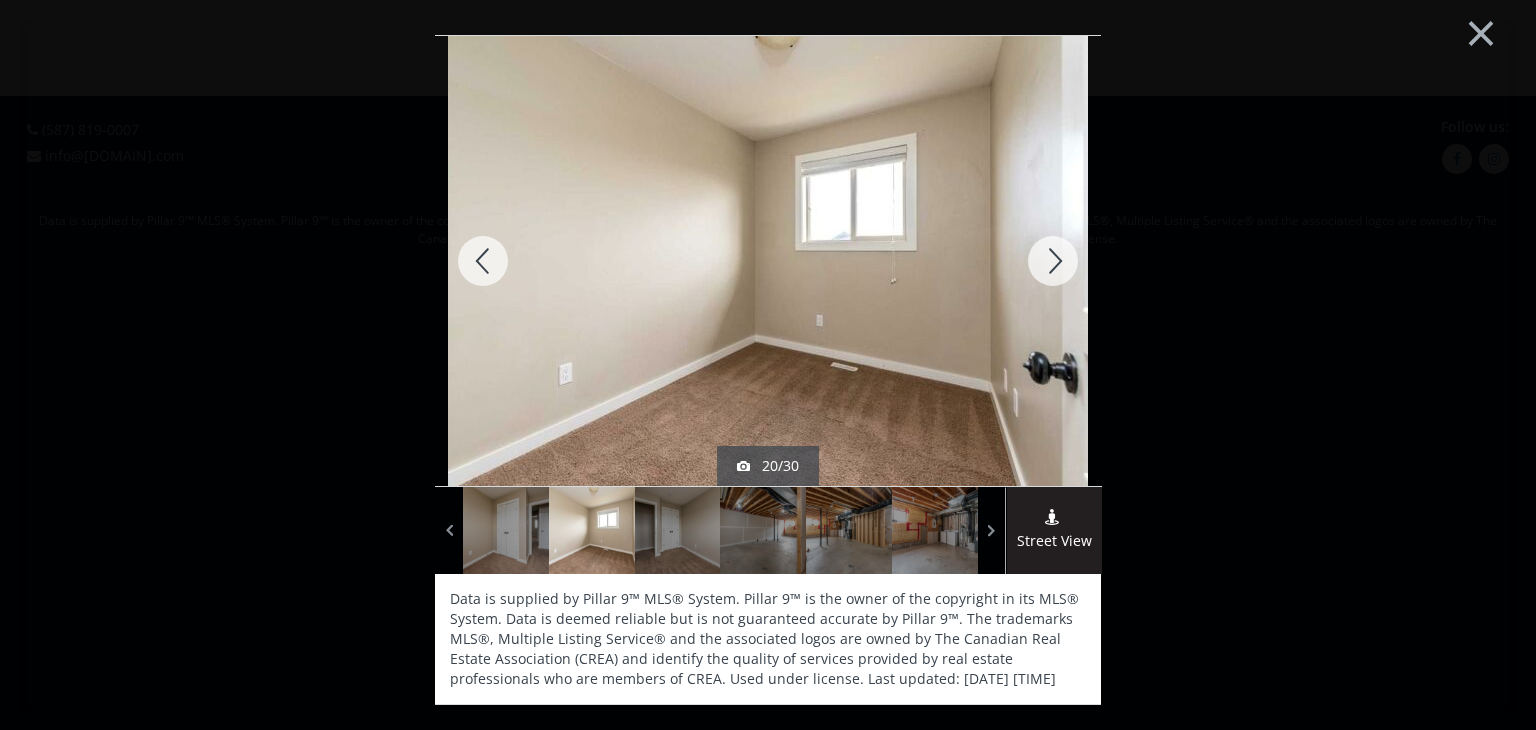 click at bounding box center [1053, 261] 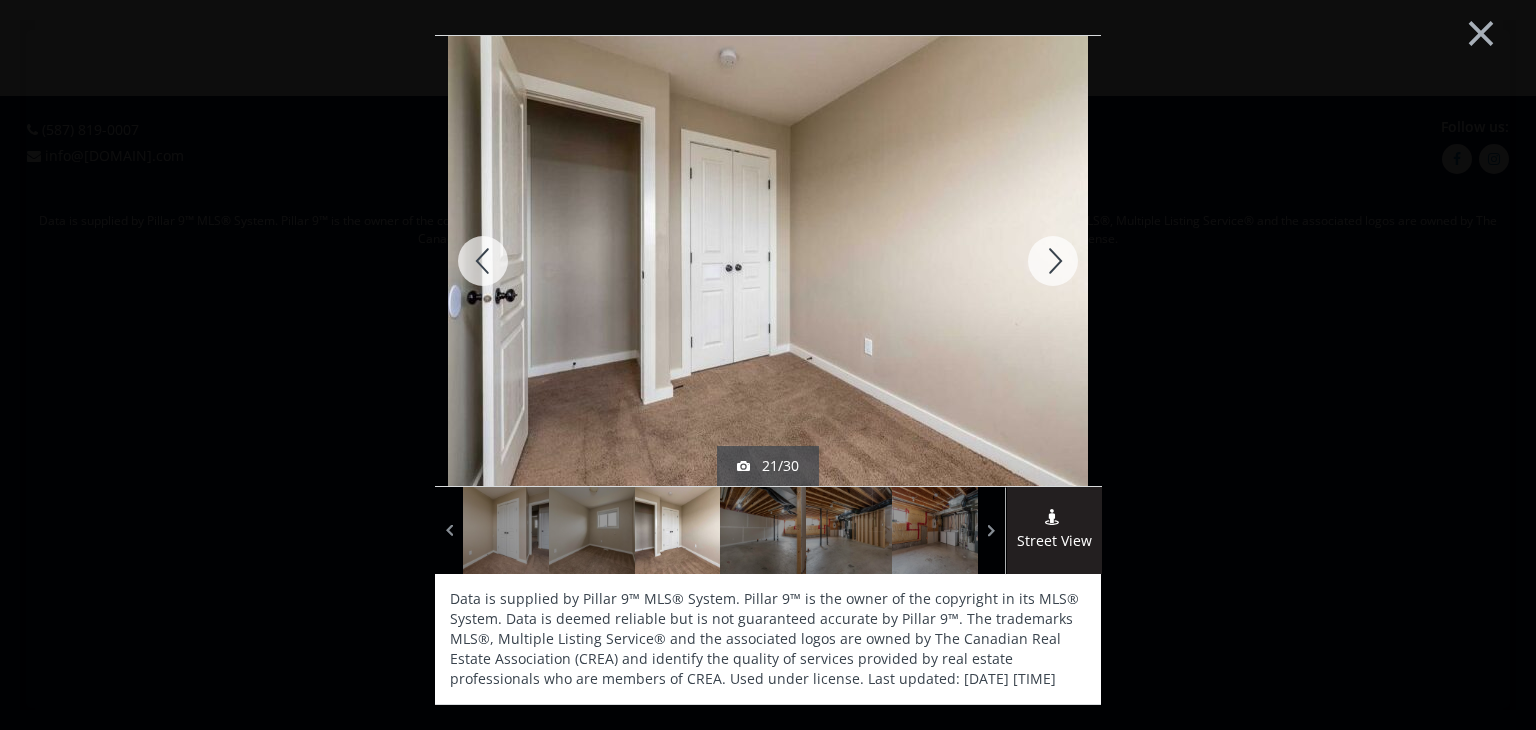 click at bounding box center (1053, 261) 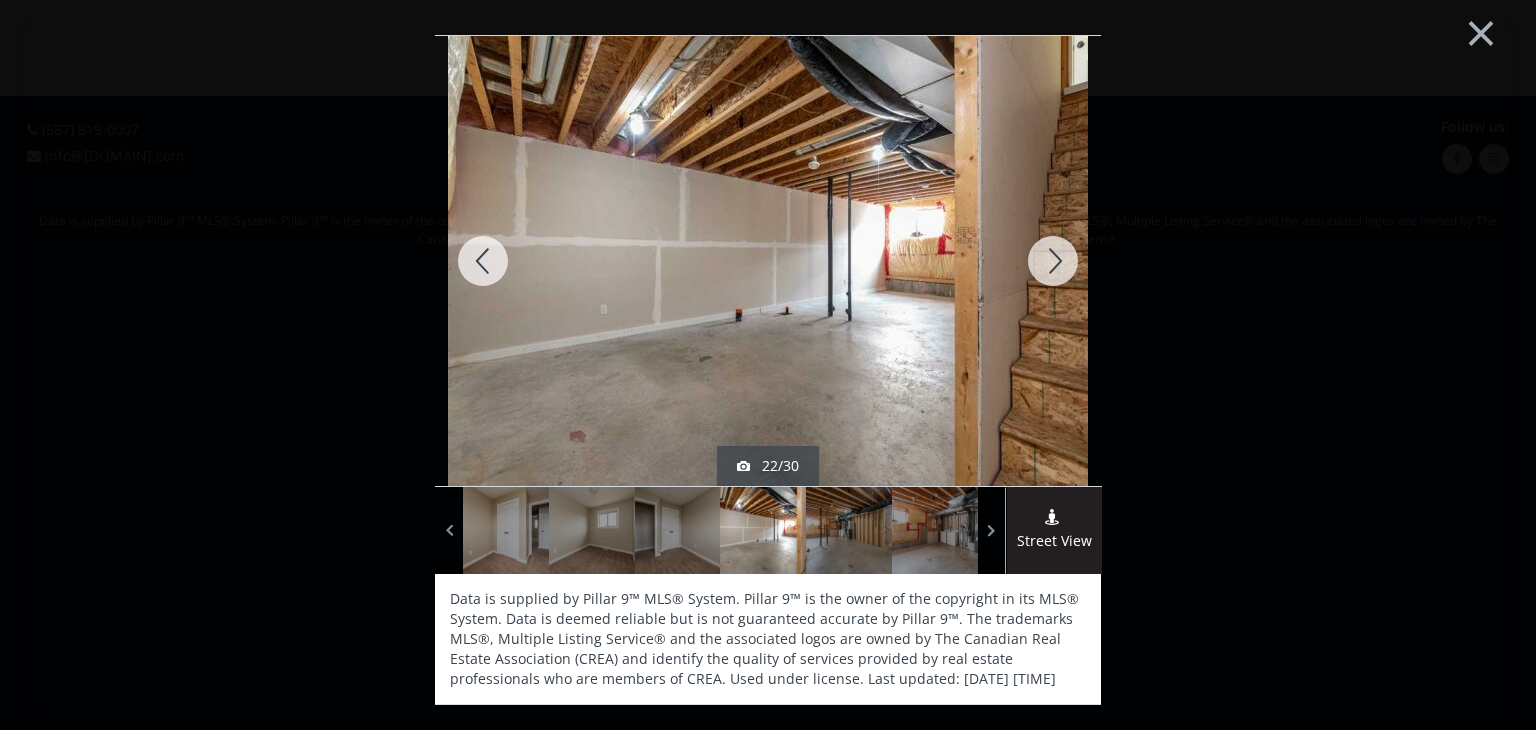 click at bounding box center (1053, 261) 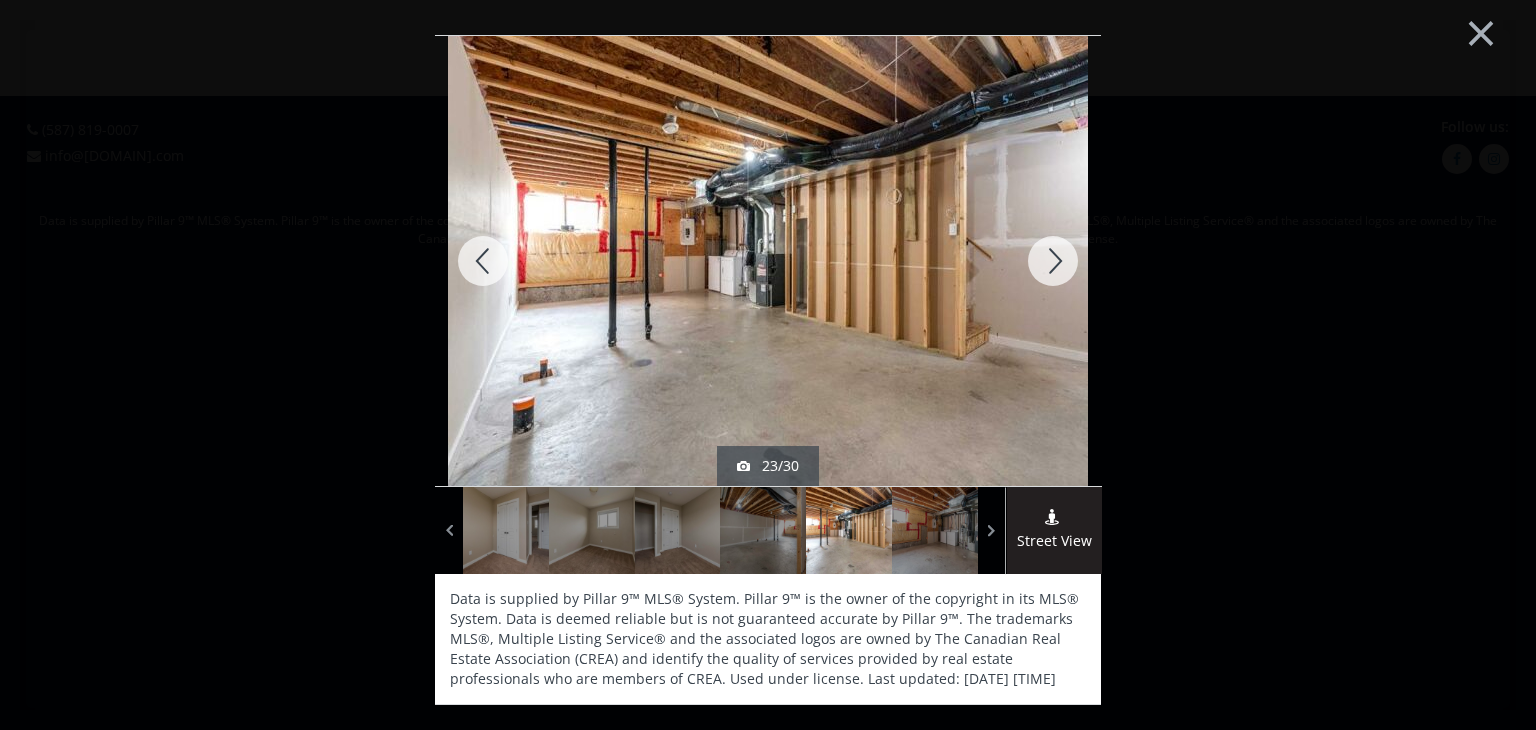 click at bounding box center [1053, 261] 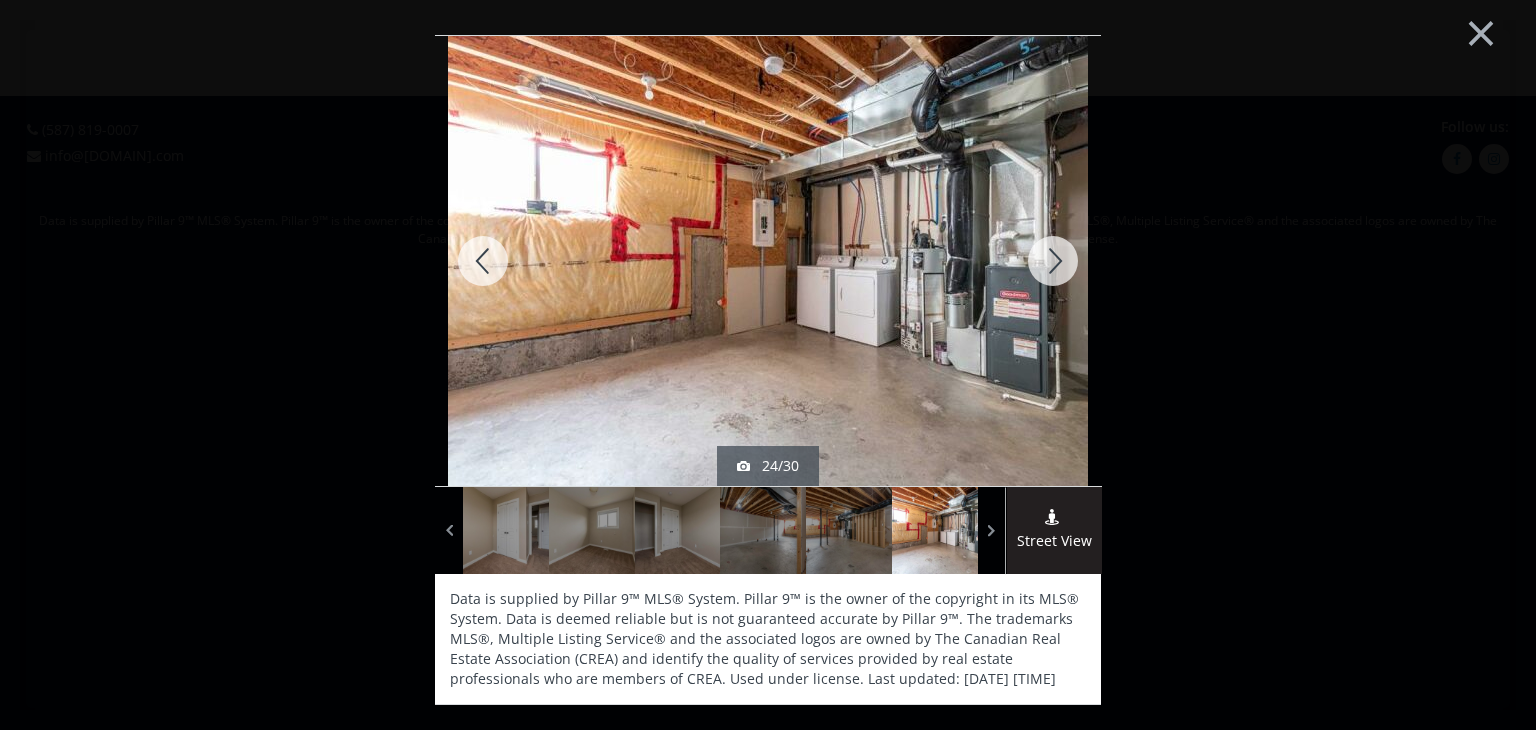 click at bounding box center (1053, 261) 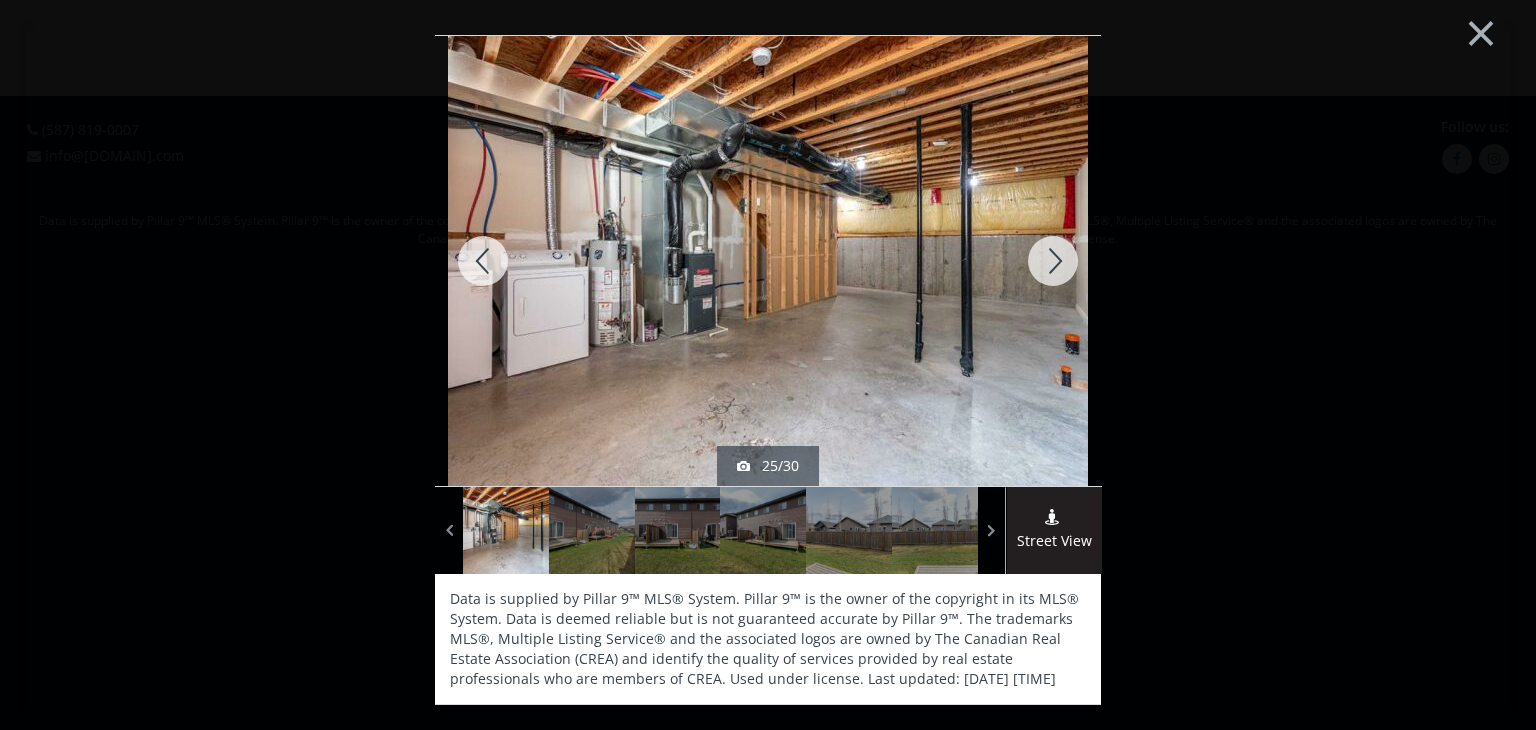 click at bounding box center (1053, 261) 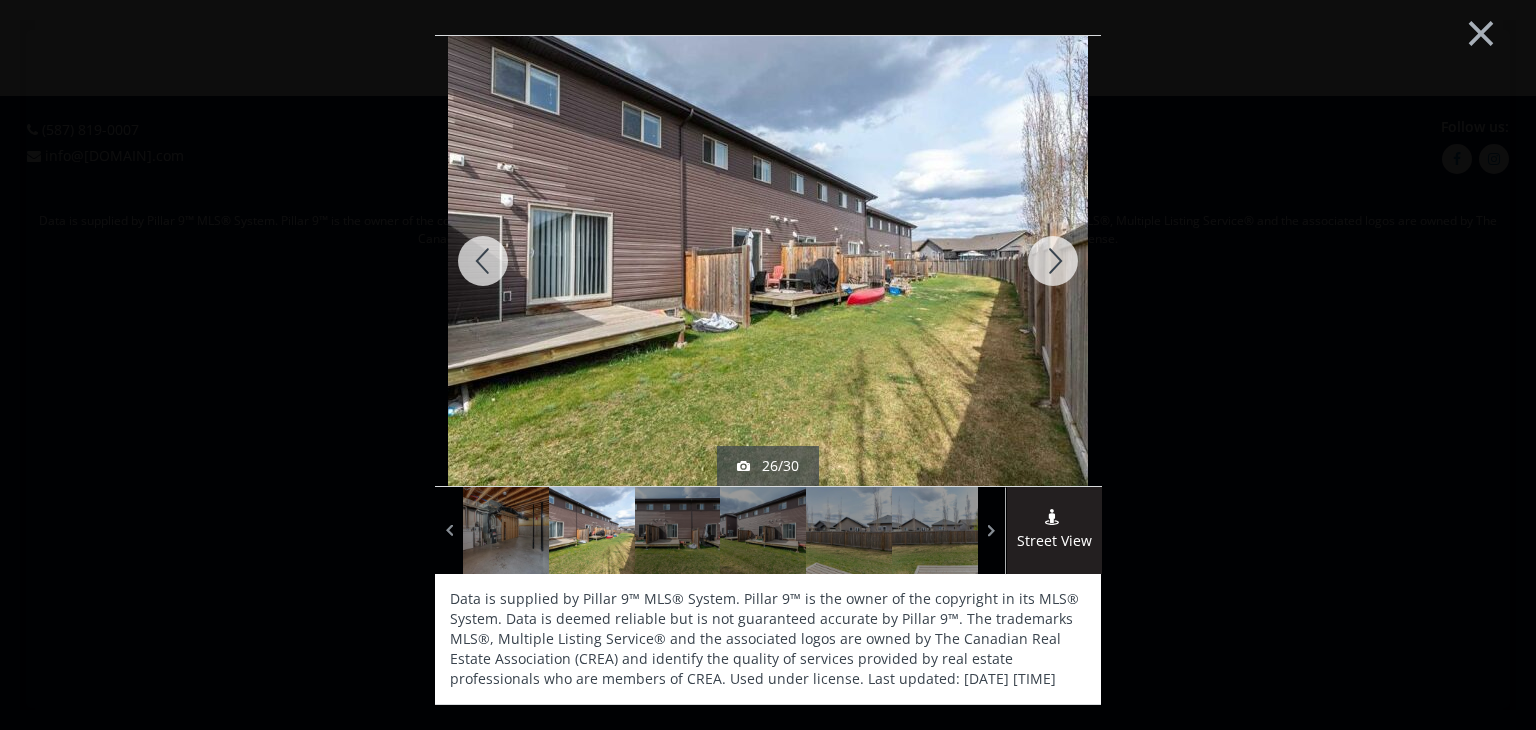 click at bounding box center [1053, 261] 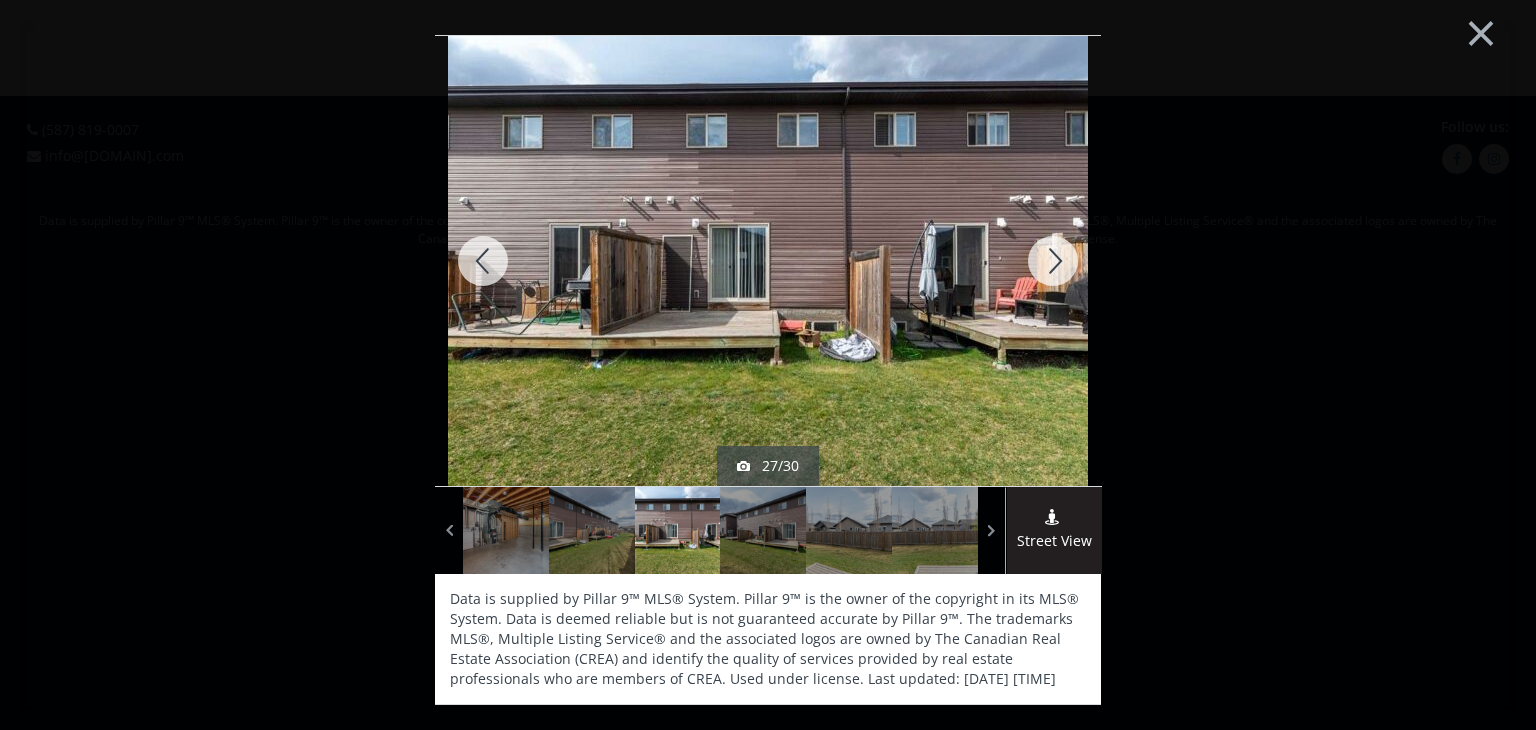 click at bounding box center [1053, 261] 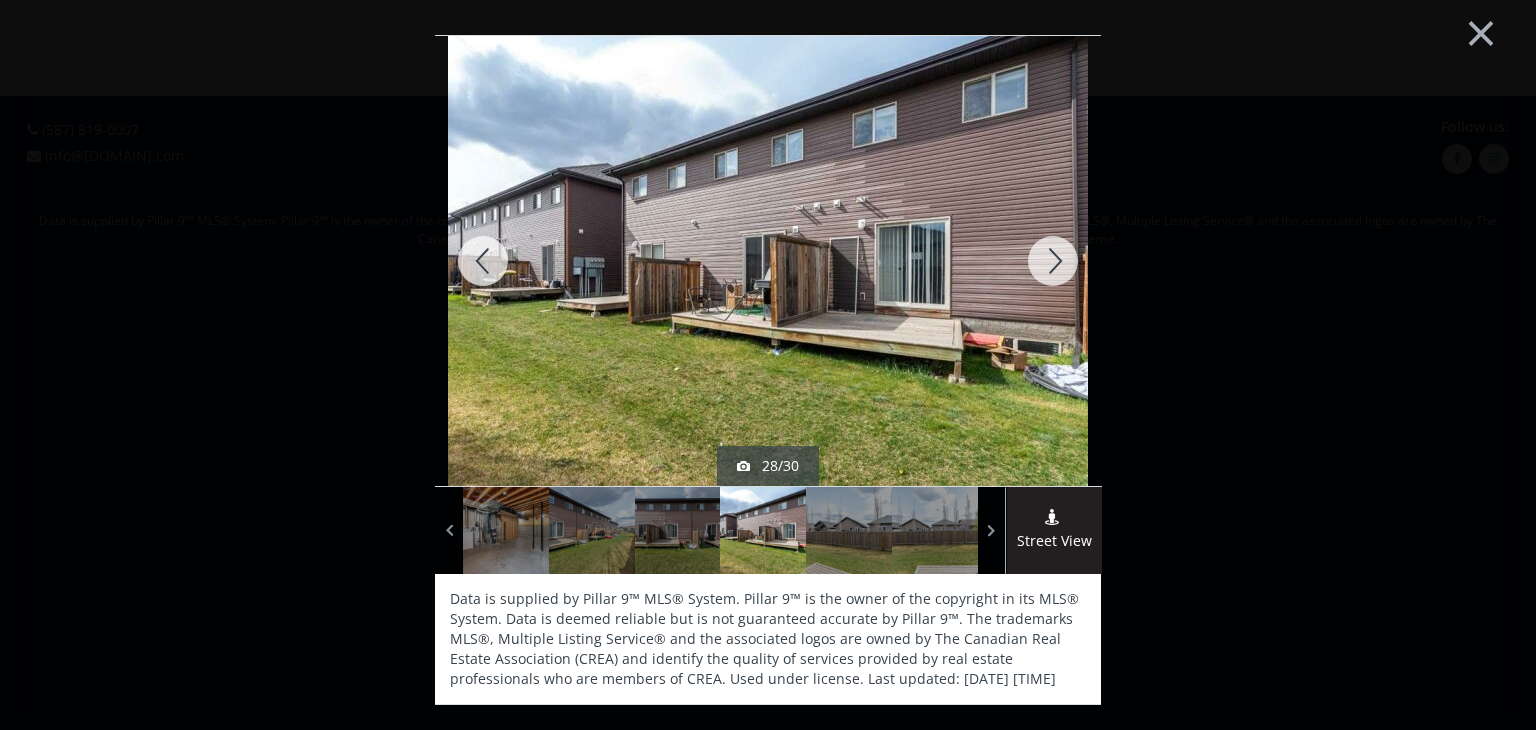 click at bounding box center [1053, 261] 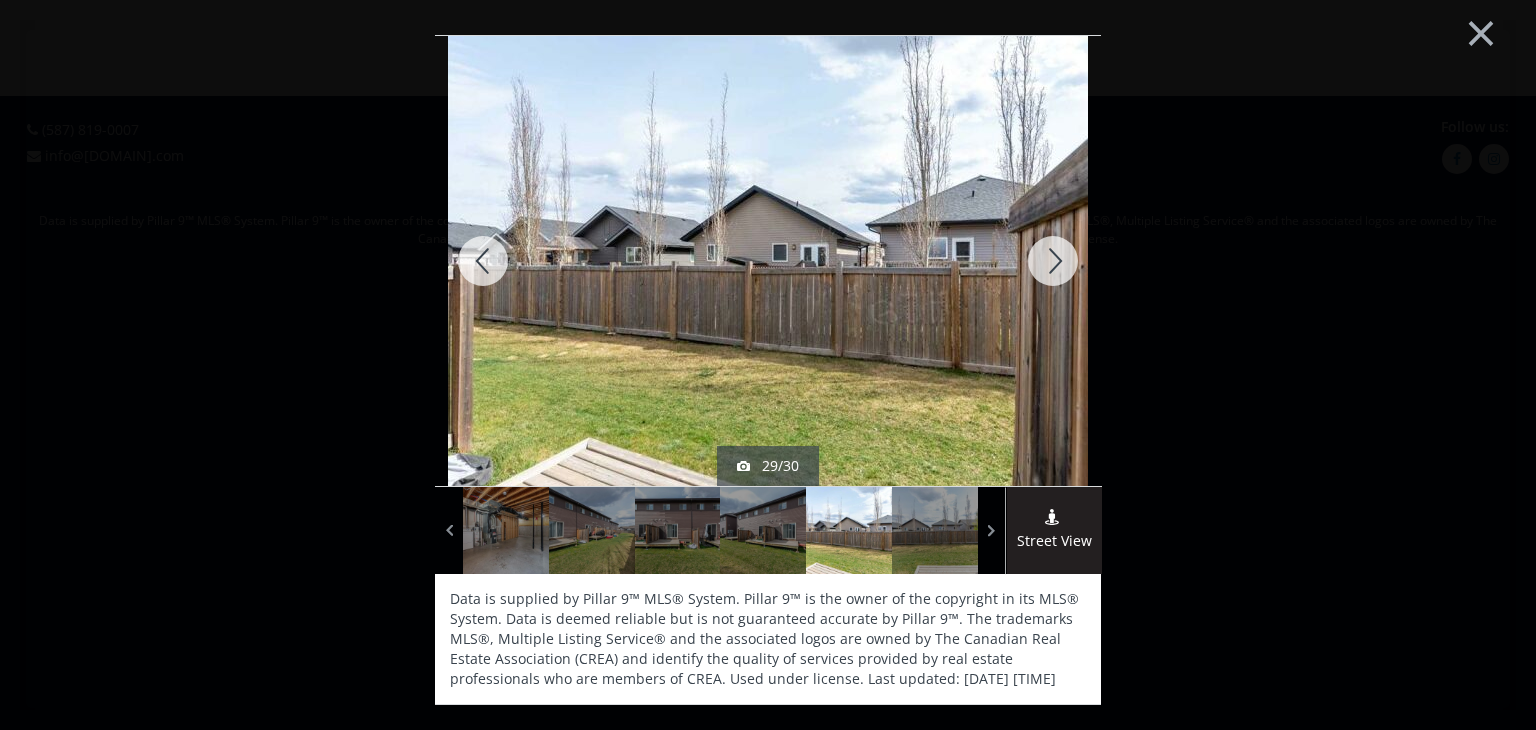 click at bounding box center [1053, 261] 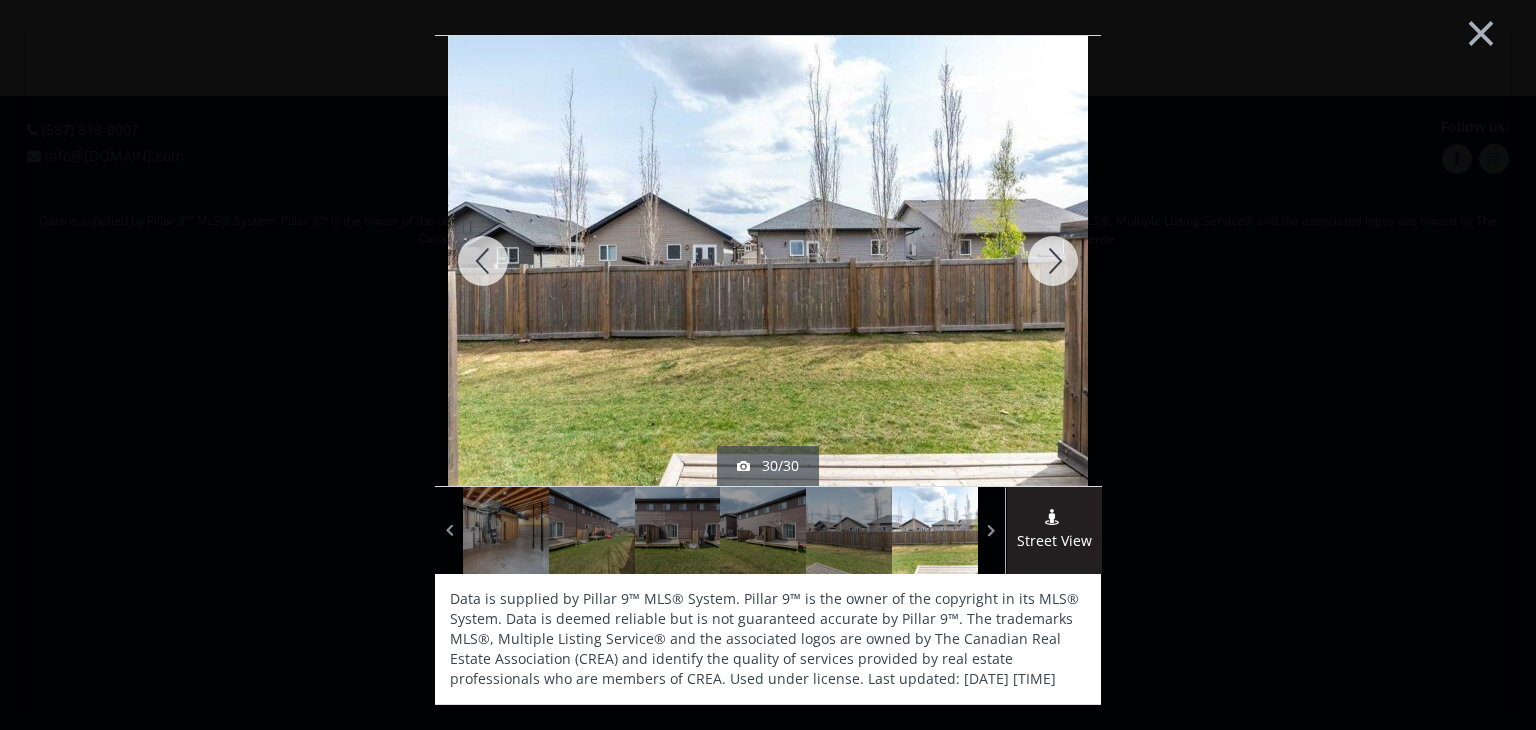 click at bounding box center (1053, 261) 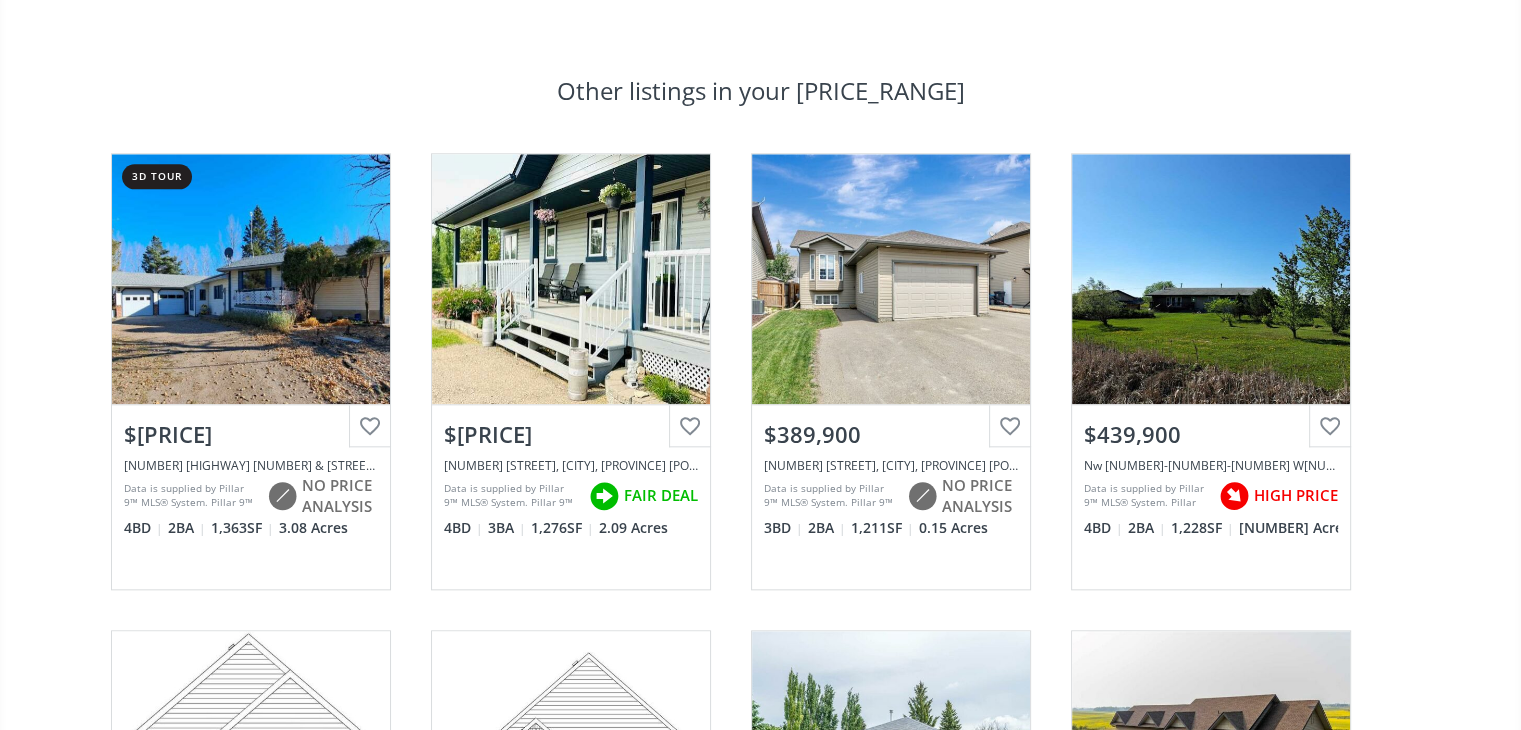 scroll, scrollTop: 2098, scrollLeft: 0, axis: vertical 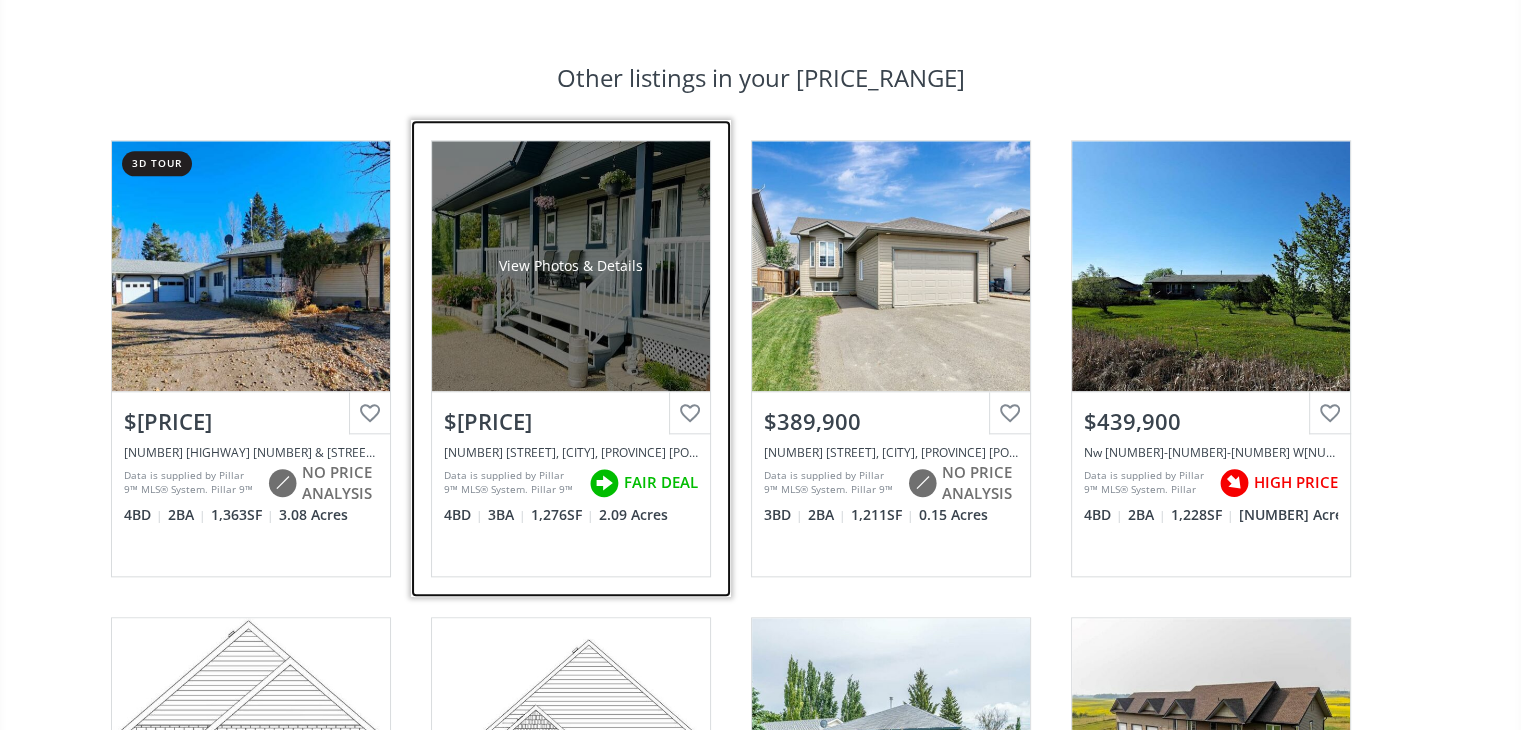 click on "View Photos & Details" at bounding box center (571, 266) 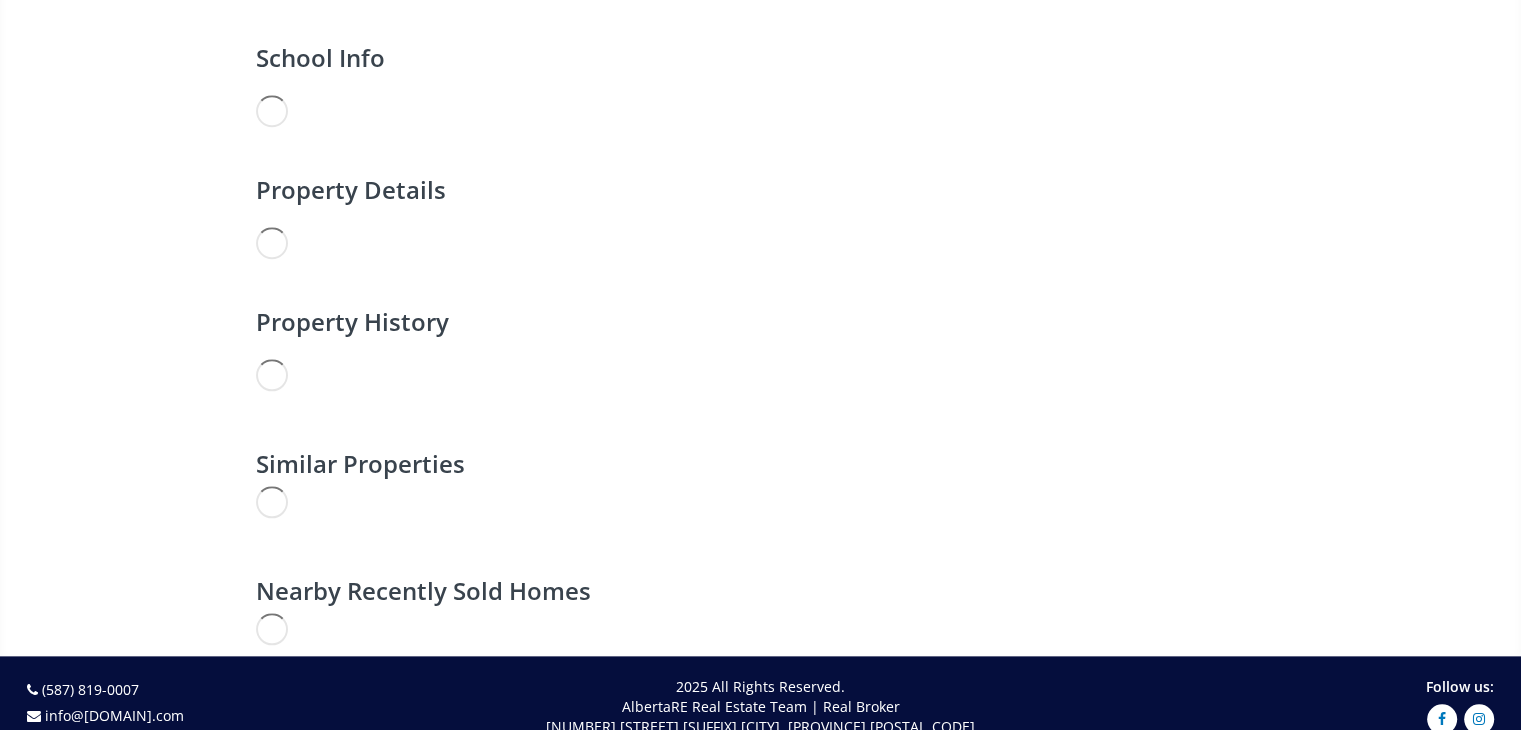 scroll, scrollTop: 0, scrollLeft: 0, axis: both 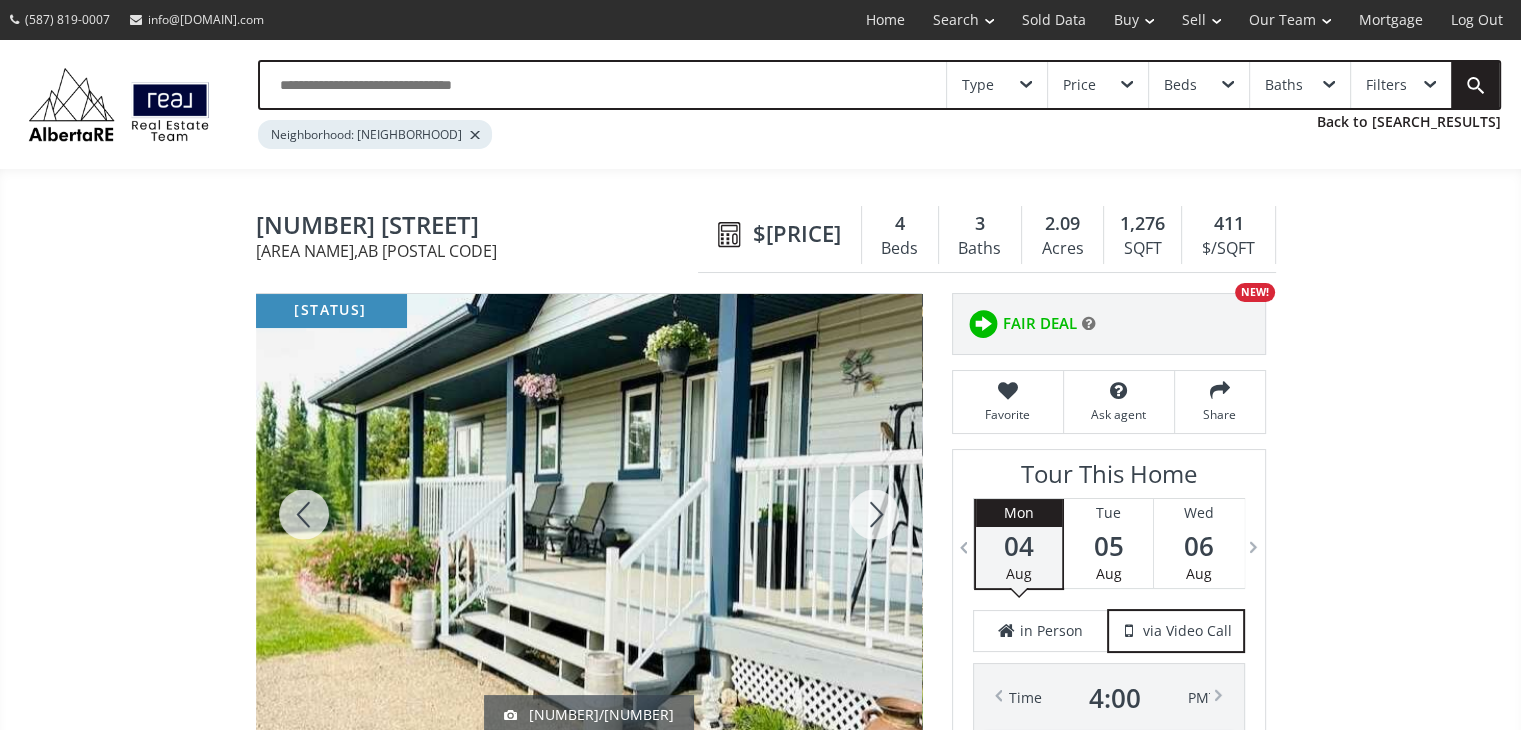 click at bounding box center (589, 514) 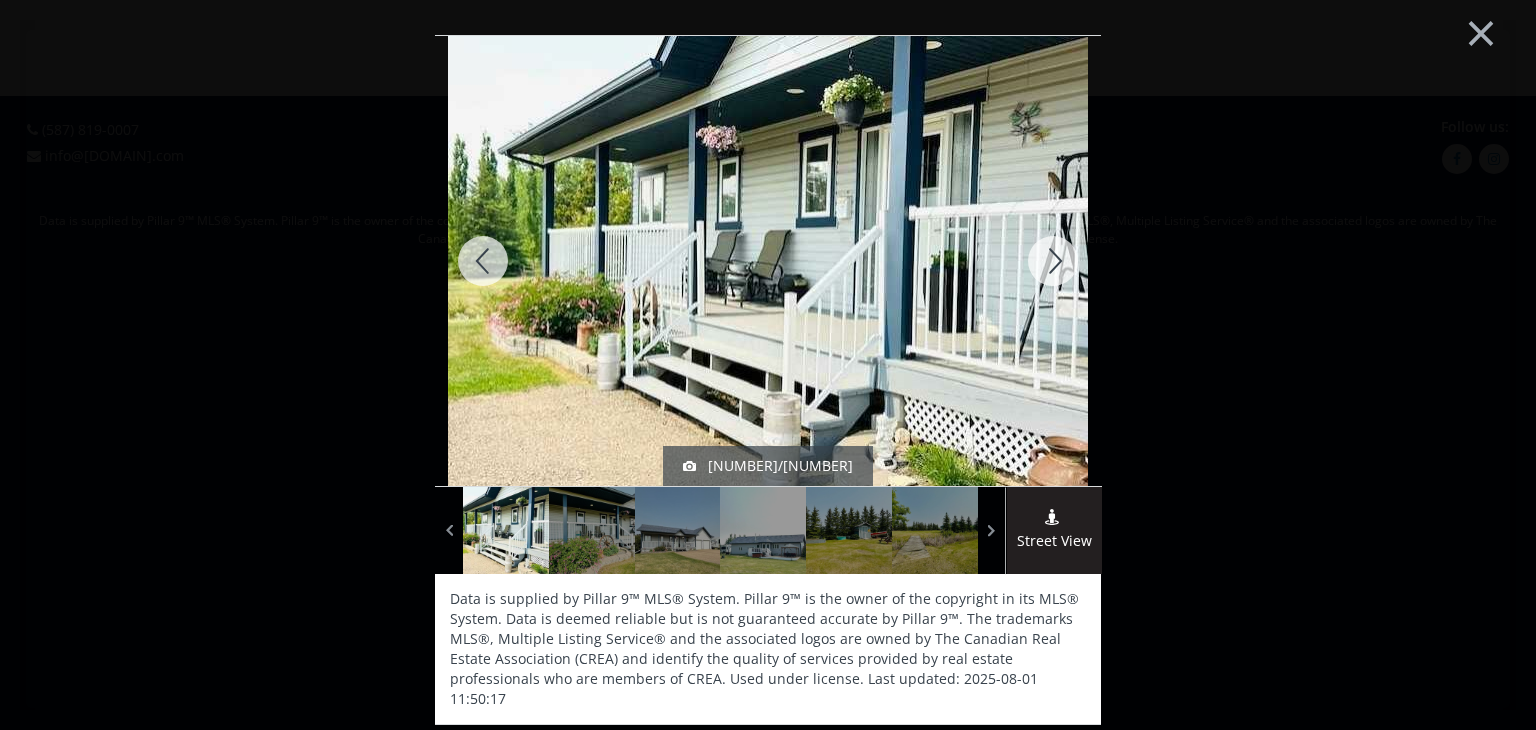 click at bounding box center (768, 261) 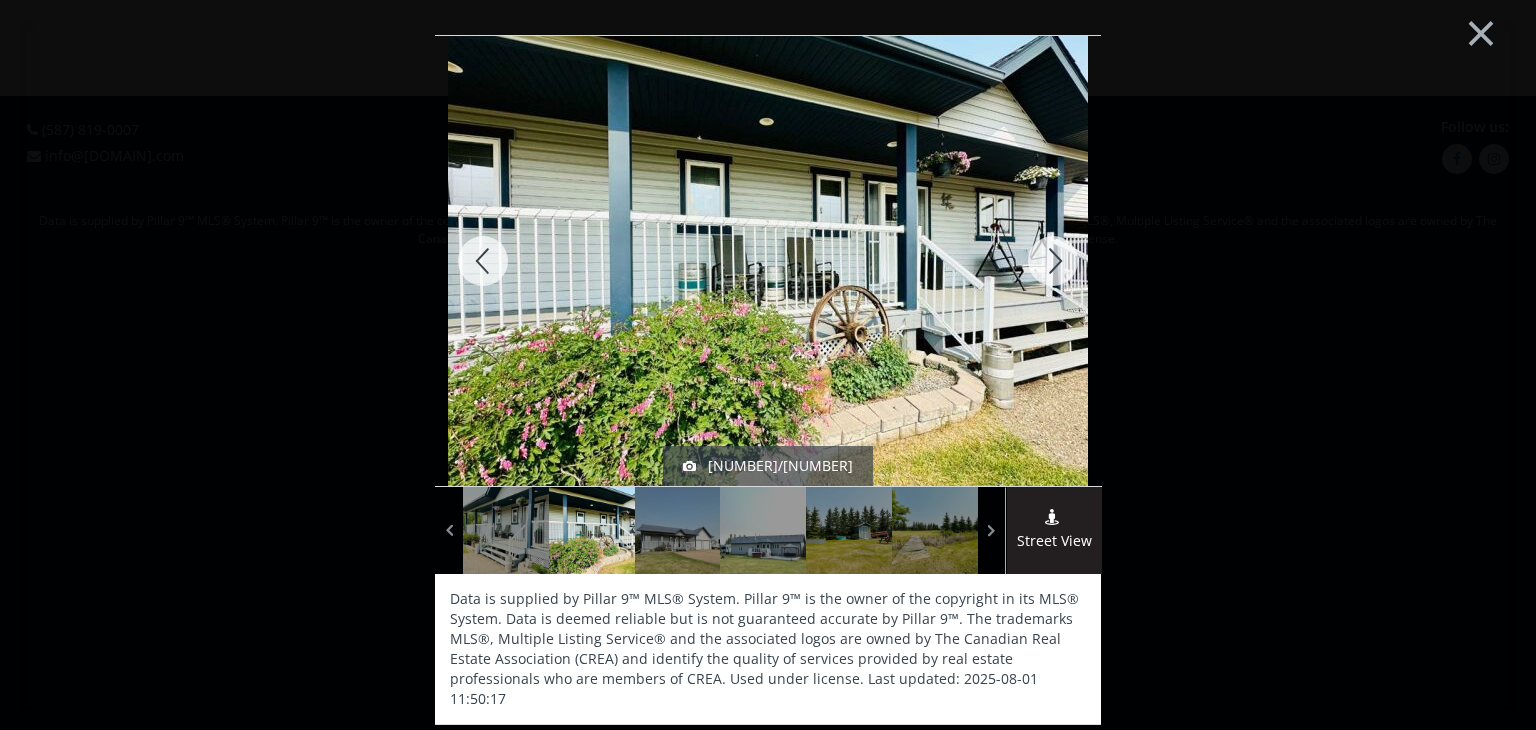 click at bounding box center [1053, 261] 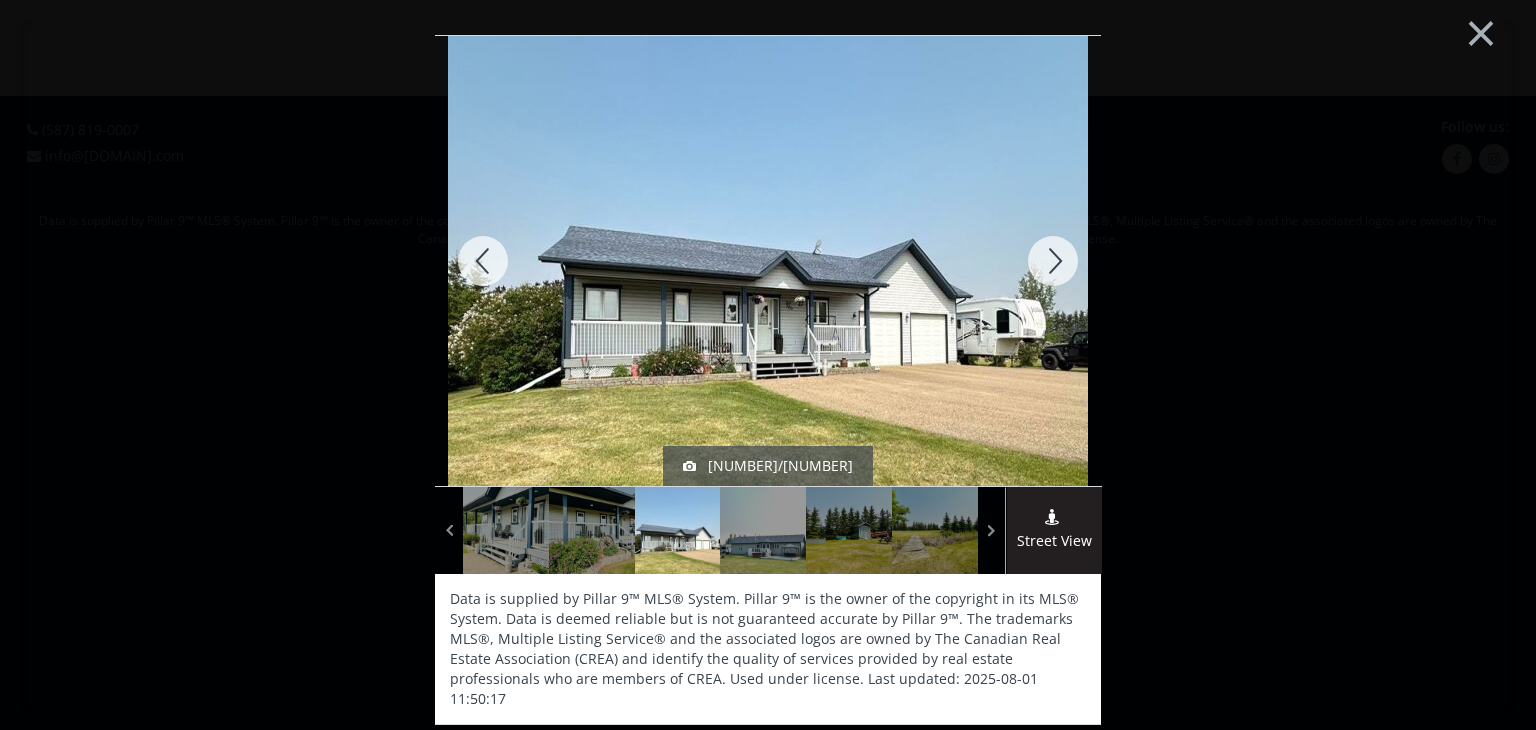 click at bounding box center (1053, 261) 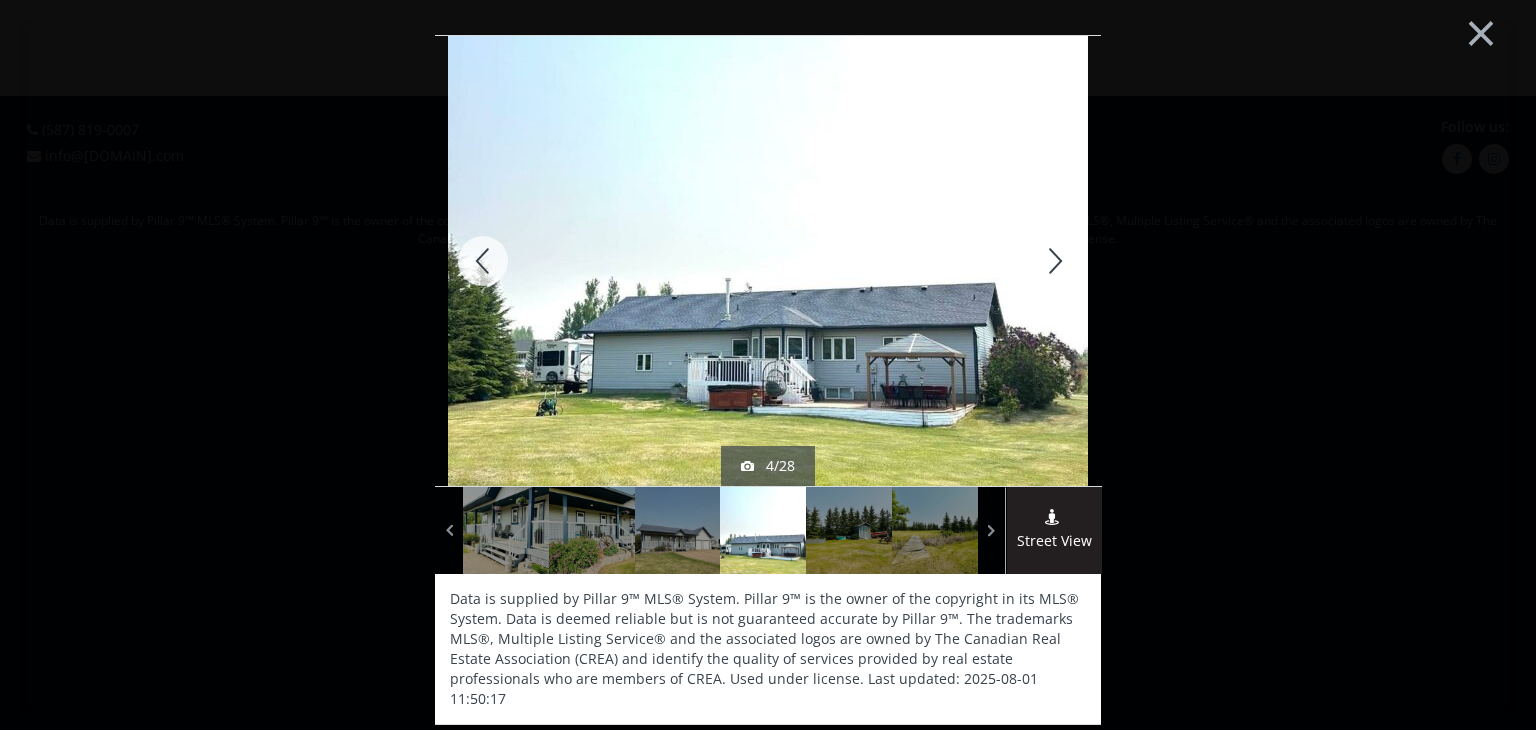 click at bounding box center [1053, 261] 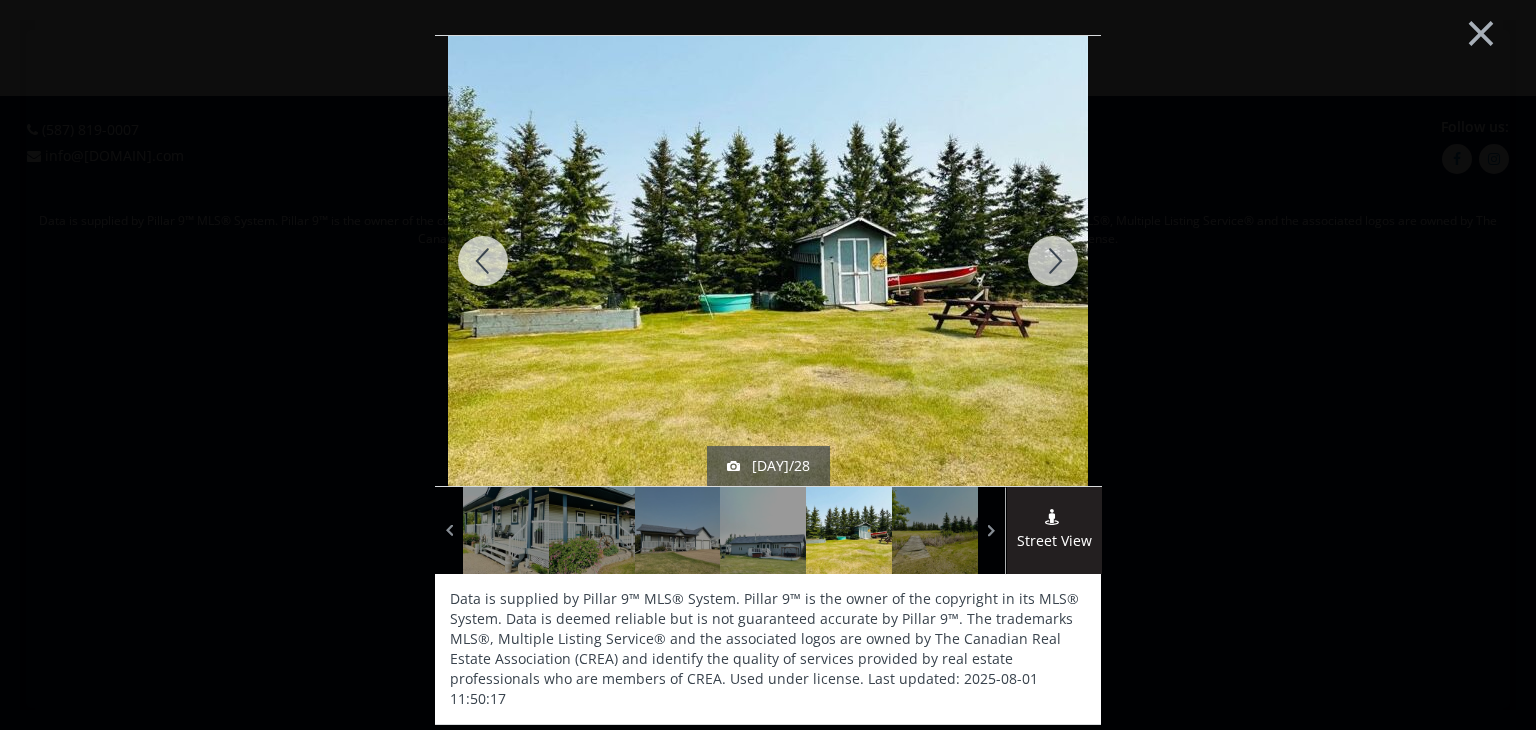 click at bounding box center [1053, 261] 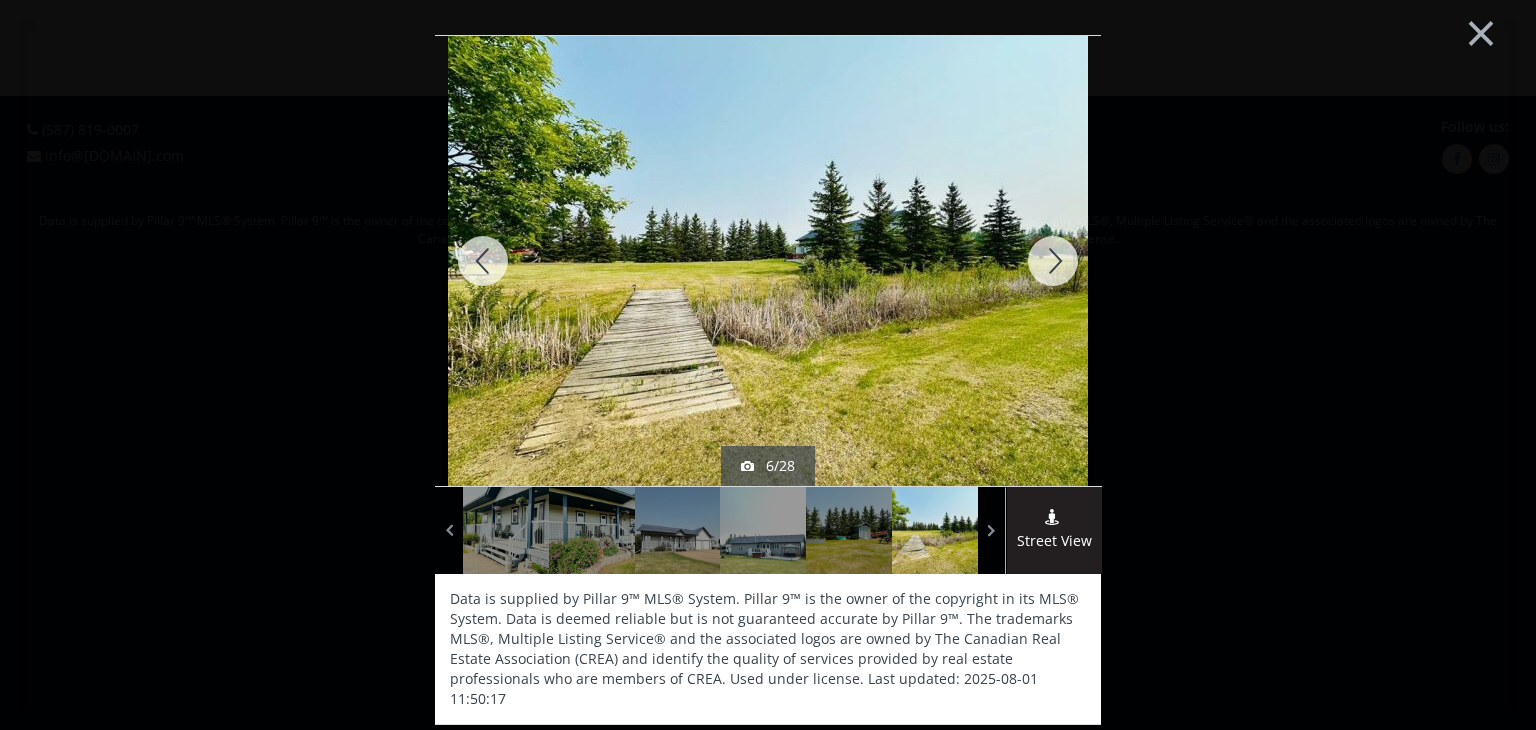 click at bounding box center [1053, 261] 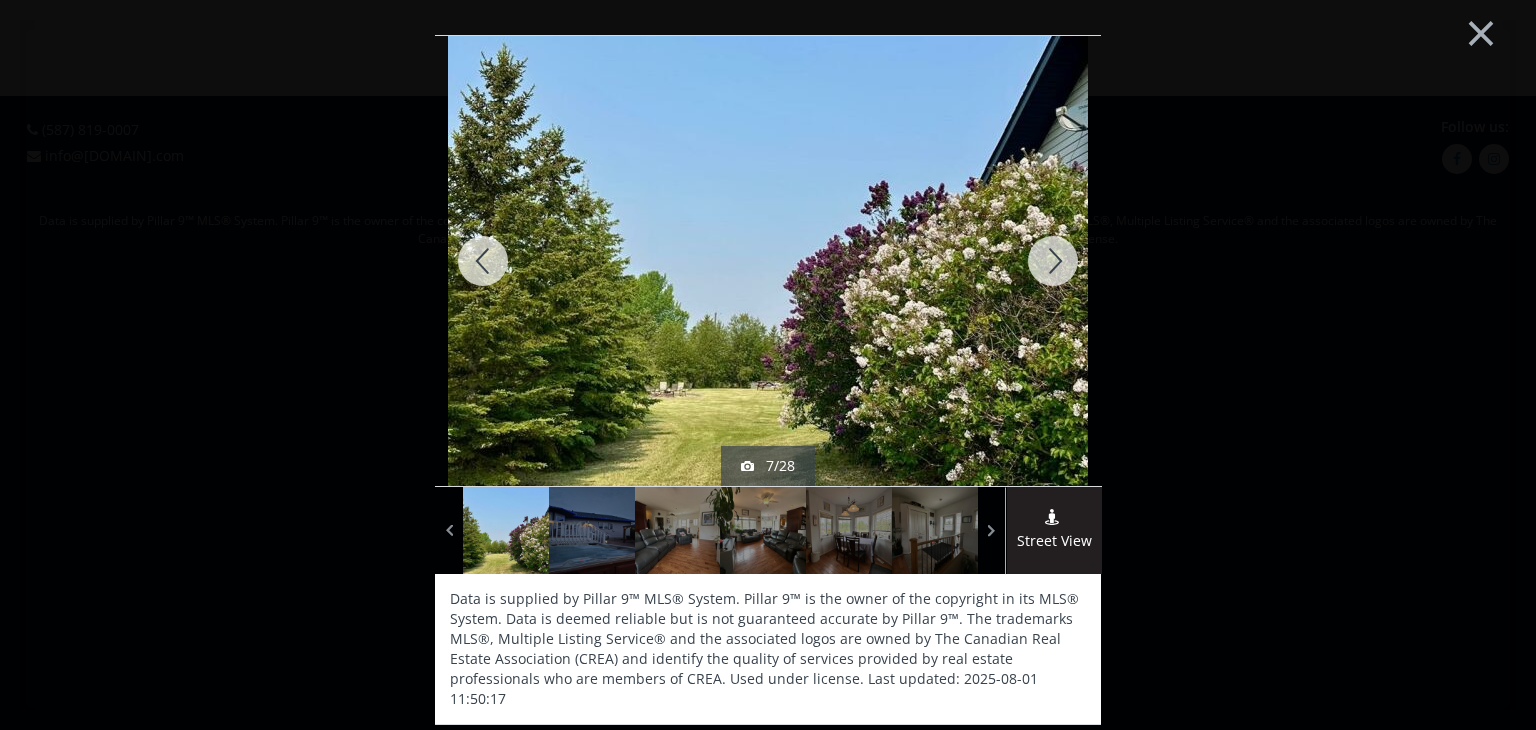 click at bounding box center [1053, 261] 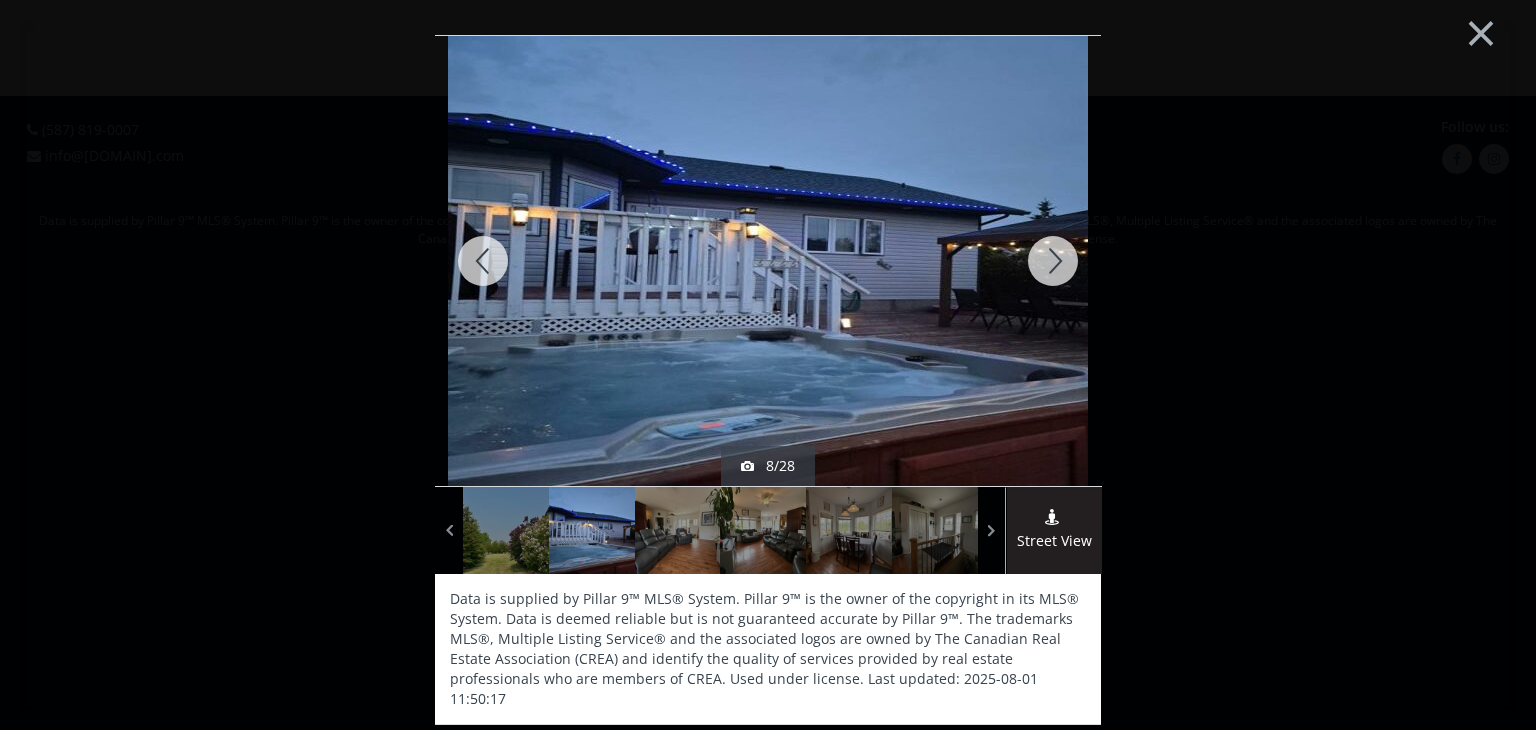 click at bounding box center [1053, 261] 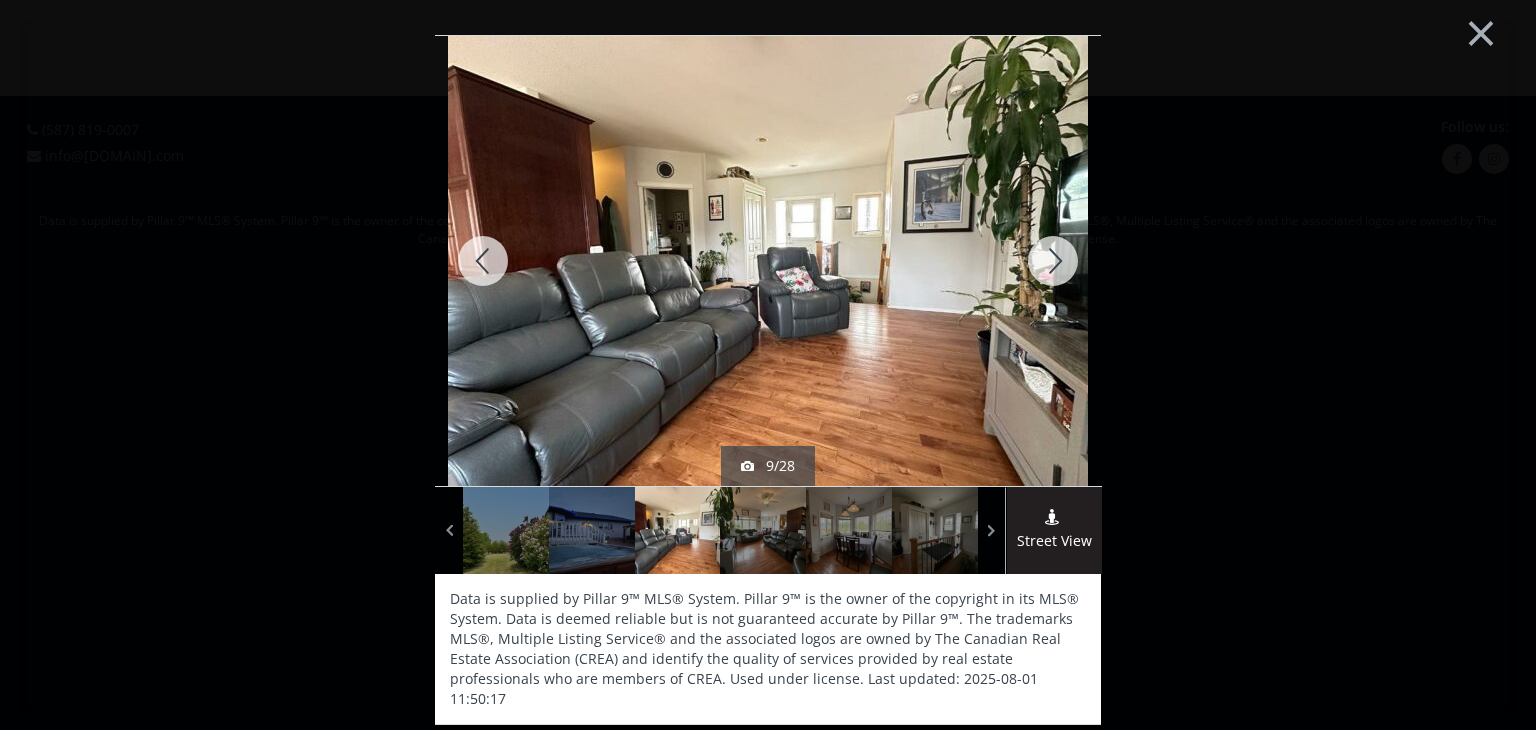 click at bounding box center (1053, 261) 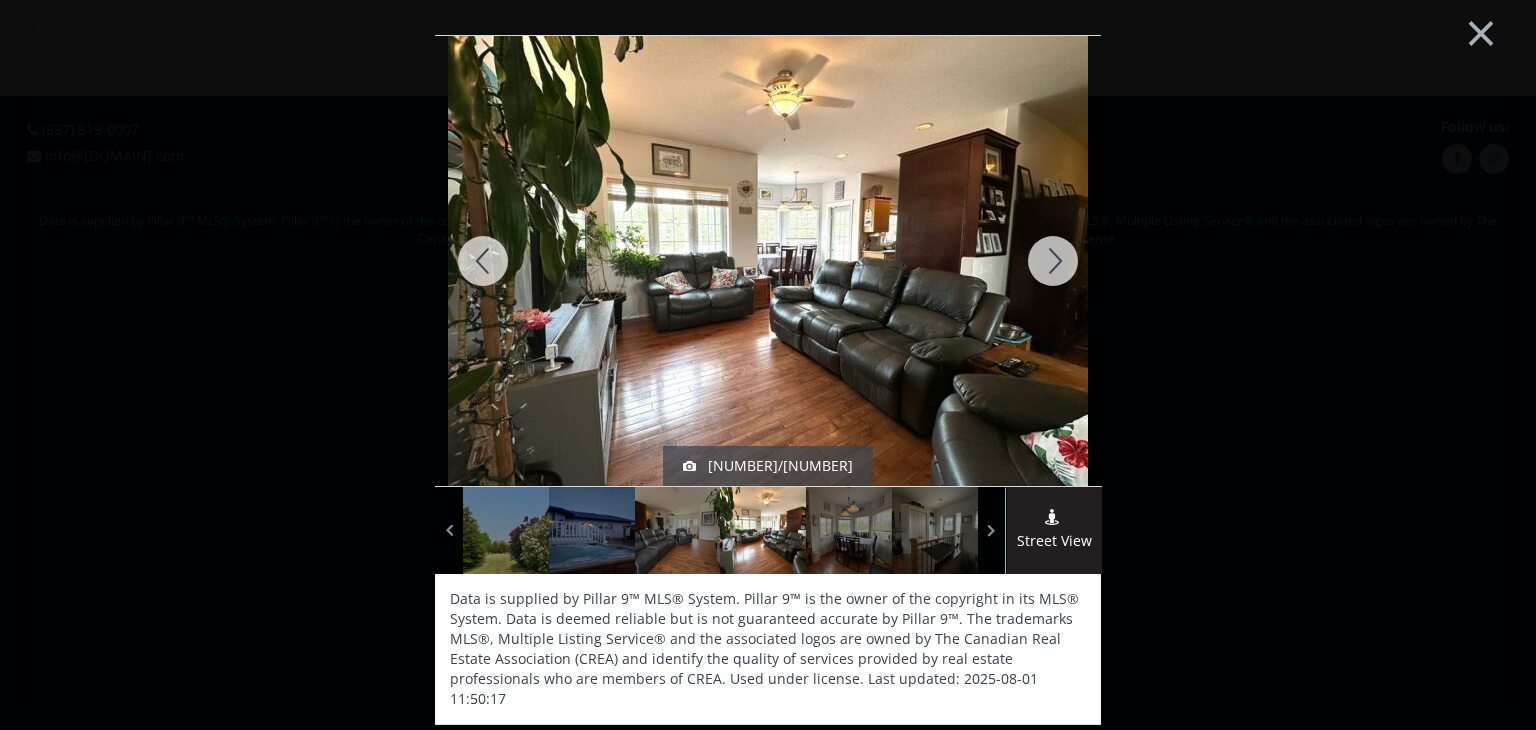 click at bounding box center (1053, 261) 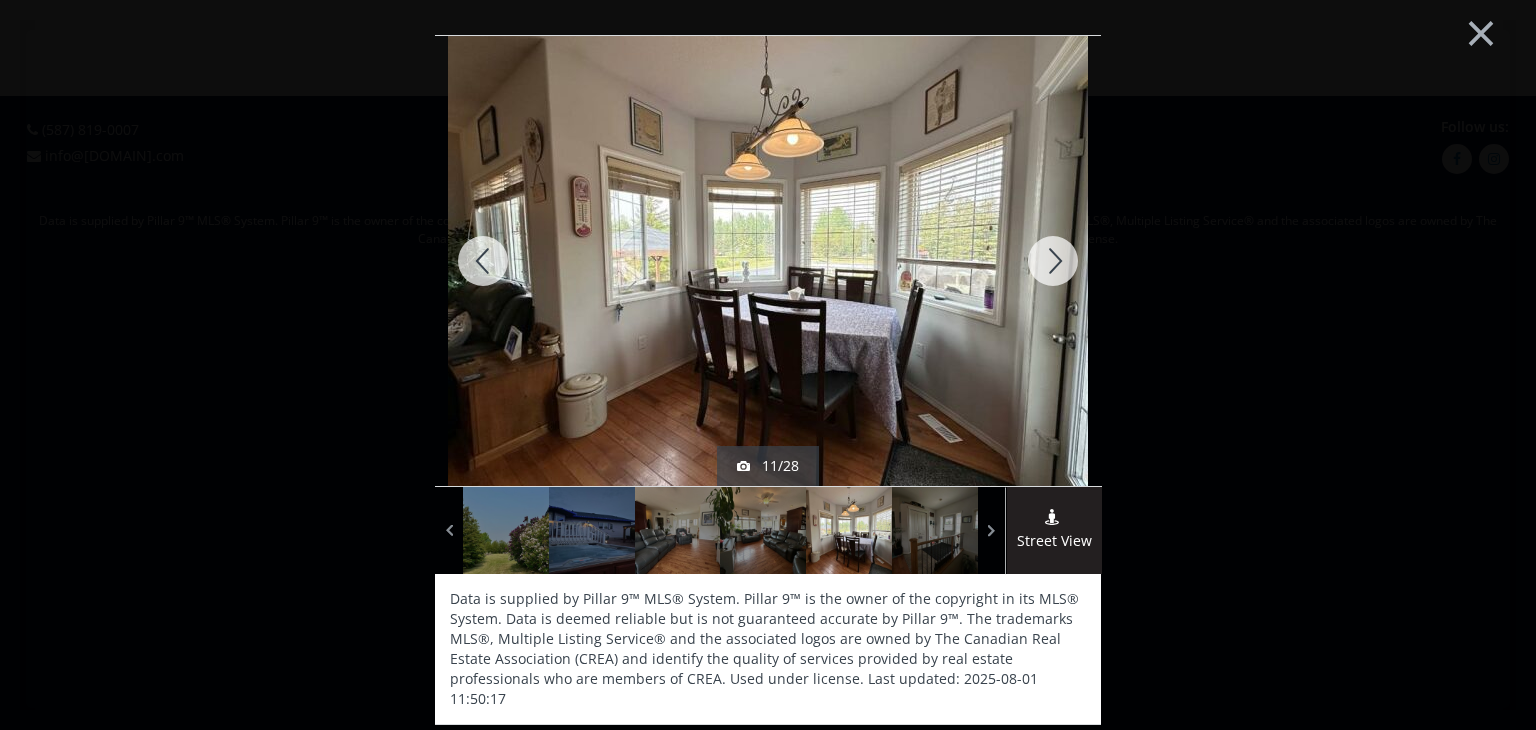 click at bounding box center (1053, 261) 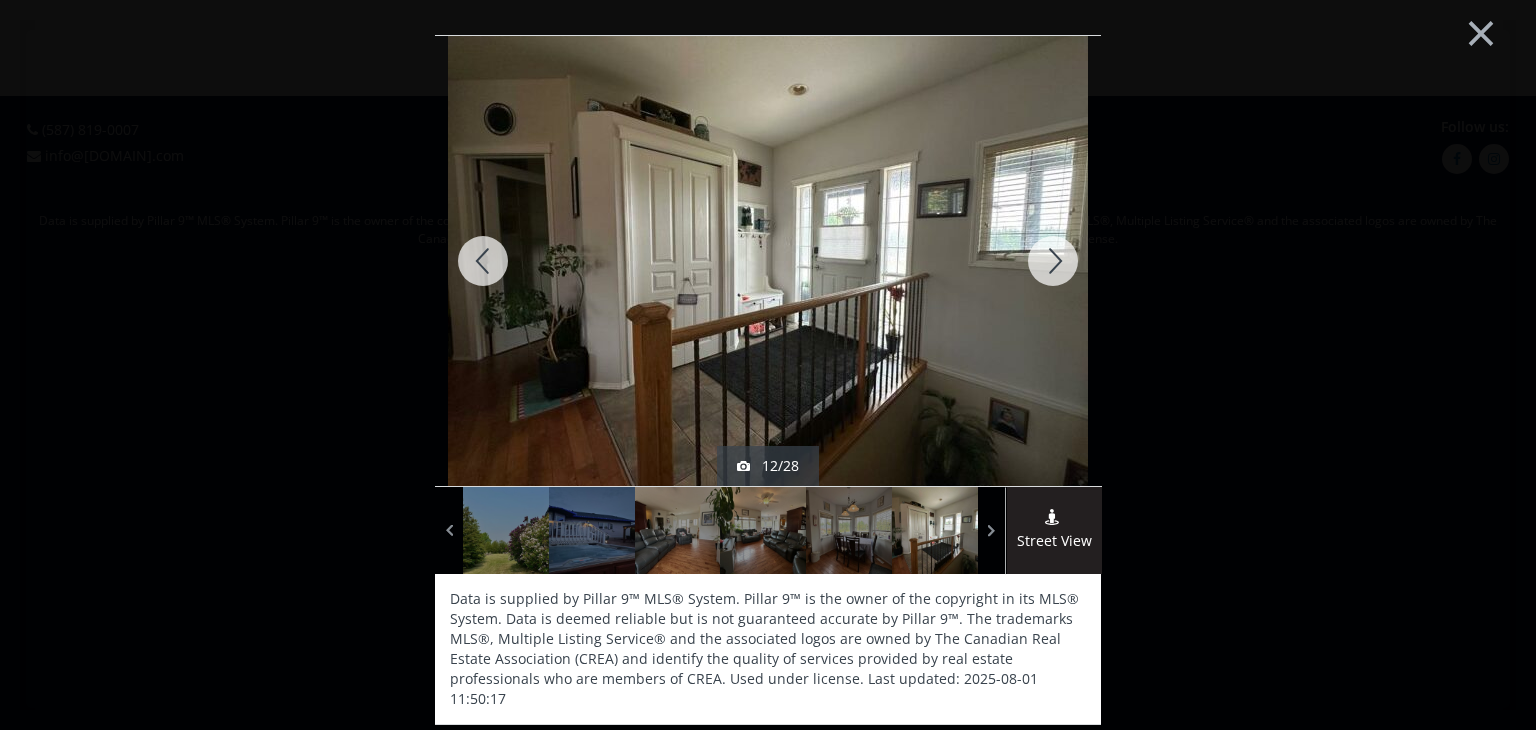 click at bounding box center [1053, 261] 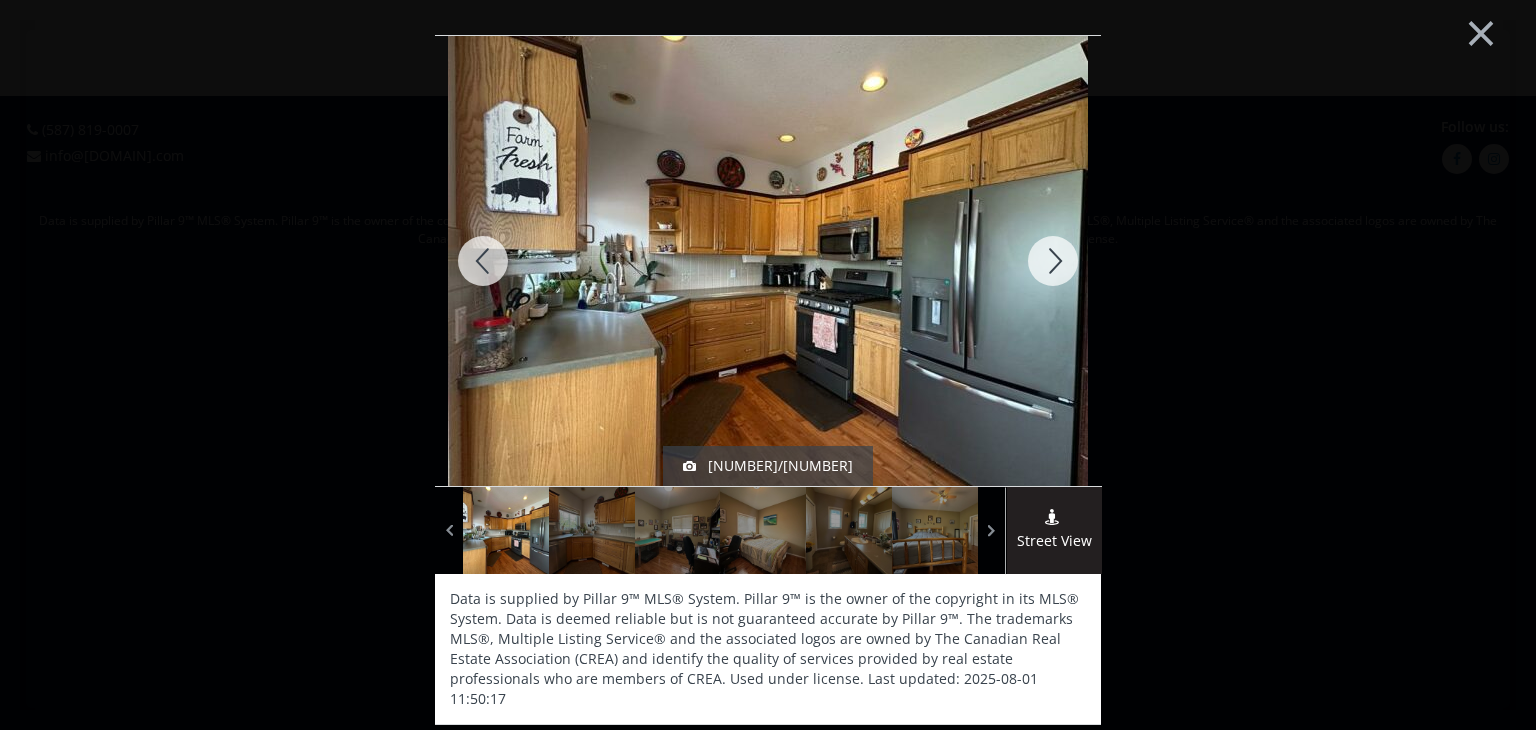 click at bounding box center [1053, 261] 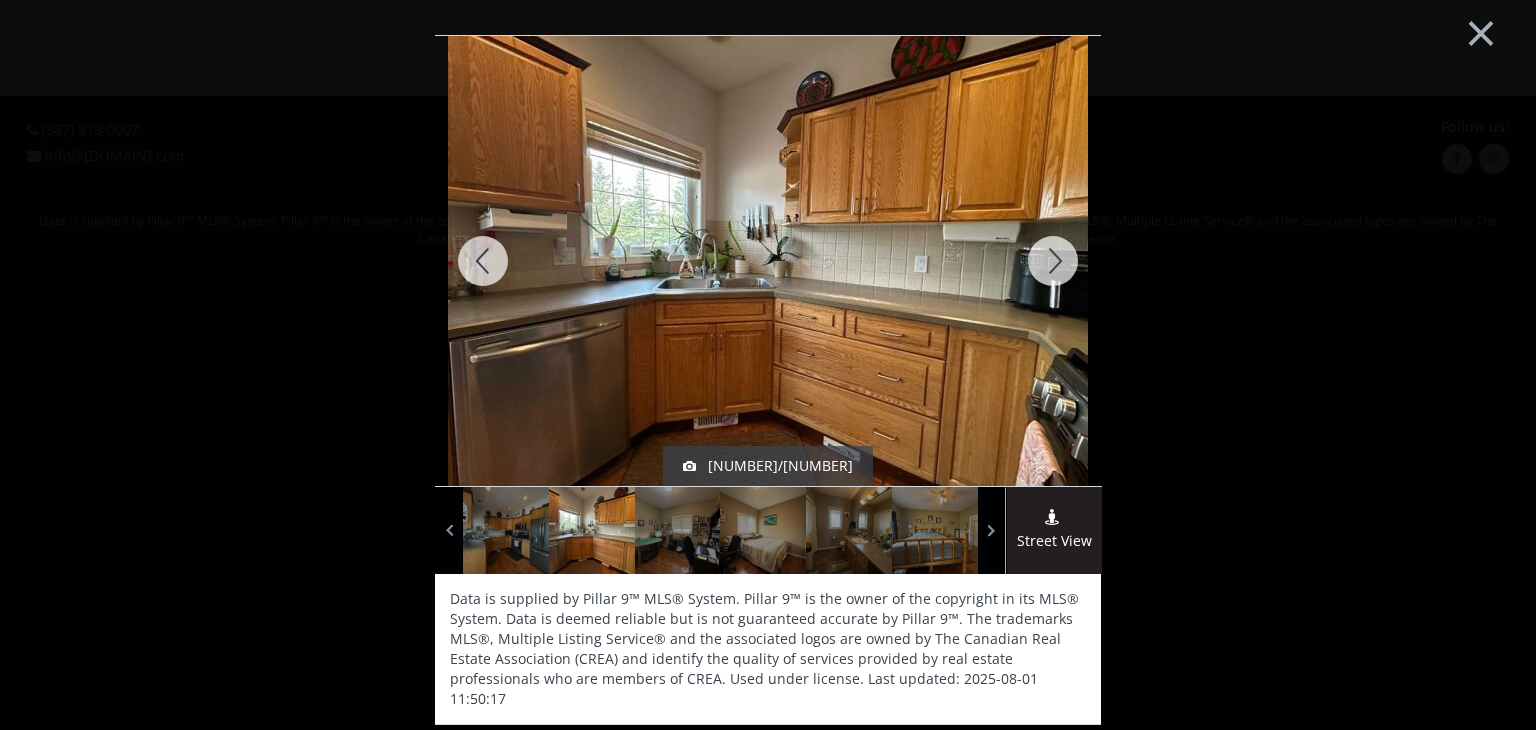click at bounding box center (1053, 261) 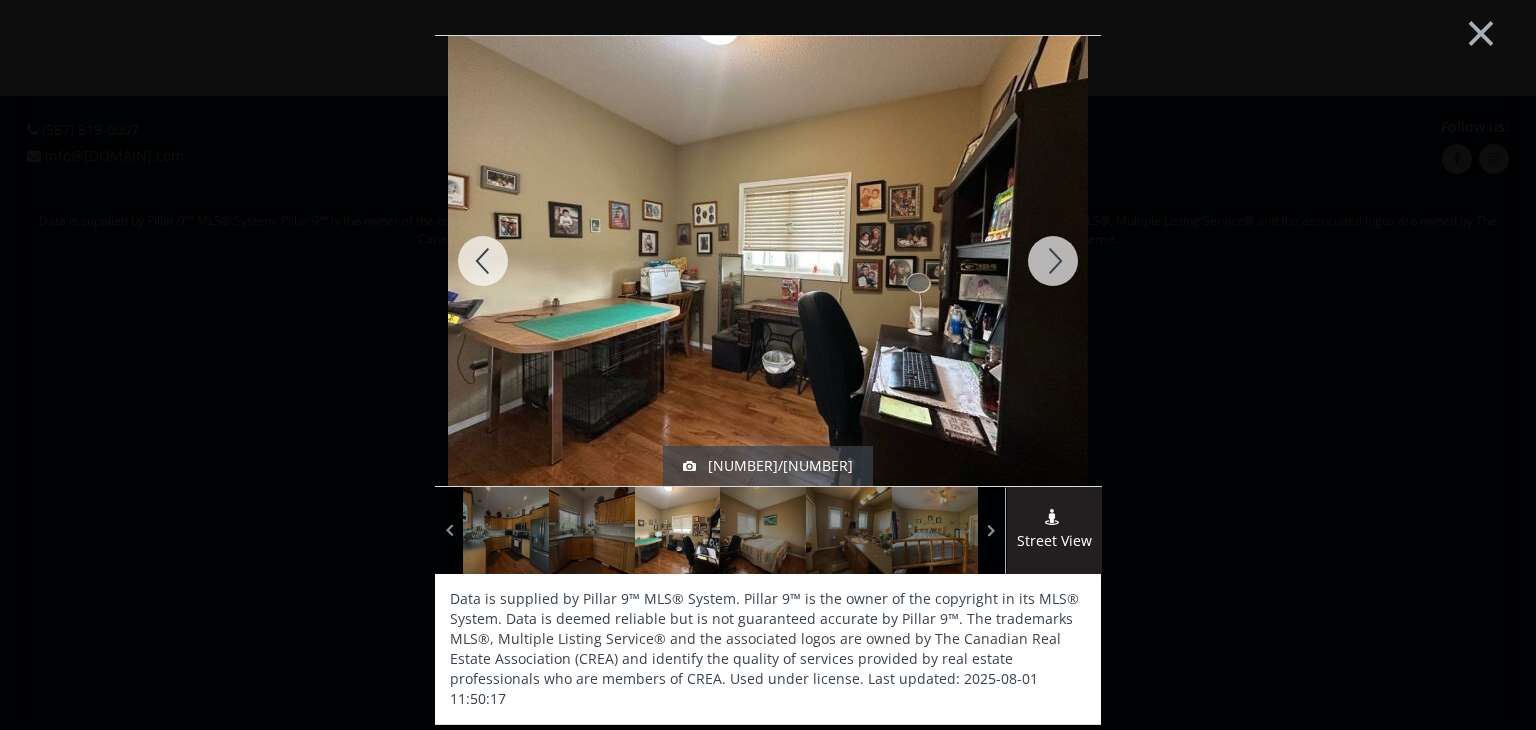 click at bounding box center [1053, 261] 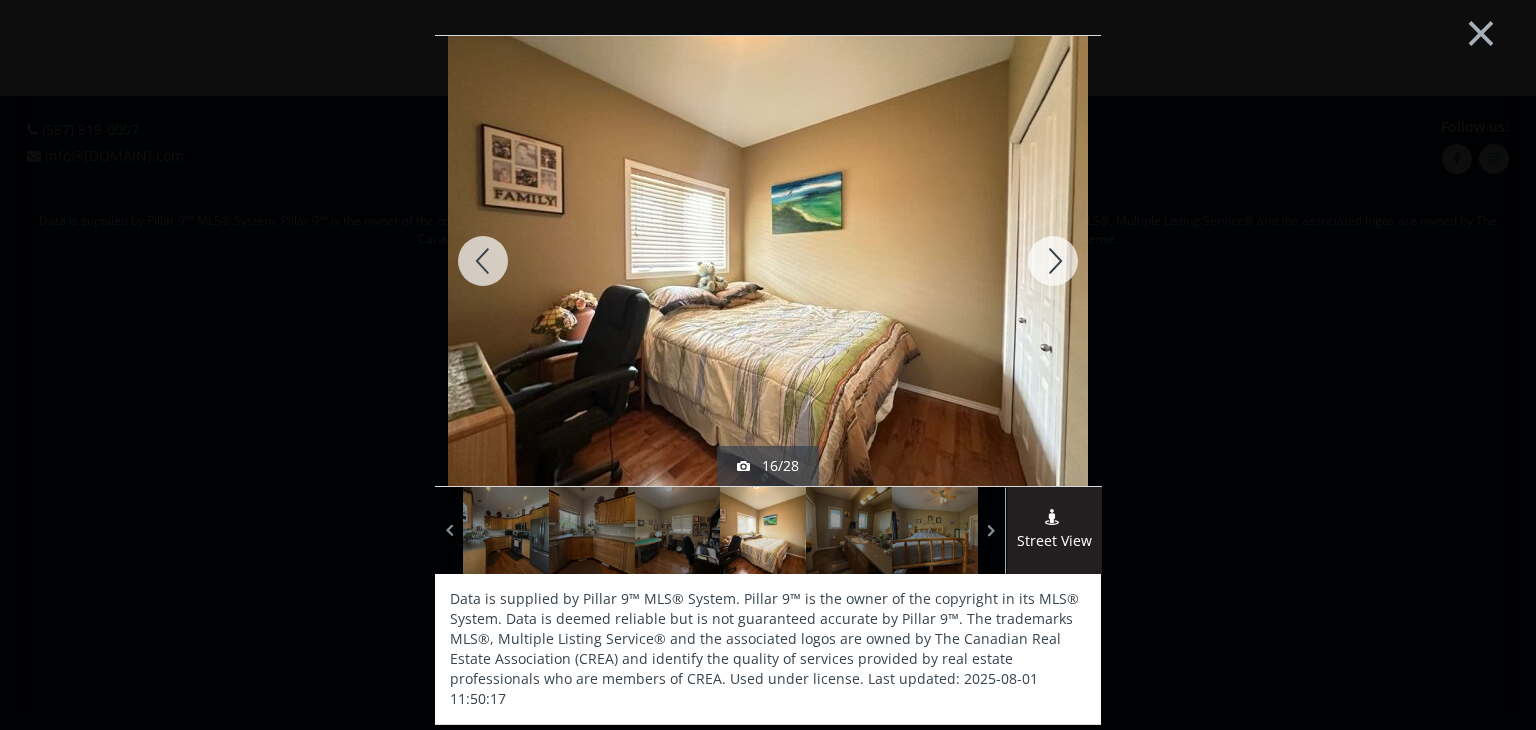 click at bounding box center (1053, 261) 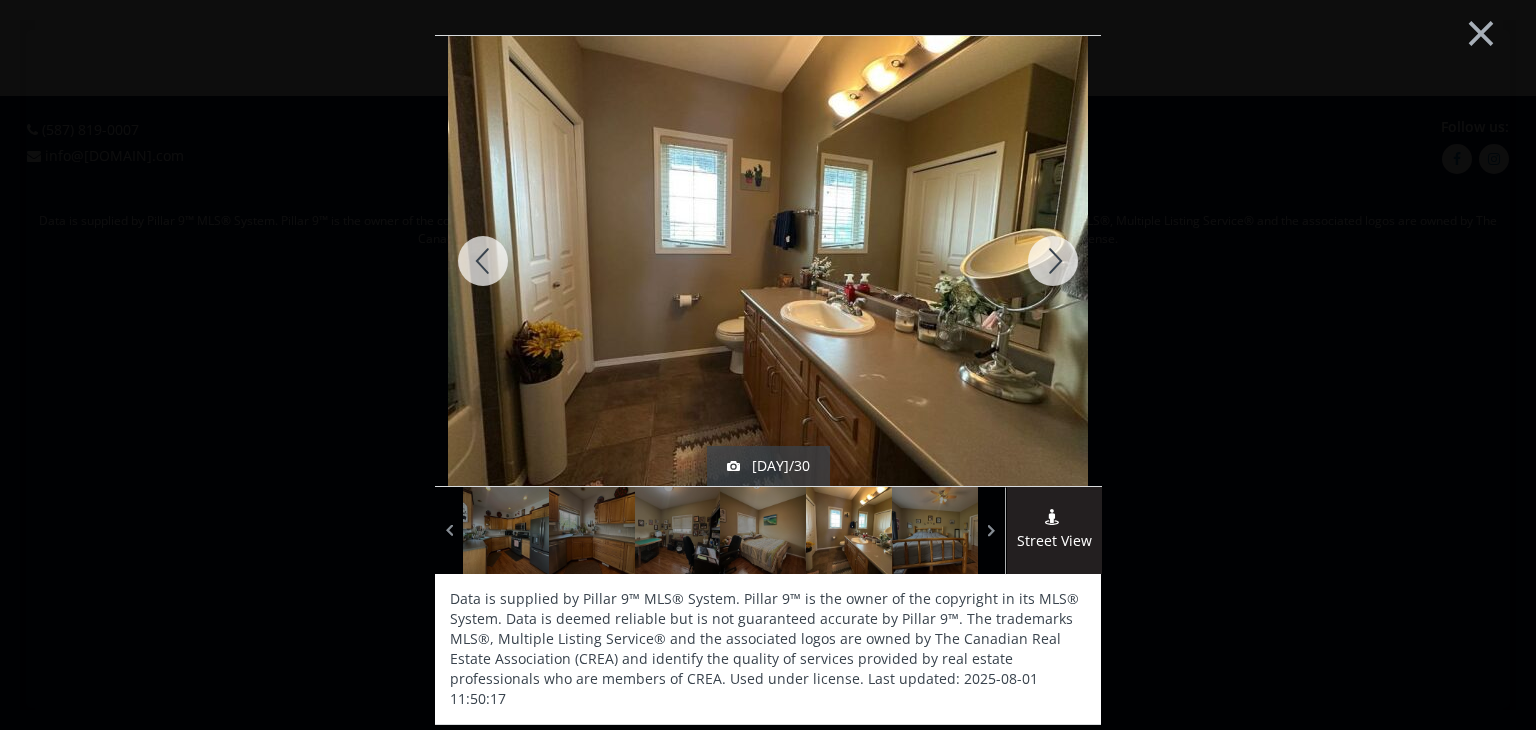 click at bounding box center [1053, 261] 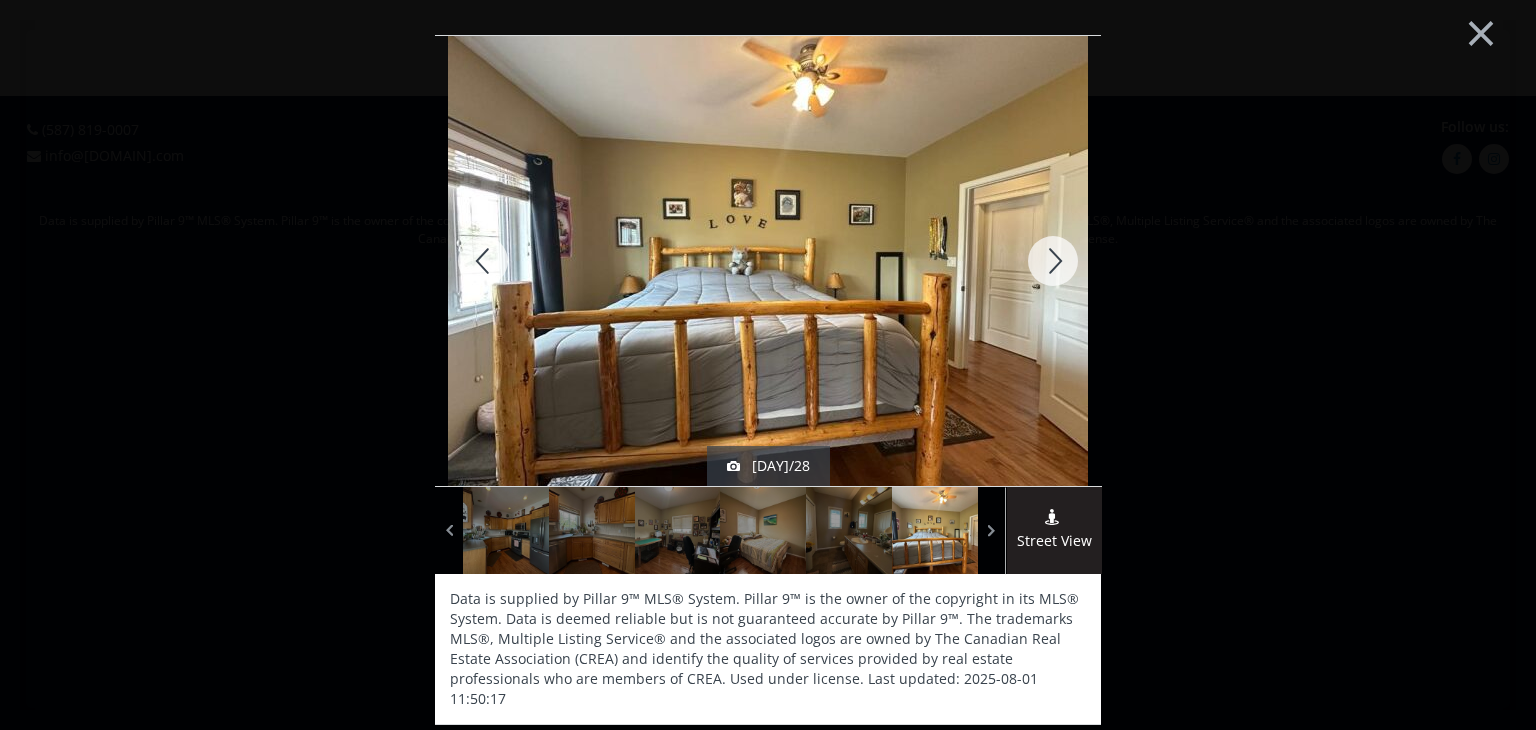 click at bounding box center (1053, 261) 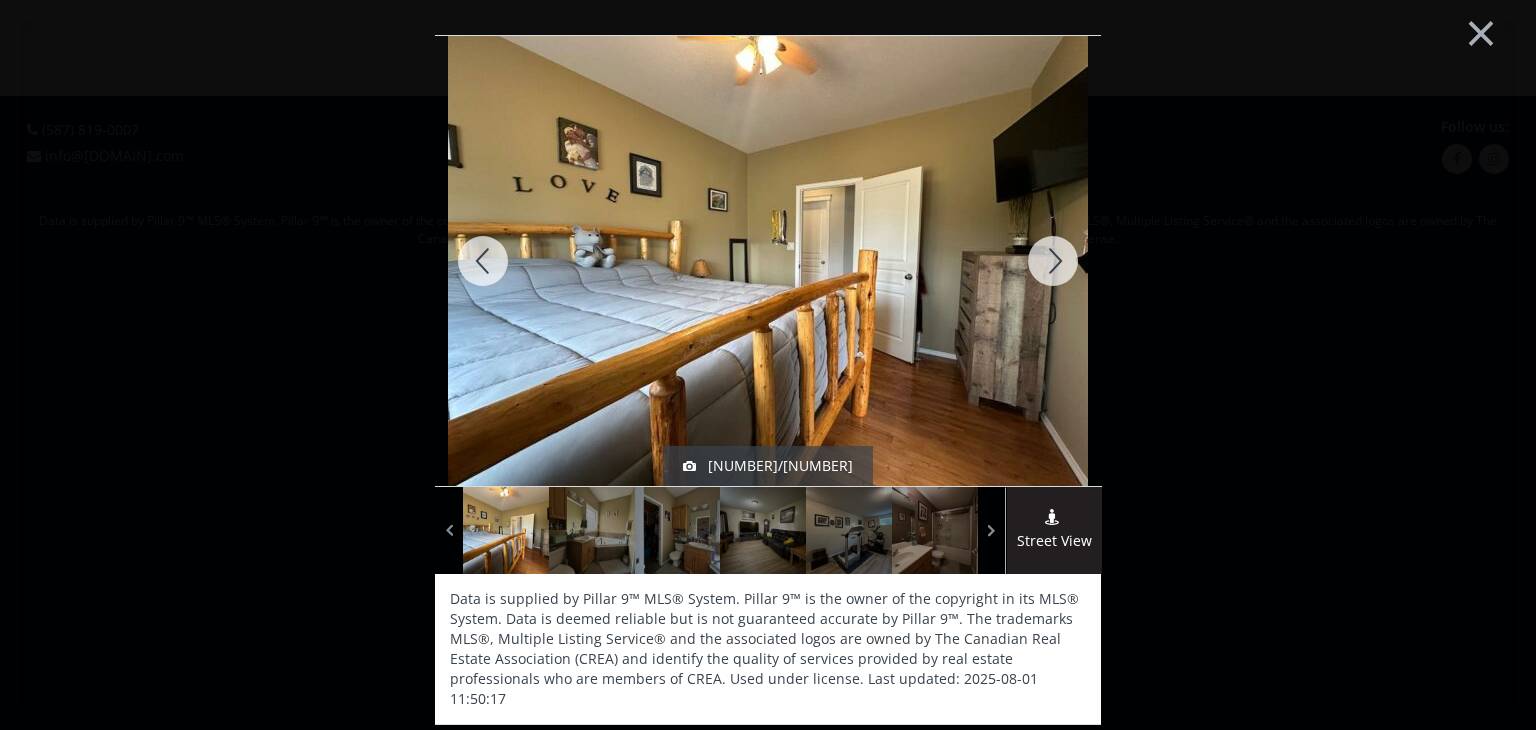 click at bounding box center [1053, 261] 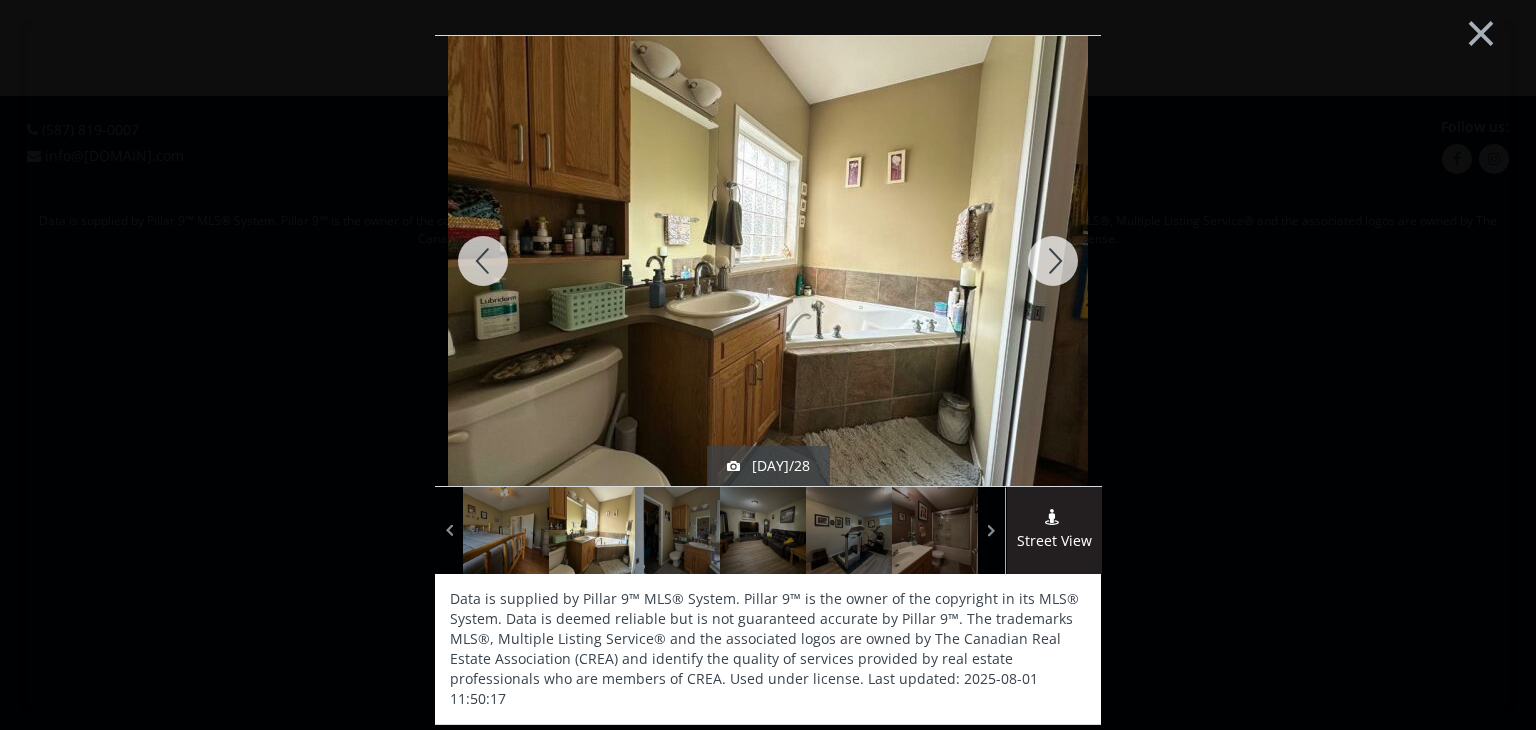 click at bounding box center (1053, 261) 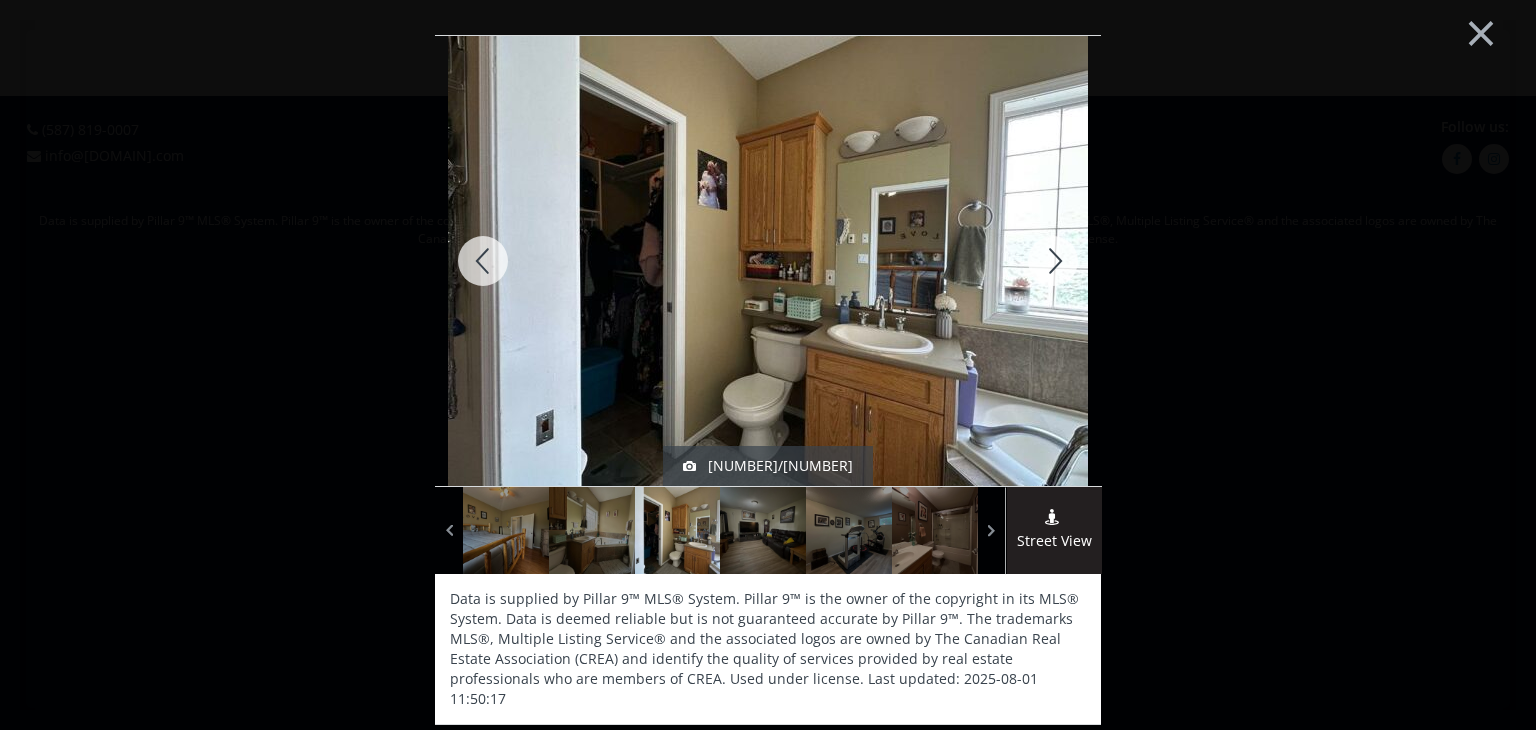 click at bounding box center (1053, 261) 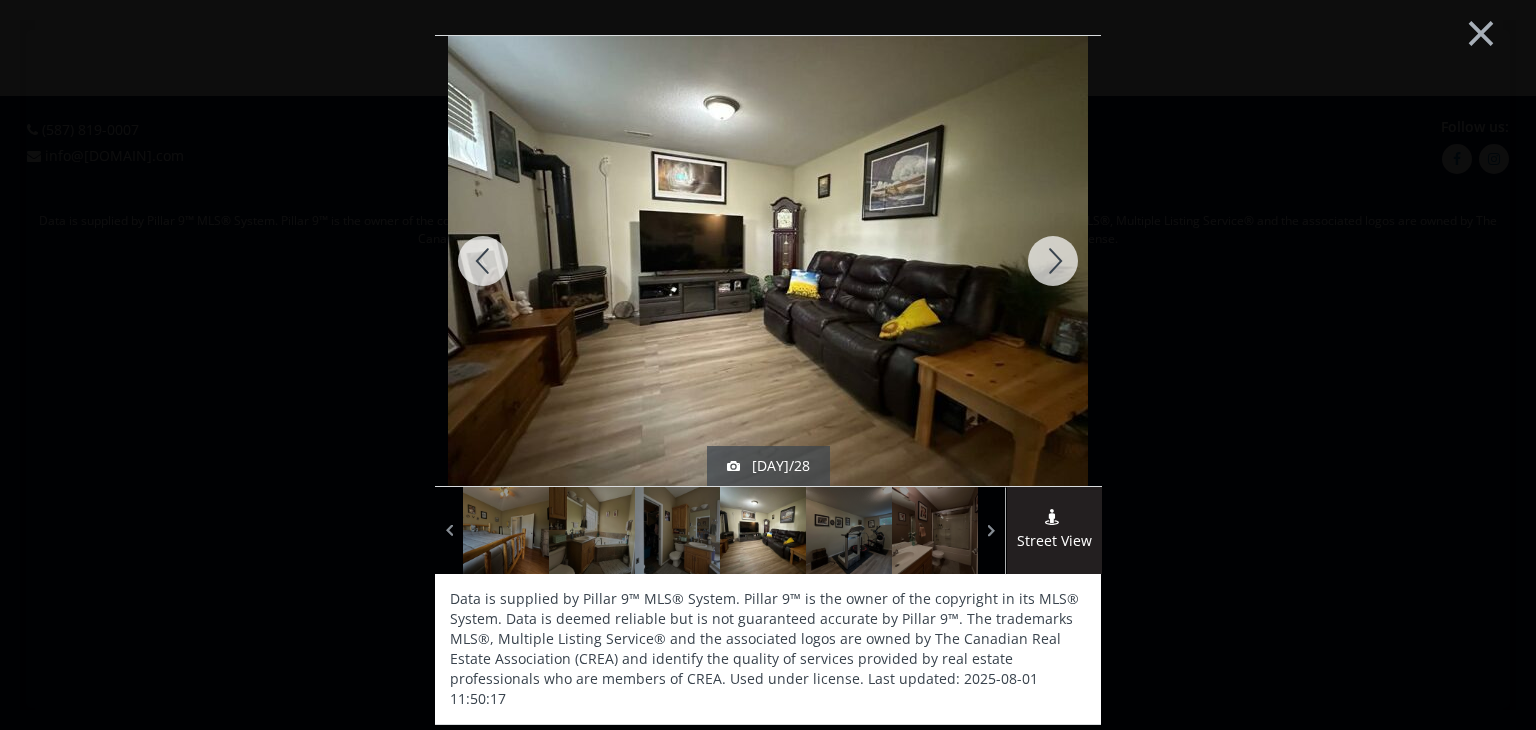 click at bounding box center (1053, 261) 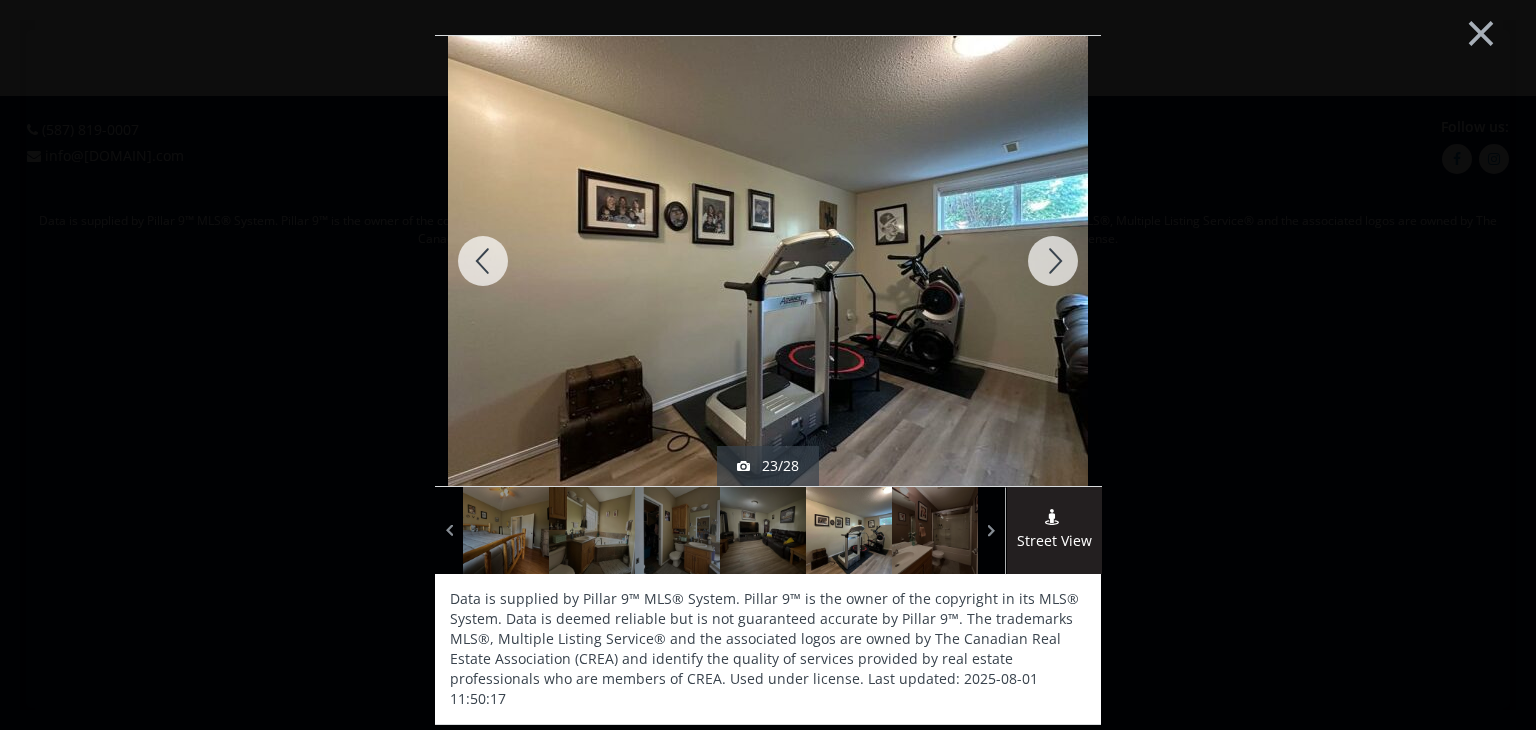 click at bounding box center (1053, 261) 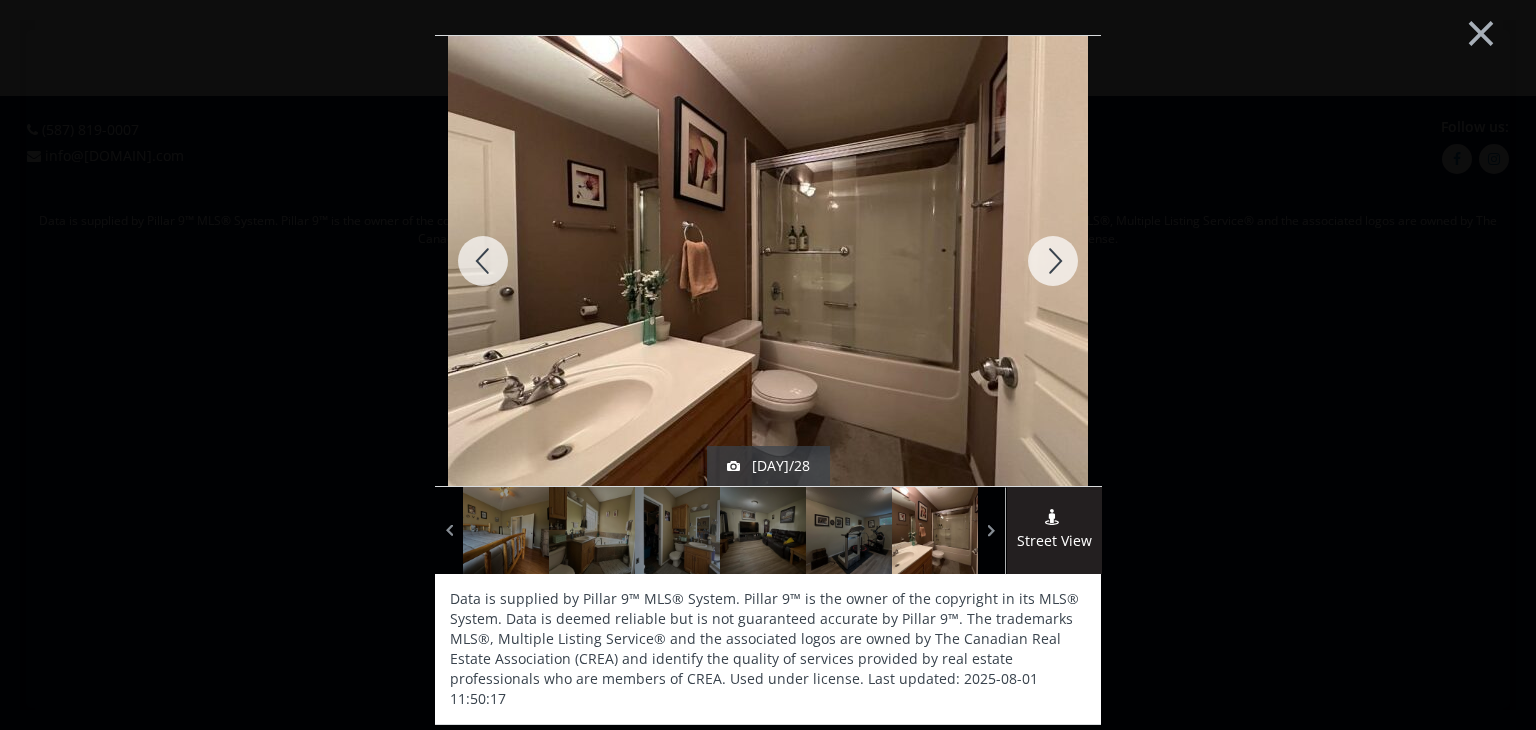 click at bounding box center (1053, 261) 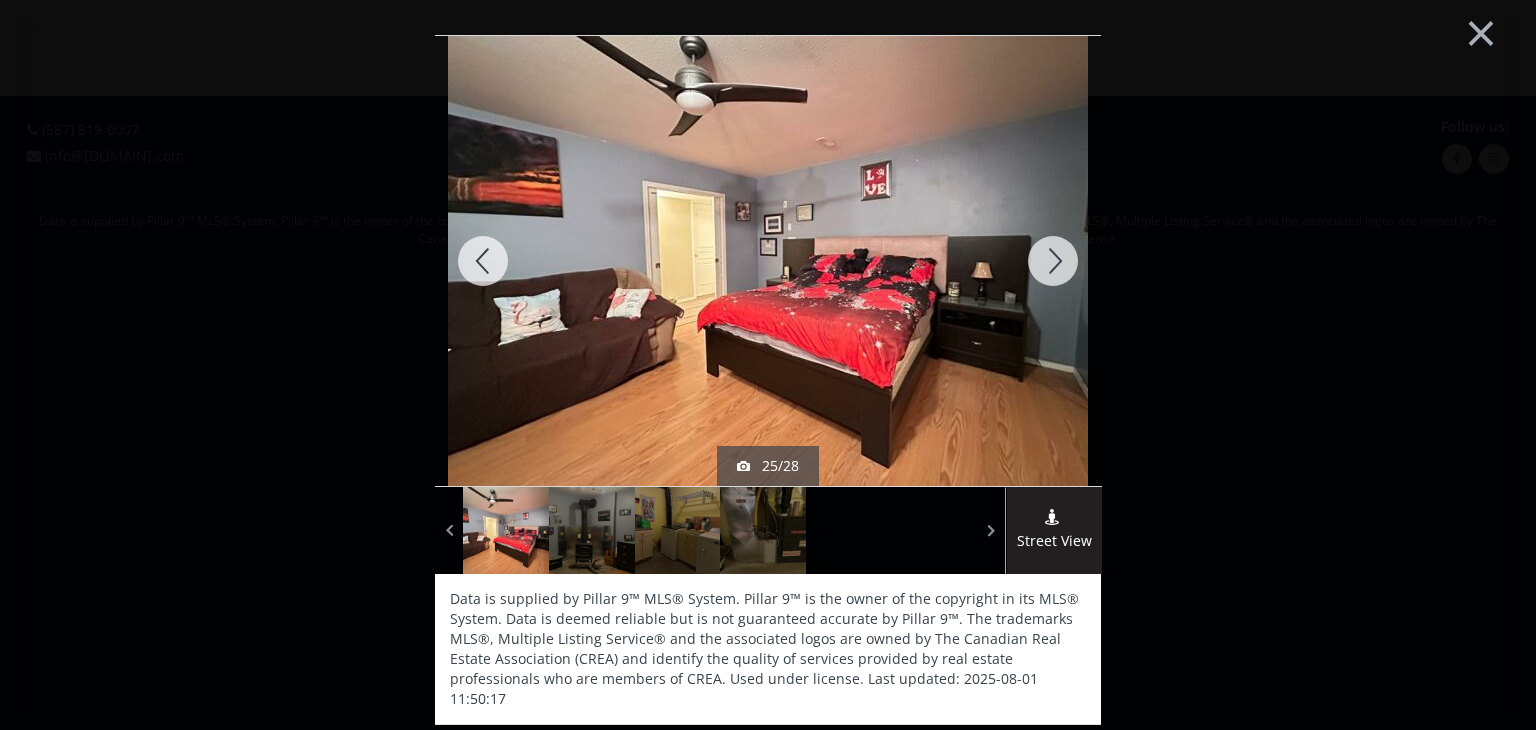 click at bounding box center (1053, 261) 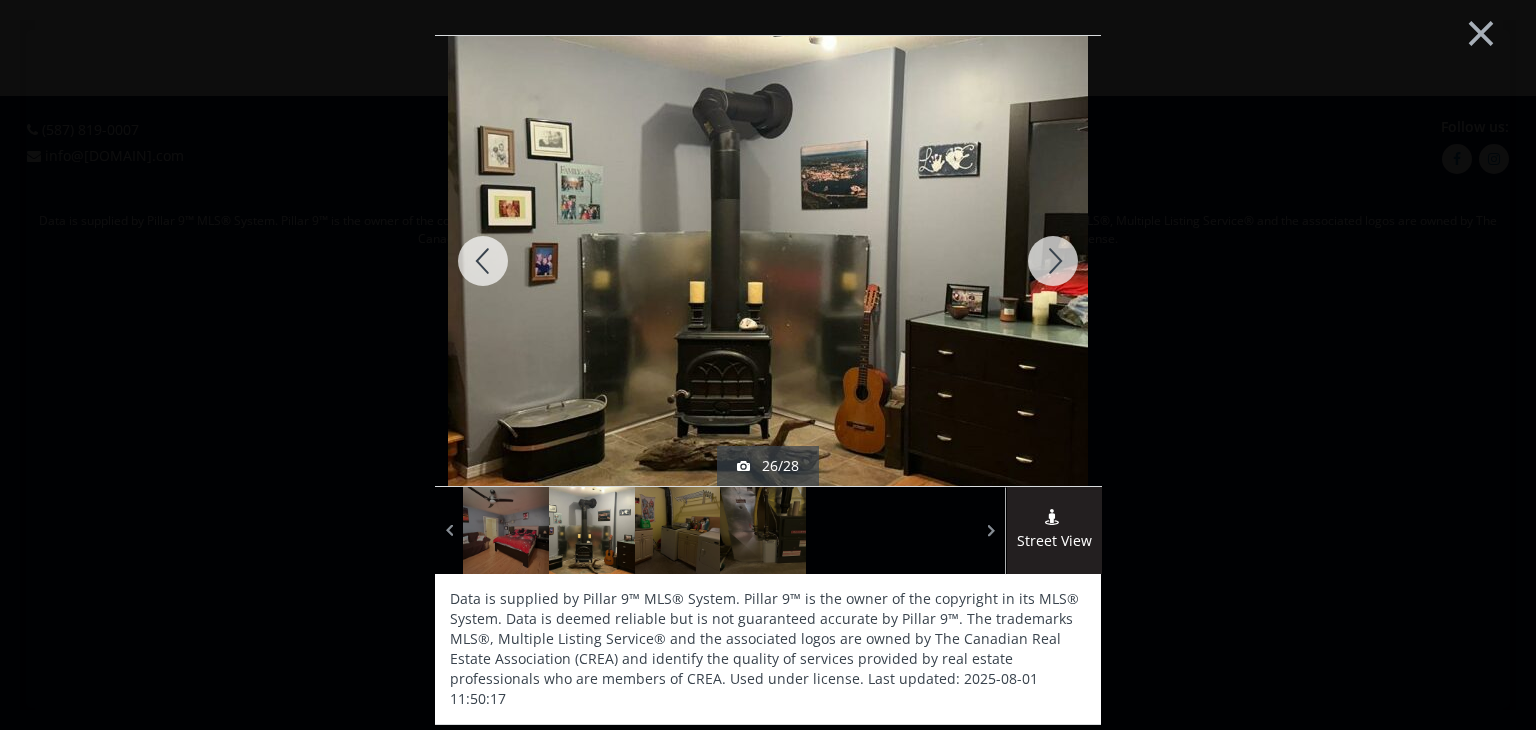 click at bounding box center (1053, 261) 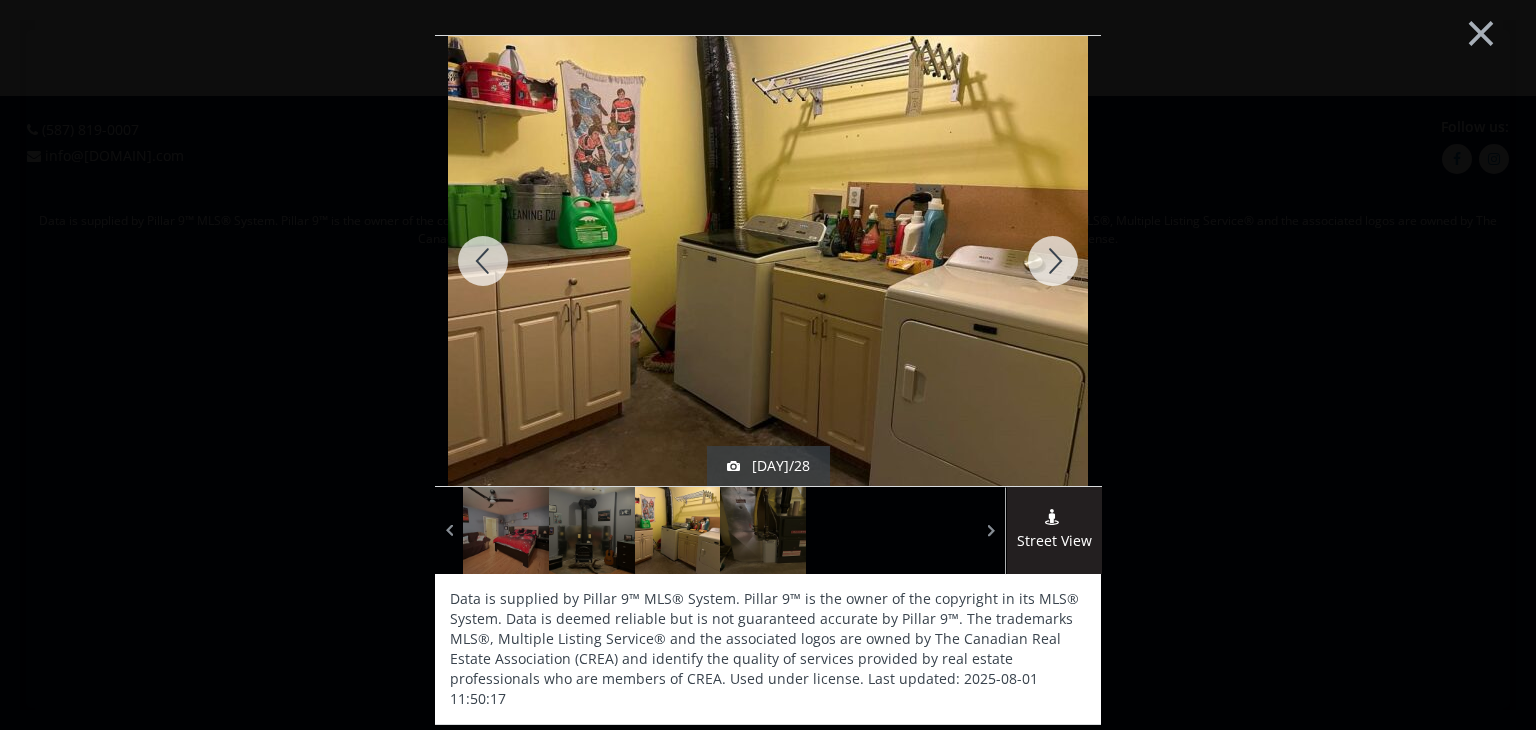 click at bounding box center (1053, 261) 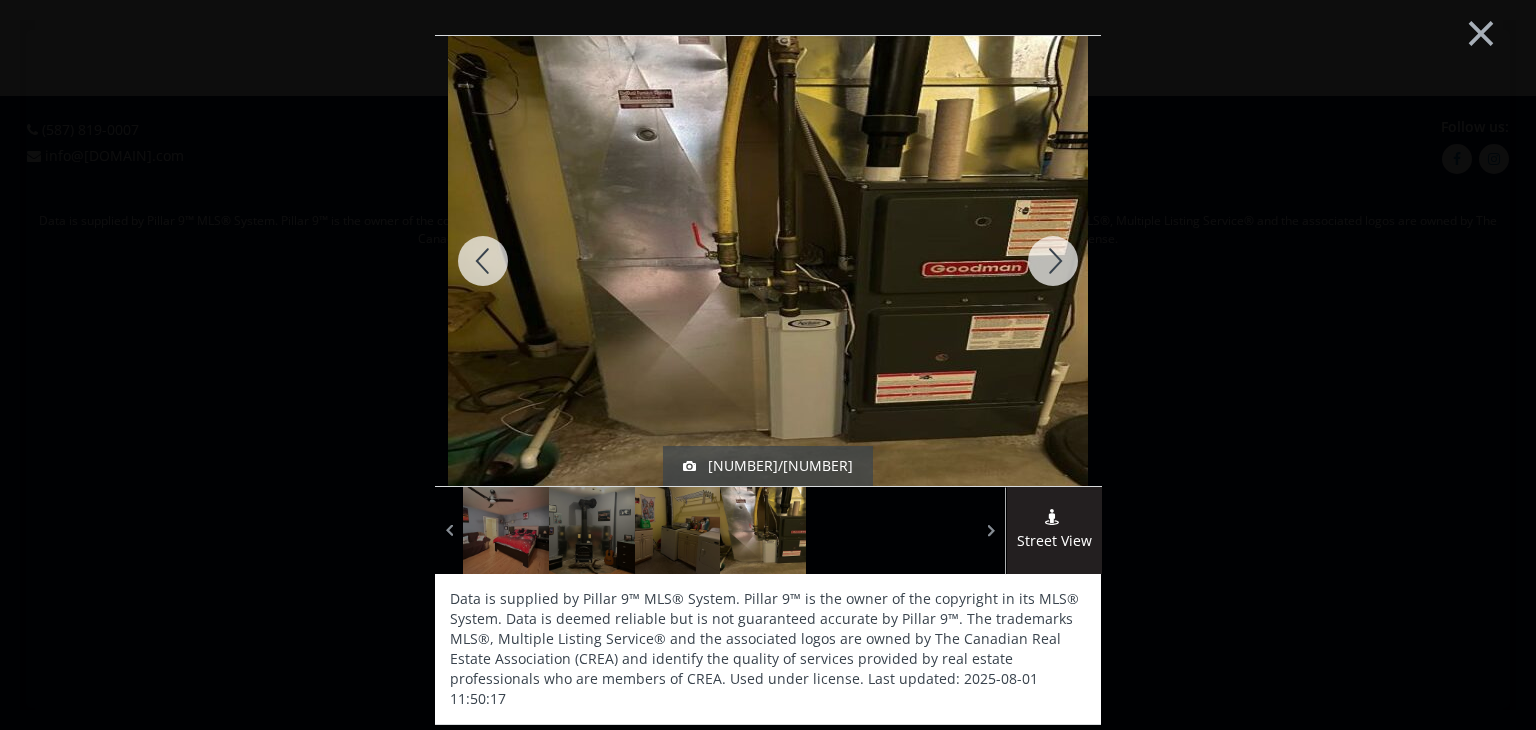 click at bounding box center [1053, 261] 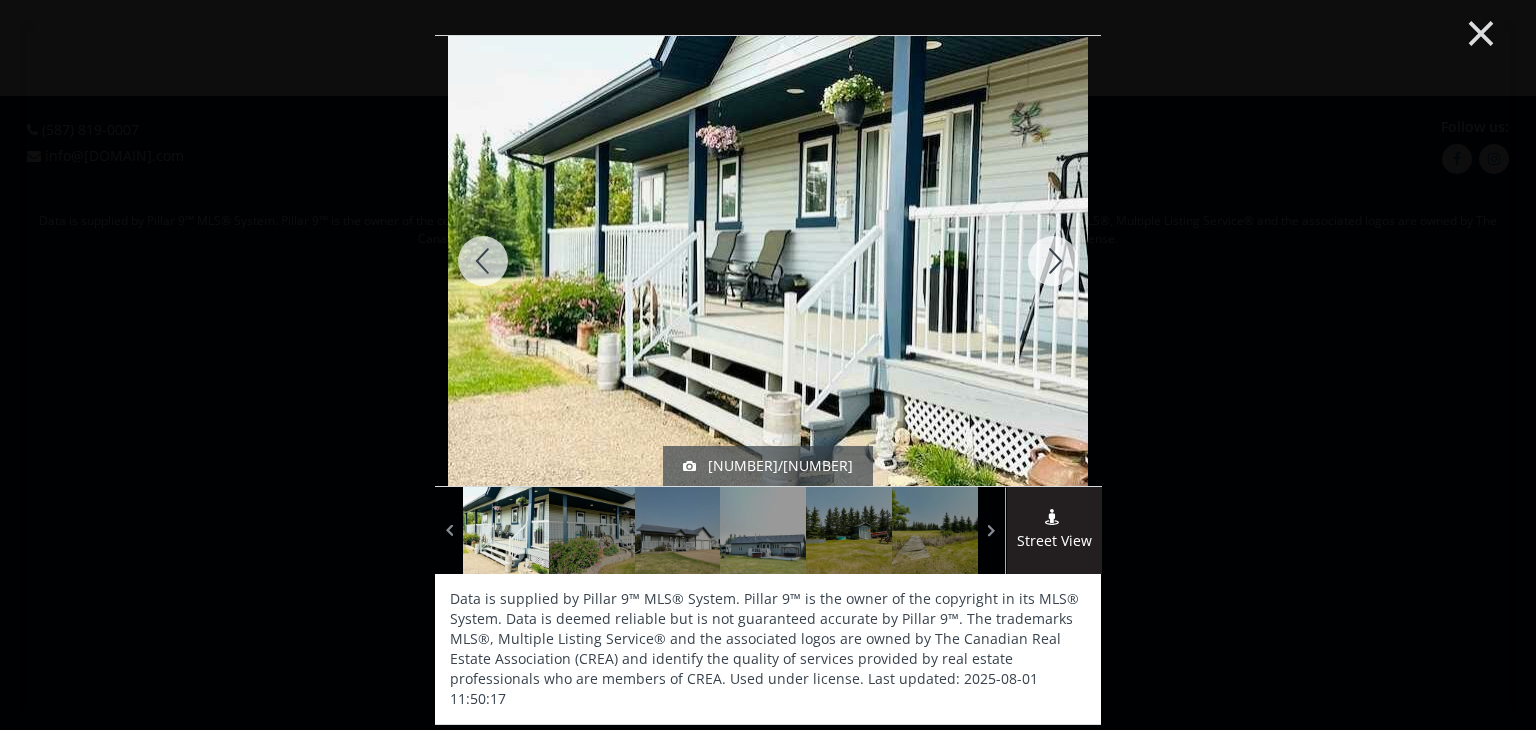 click on "×" at bounding box center [1481, 31] 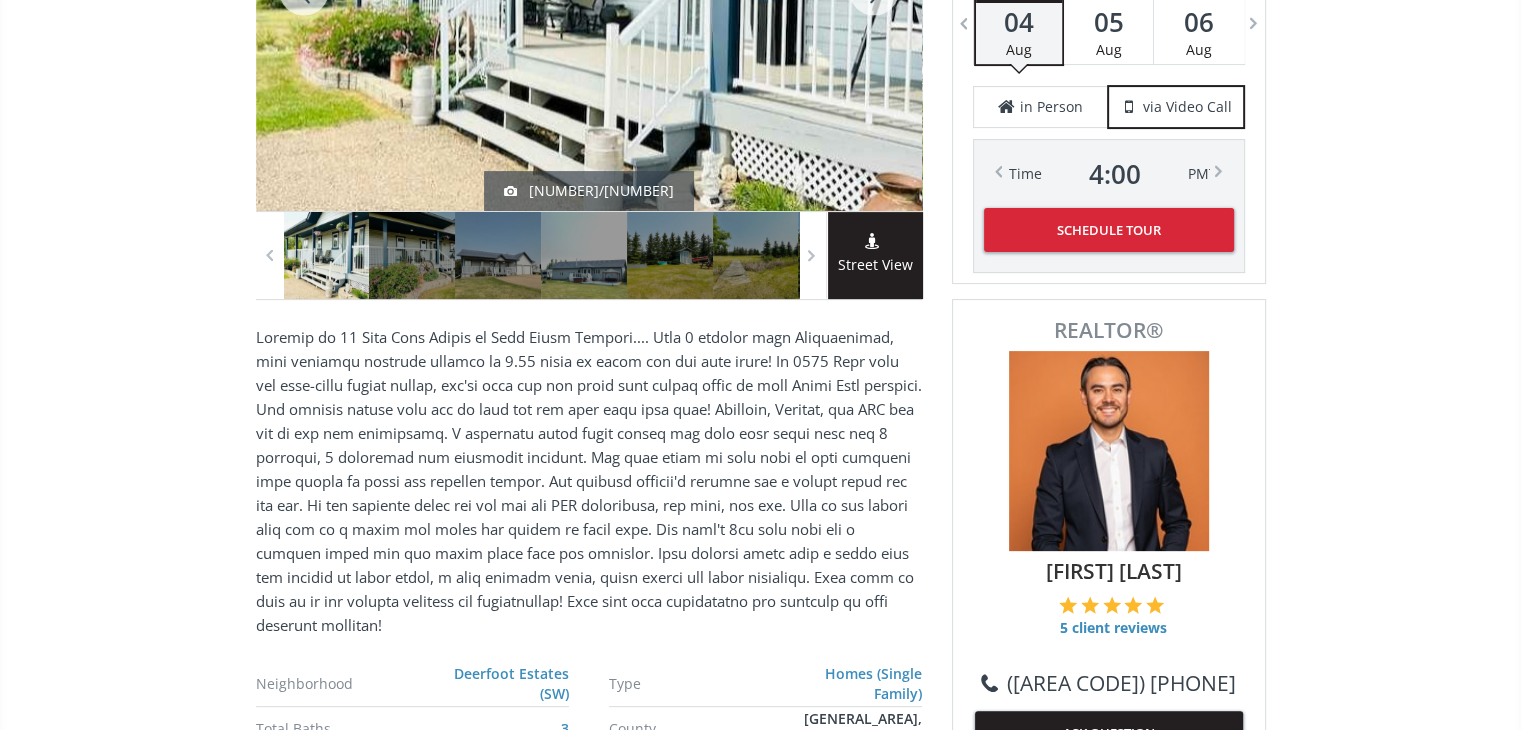 scroll, scrollTop: 544, scrollLeft: 0, axis: vertical 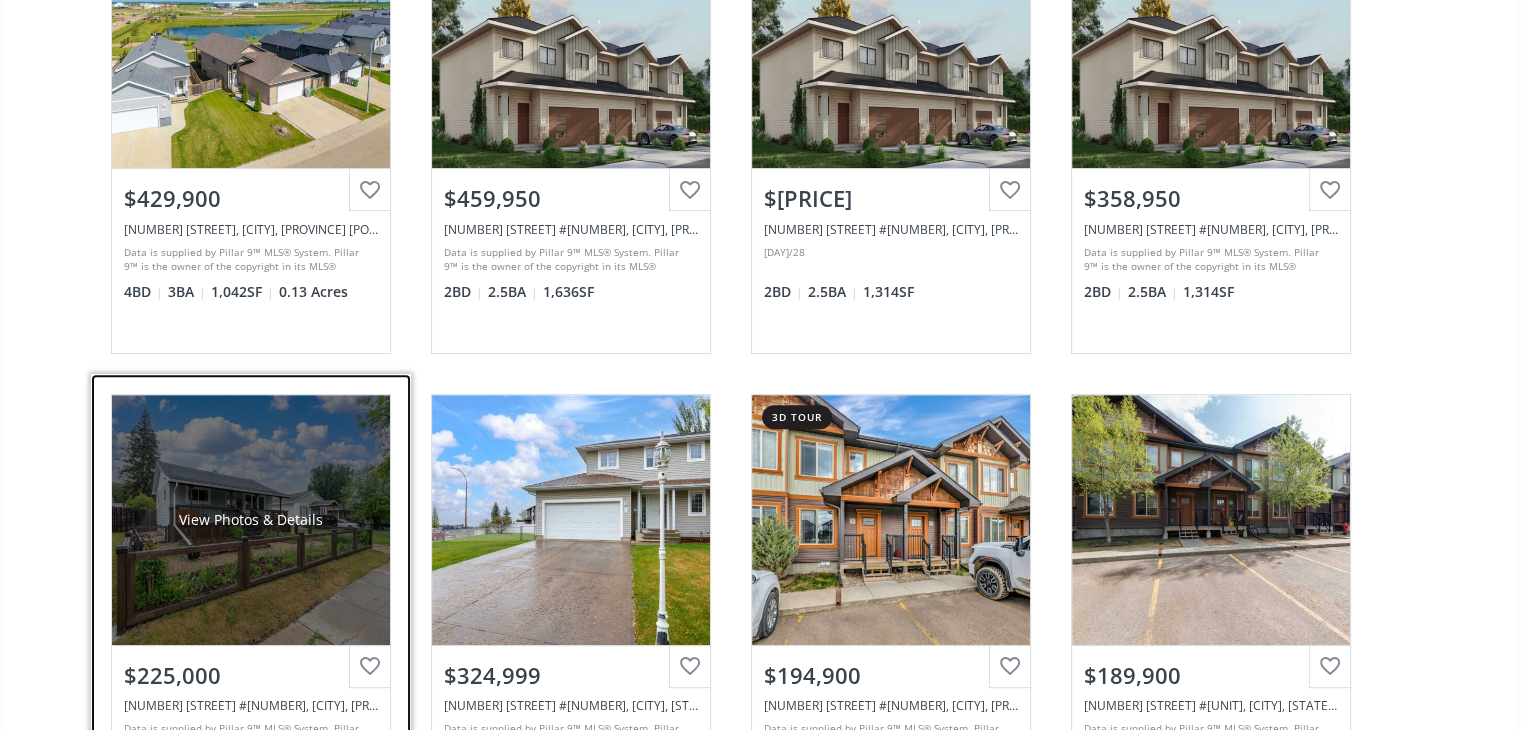 click on "View Photos & Details" at bounding box center [251, 520] 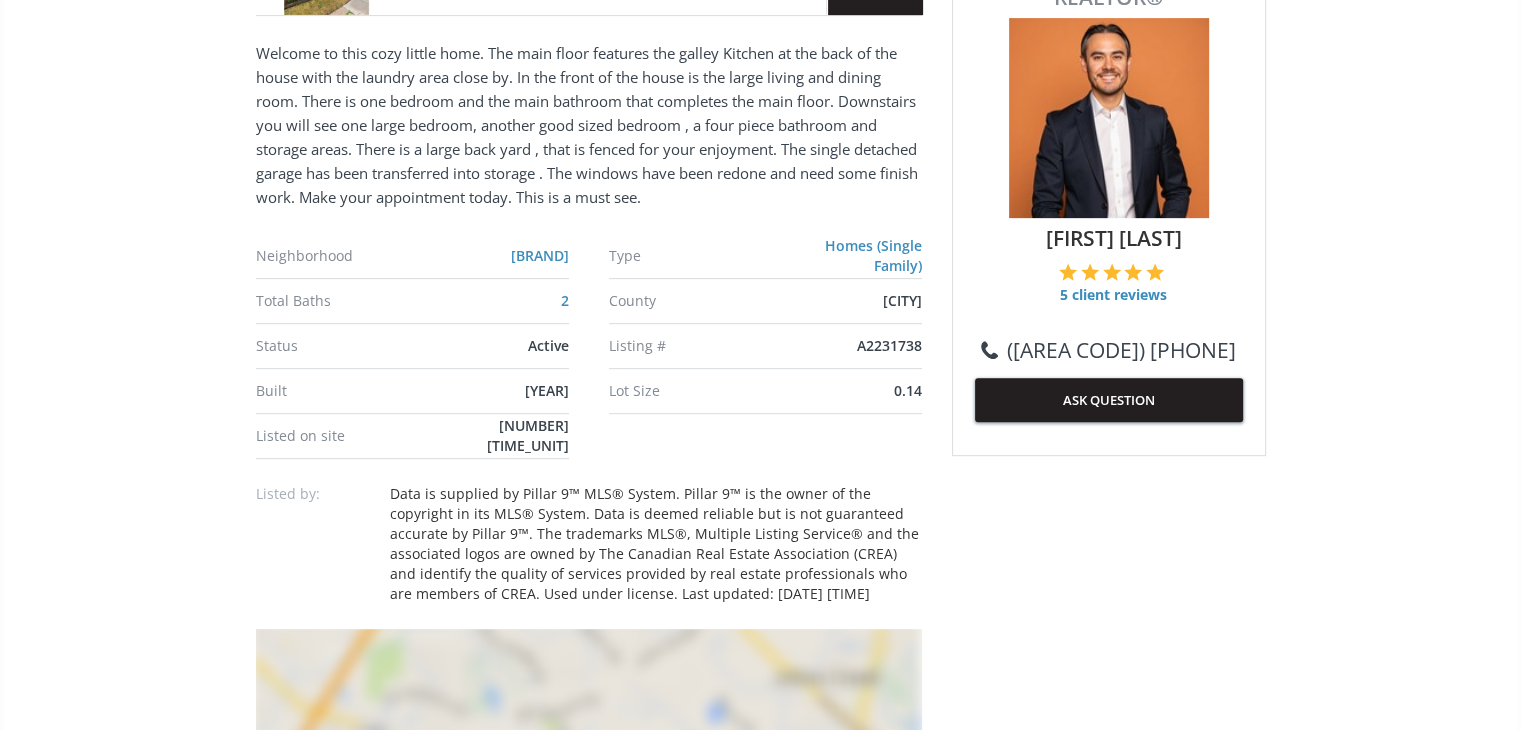 scroll, scrollTop: 0, scrollLeft: 0, axis: both 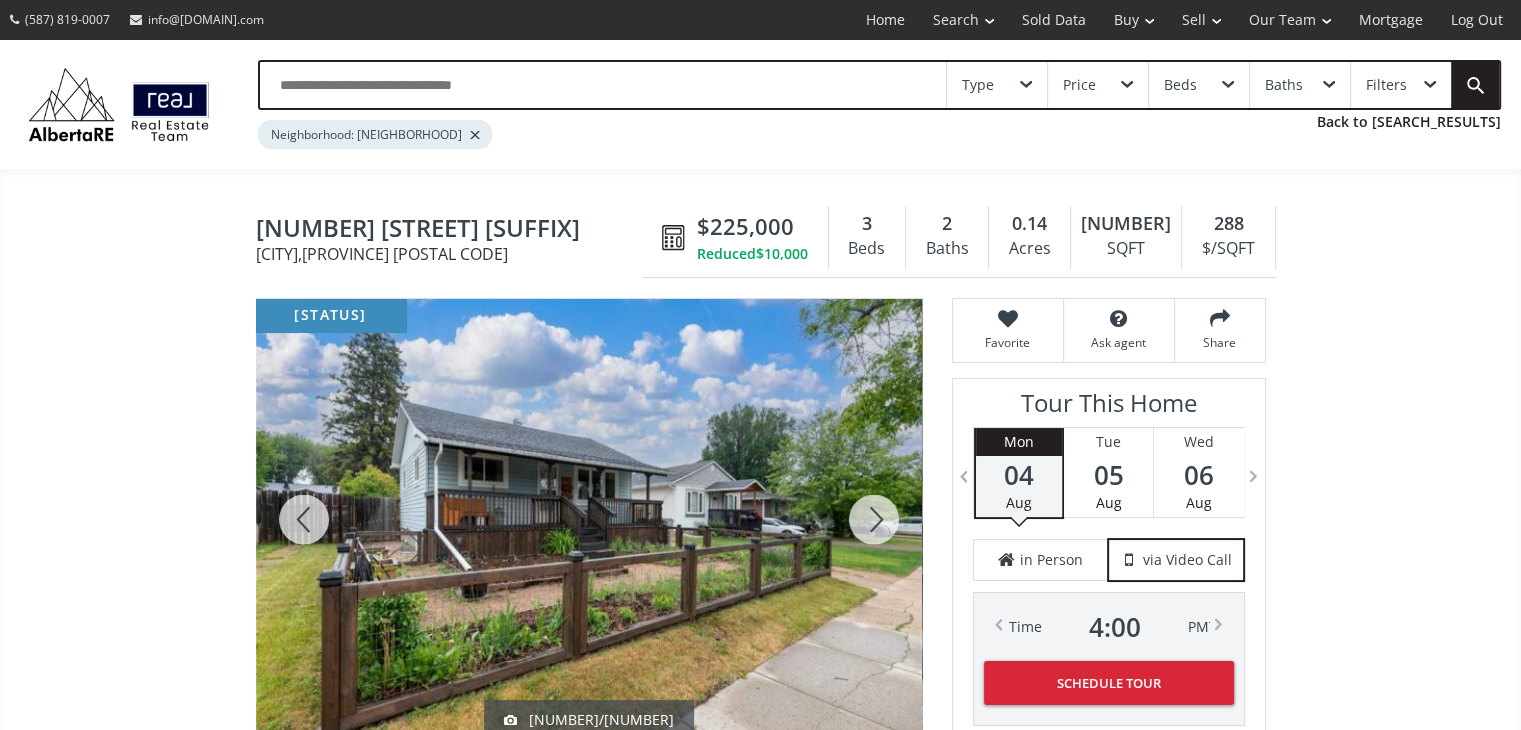 click at bounding box center [589, 519] 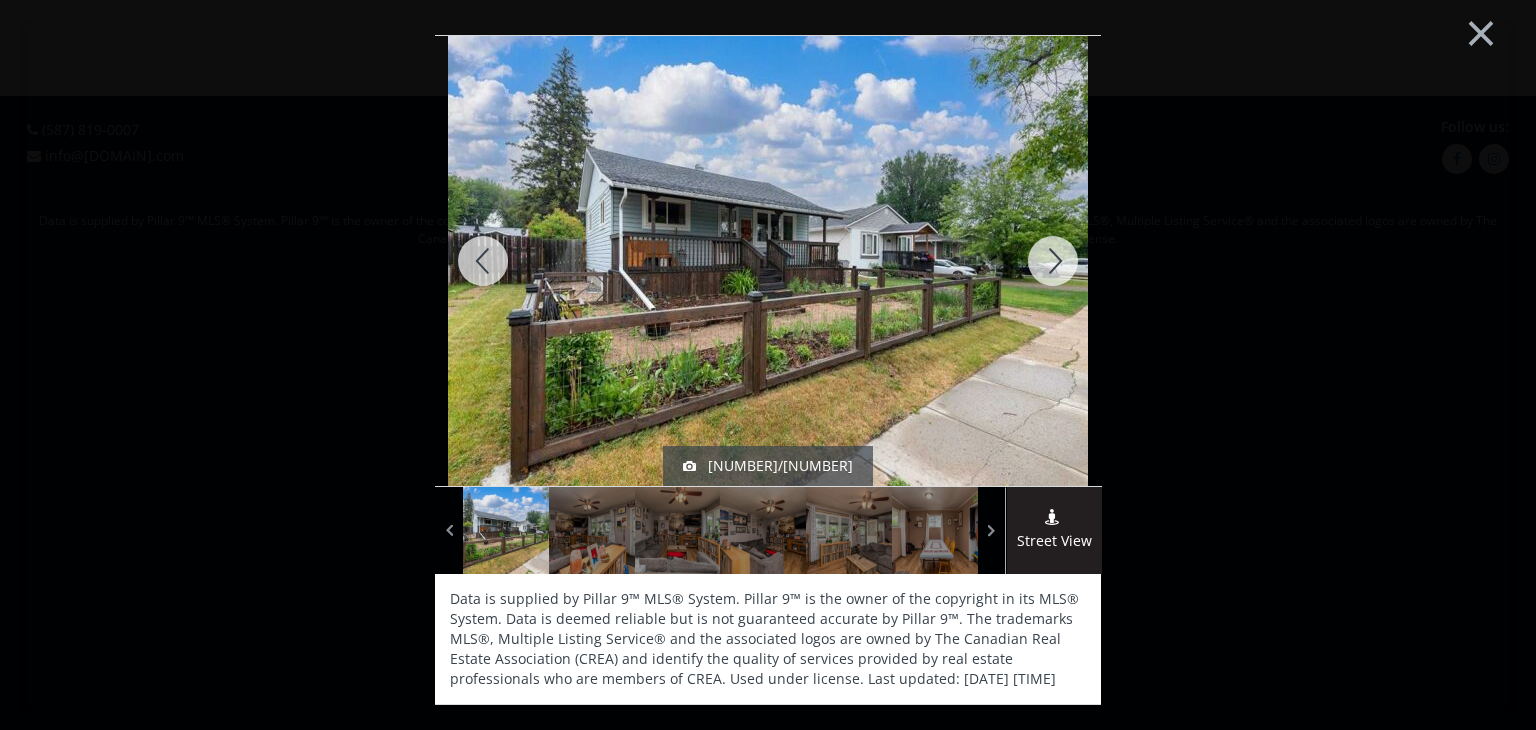 click at bounding box center [1053, 261] 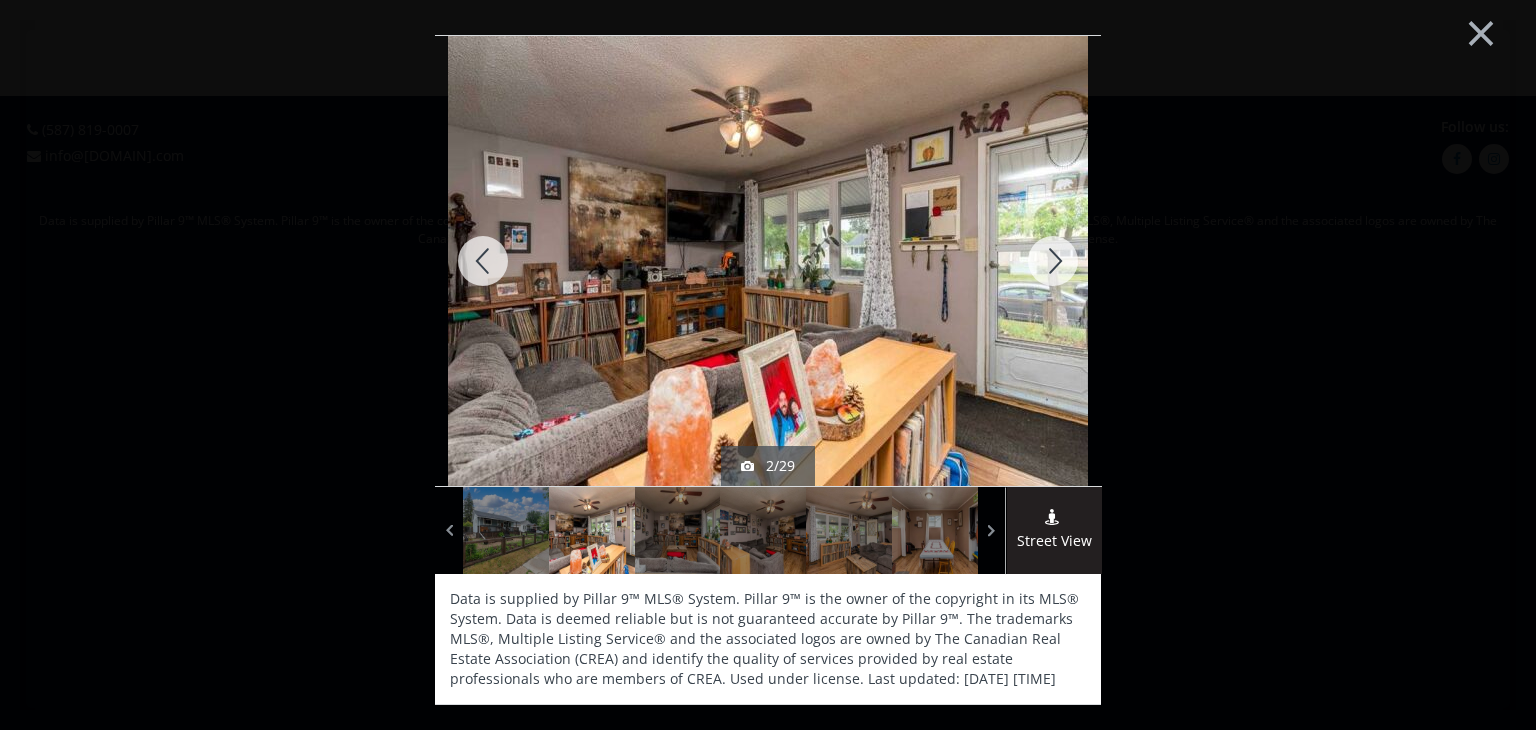 click at bounding box center (1053, 261) 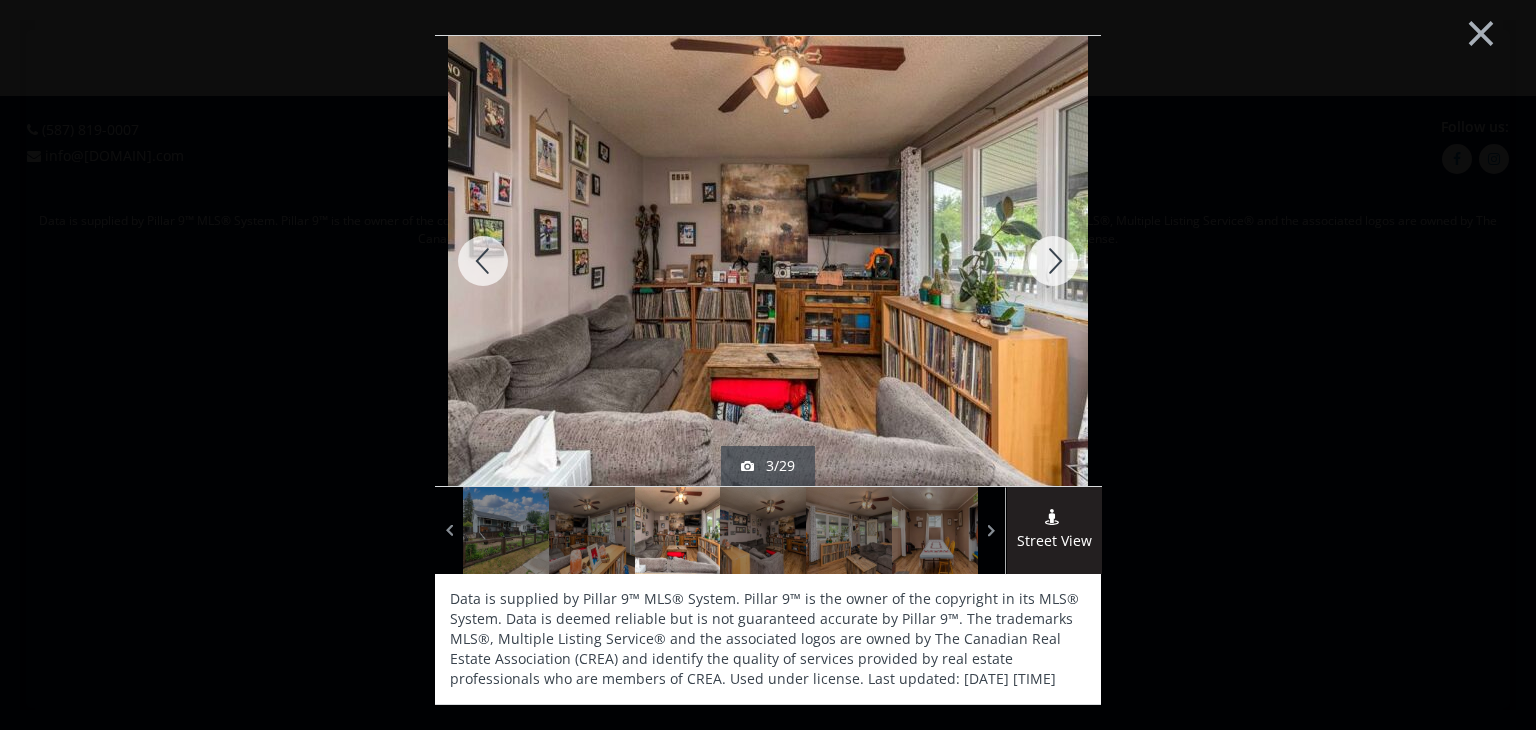 click at bounding box center [1053, 261] 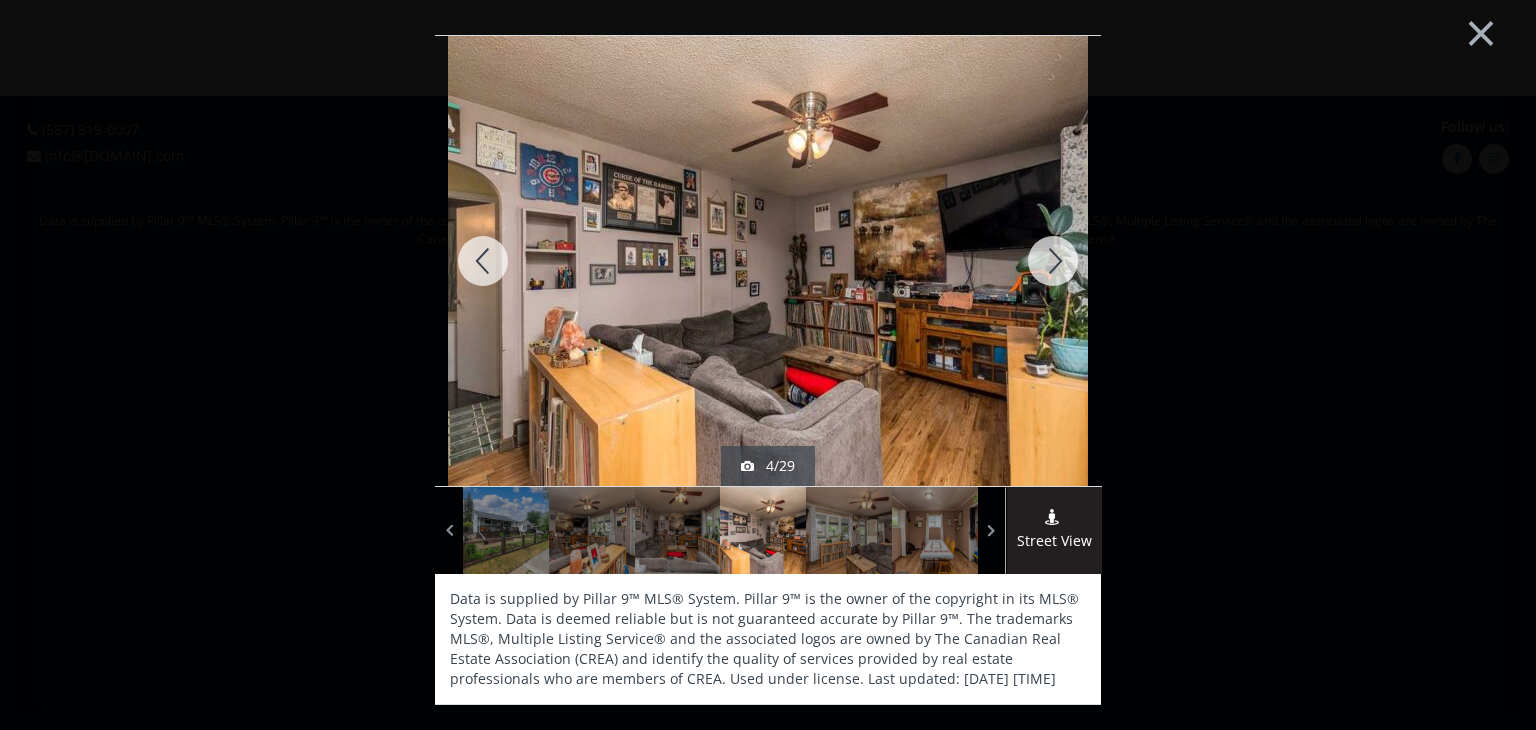 click at bounding box center [1053, 261] 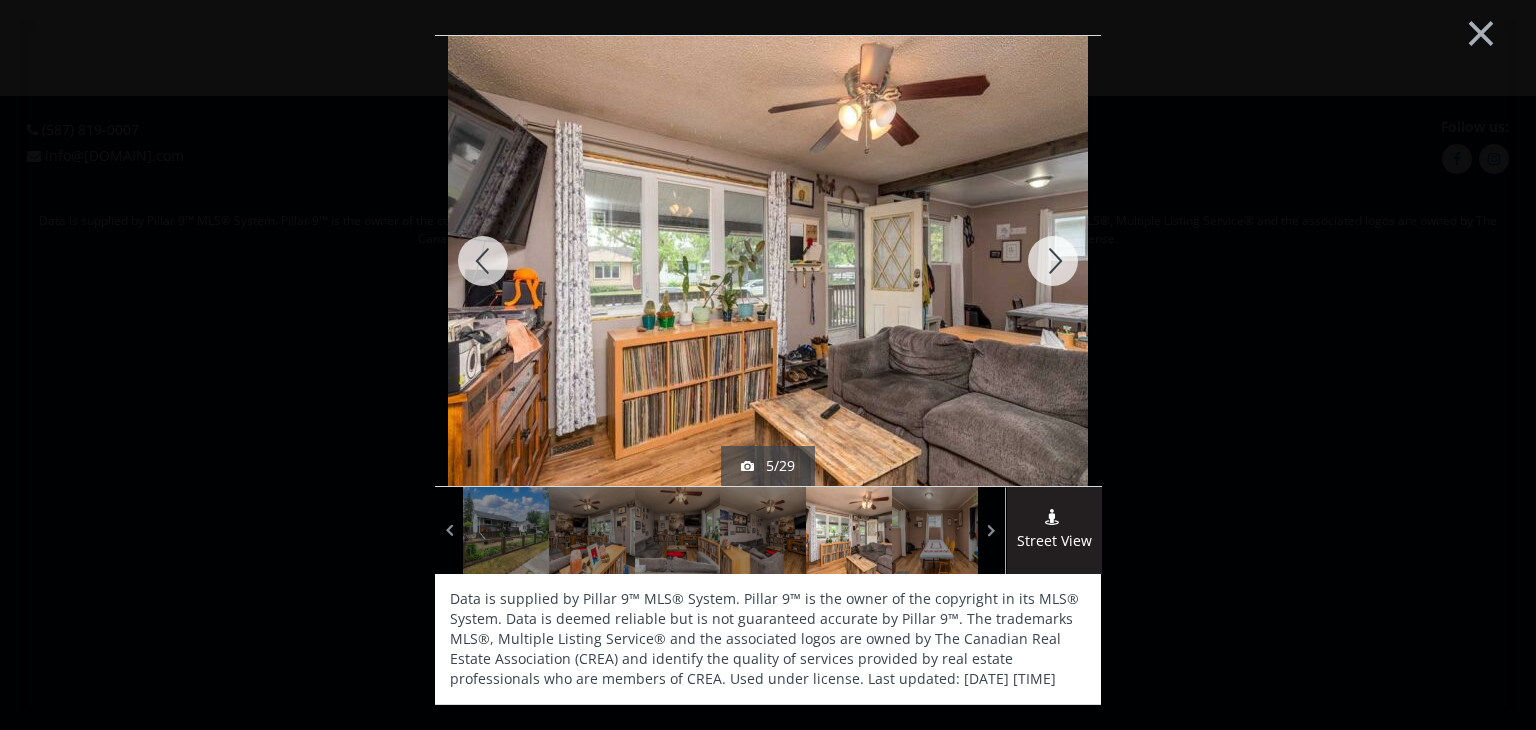 click at bounding box center [1053, 261] 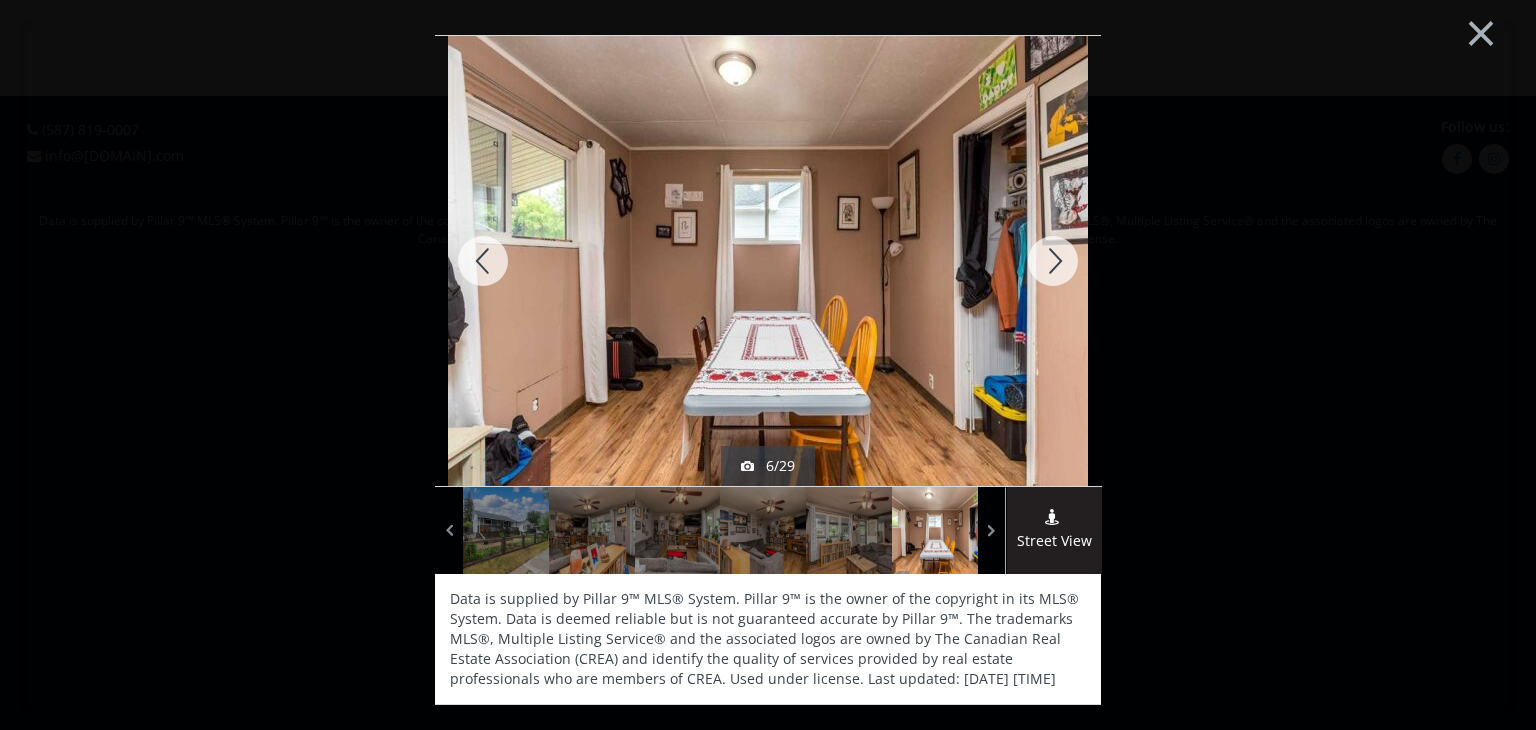 click at bounding box center (1053, 261) 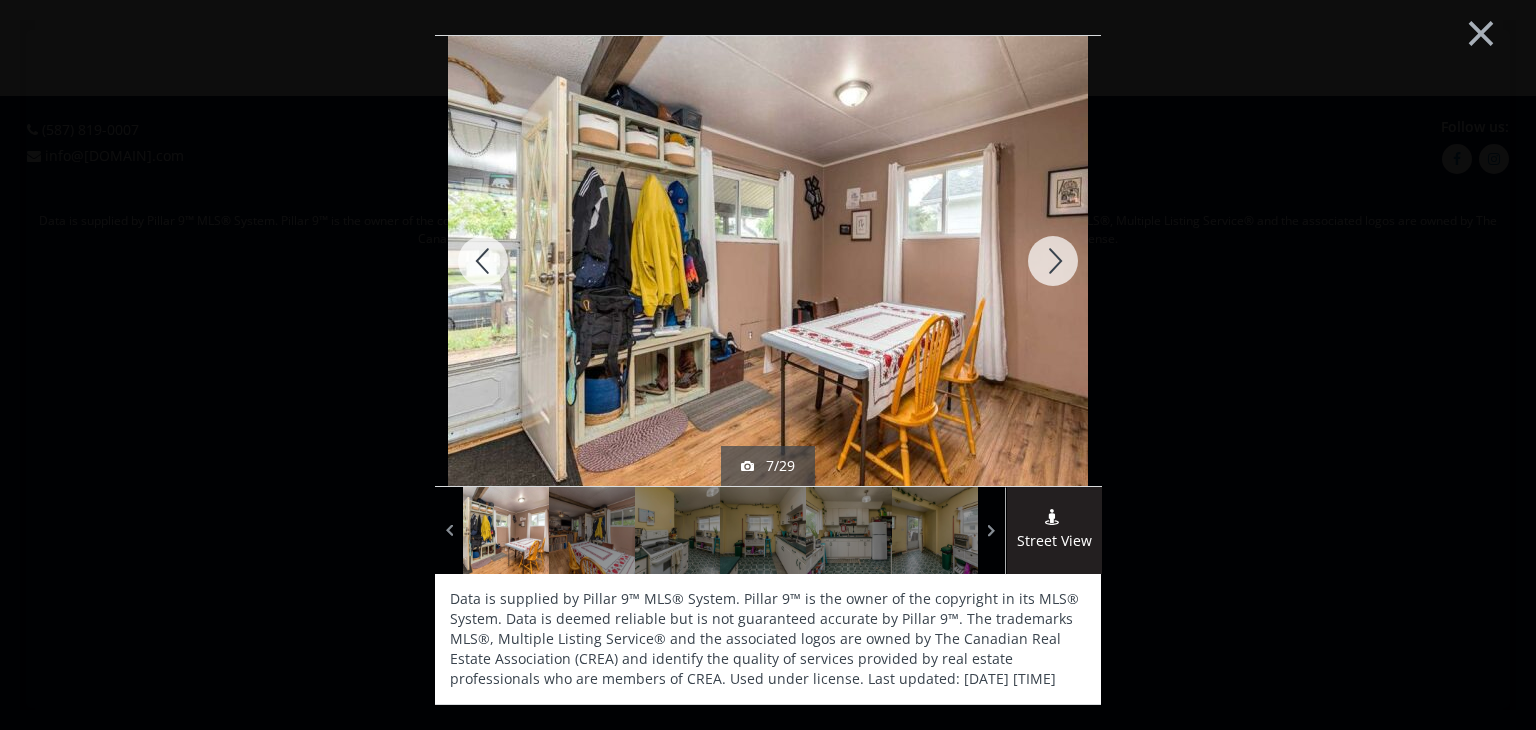 click at bounding box center (1053, 261) 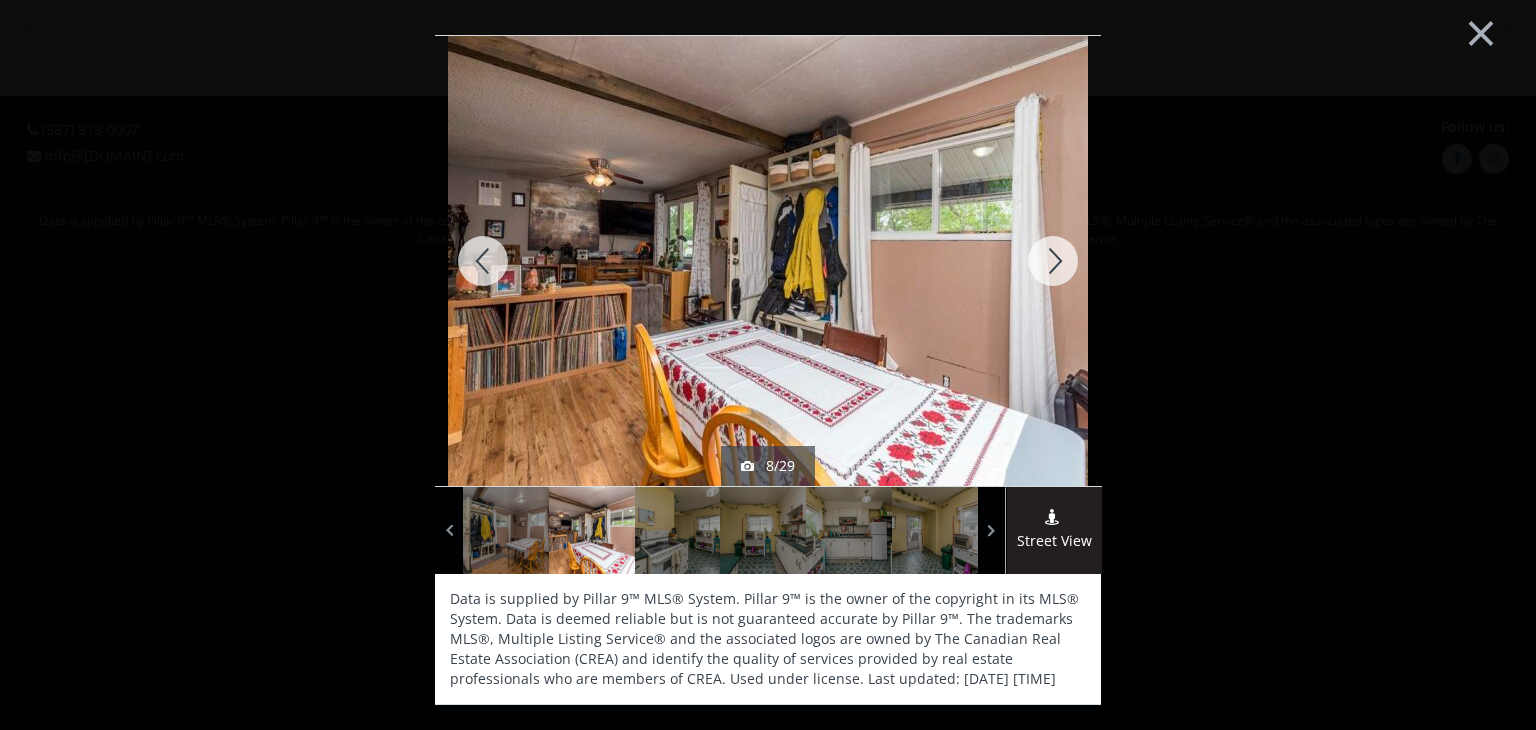 click at bounding box center (1053, 261) 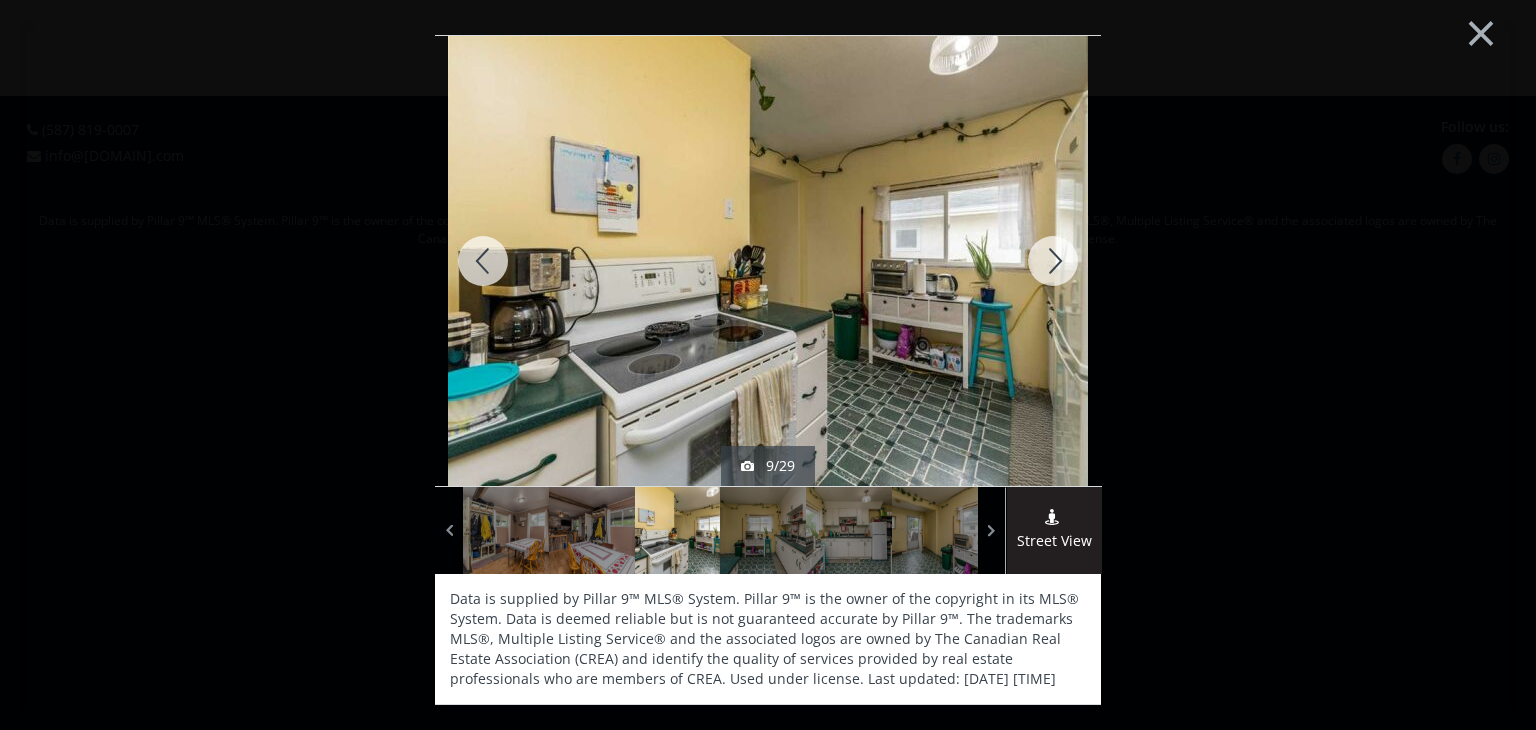 click at bounding box center [1053, 261] 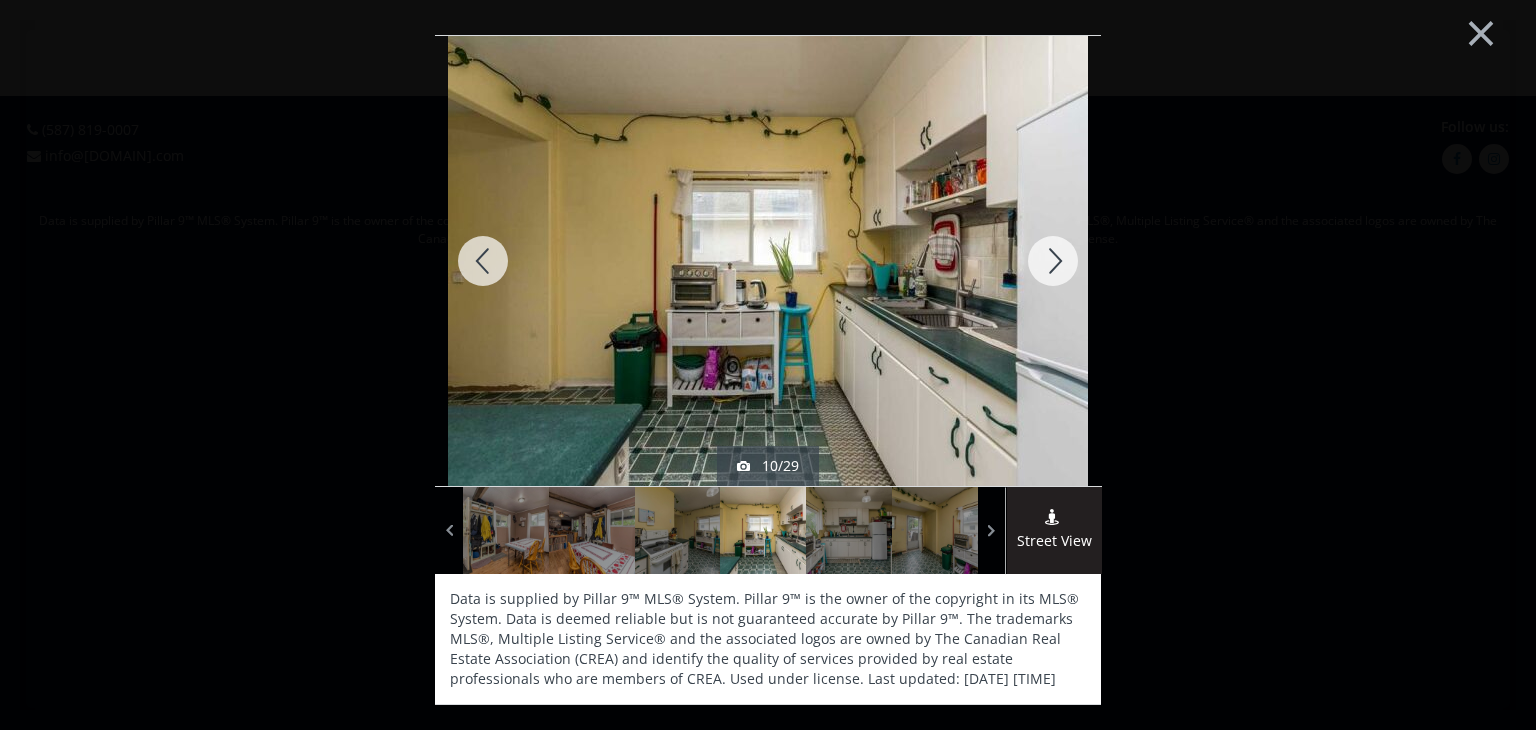 click at bounding box center [1053, 261] 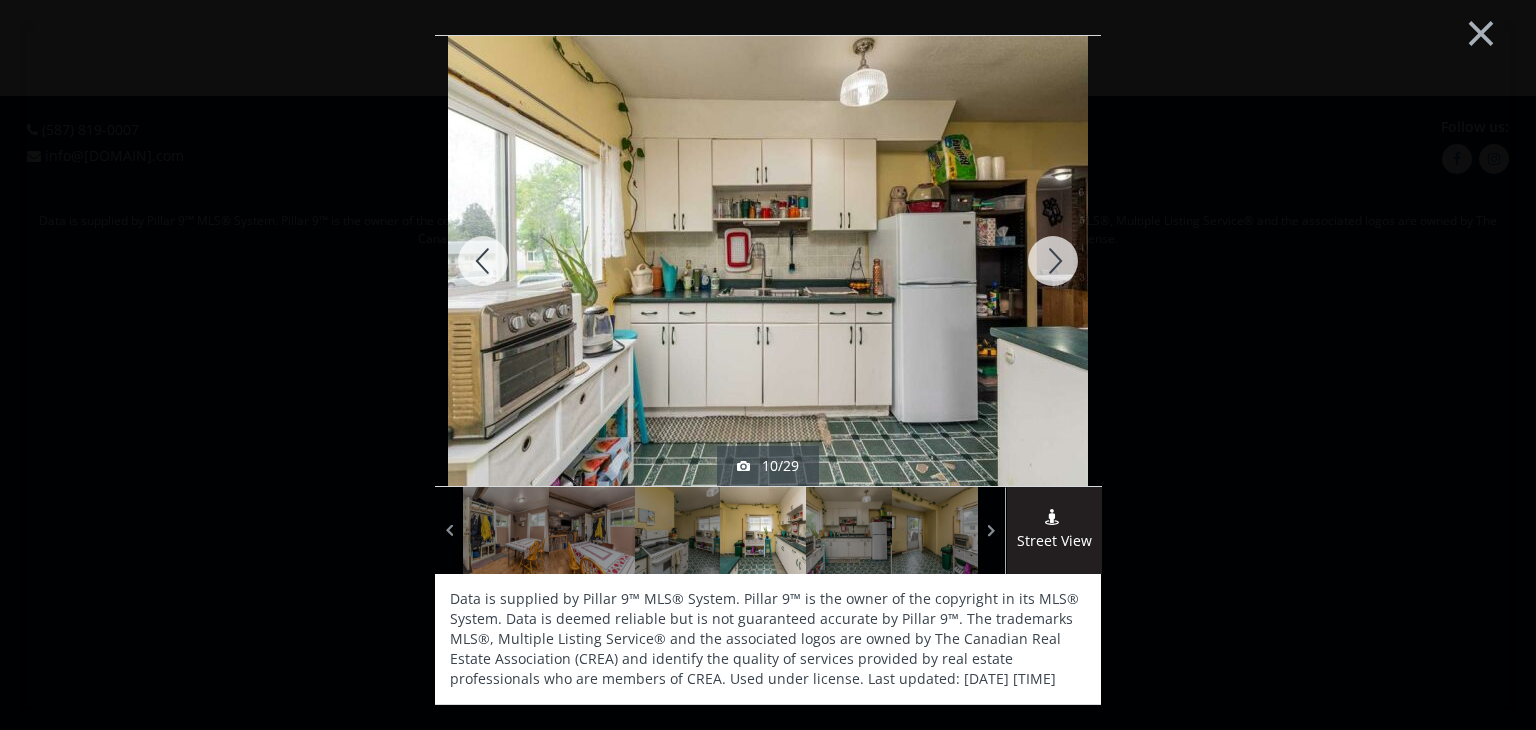 click at bounding box center (1053, 261) 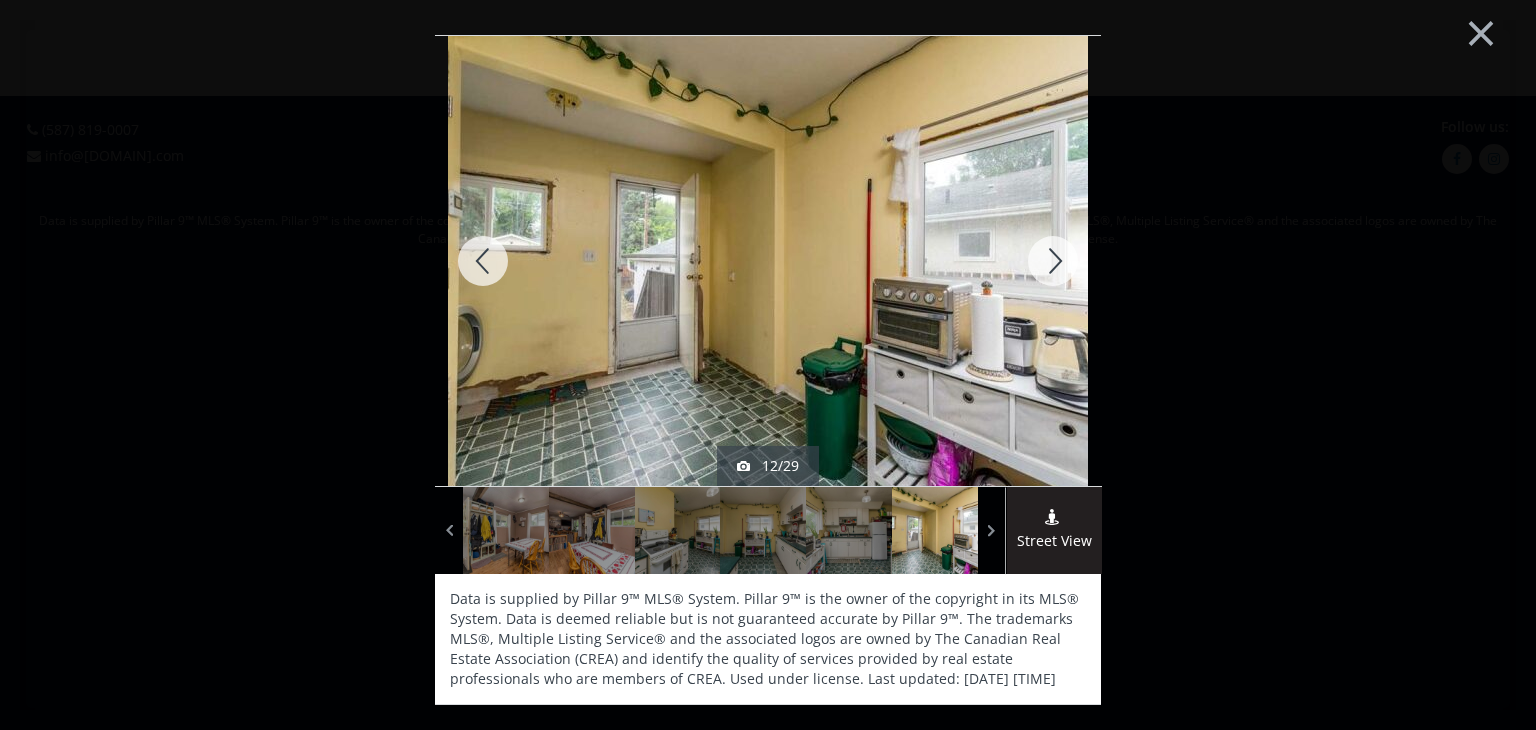 click at bounding box center [1053, 261] 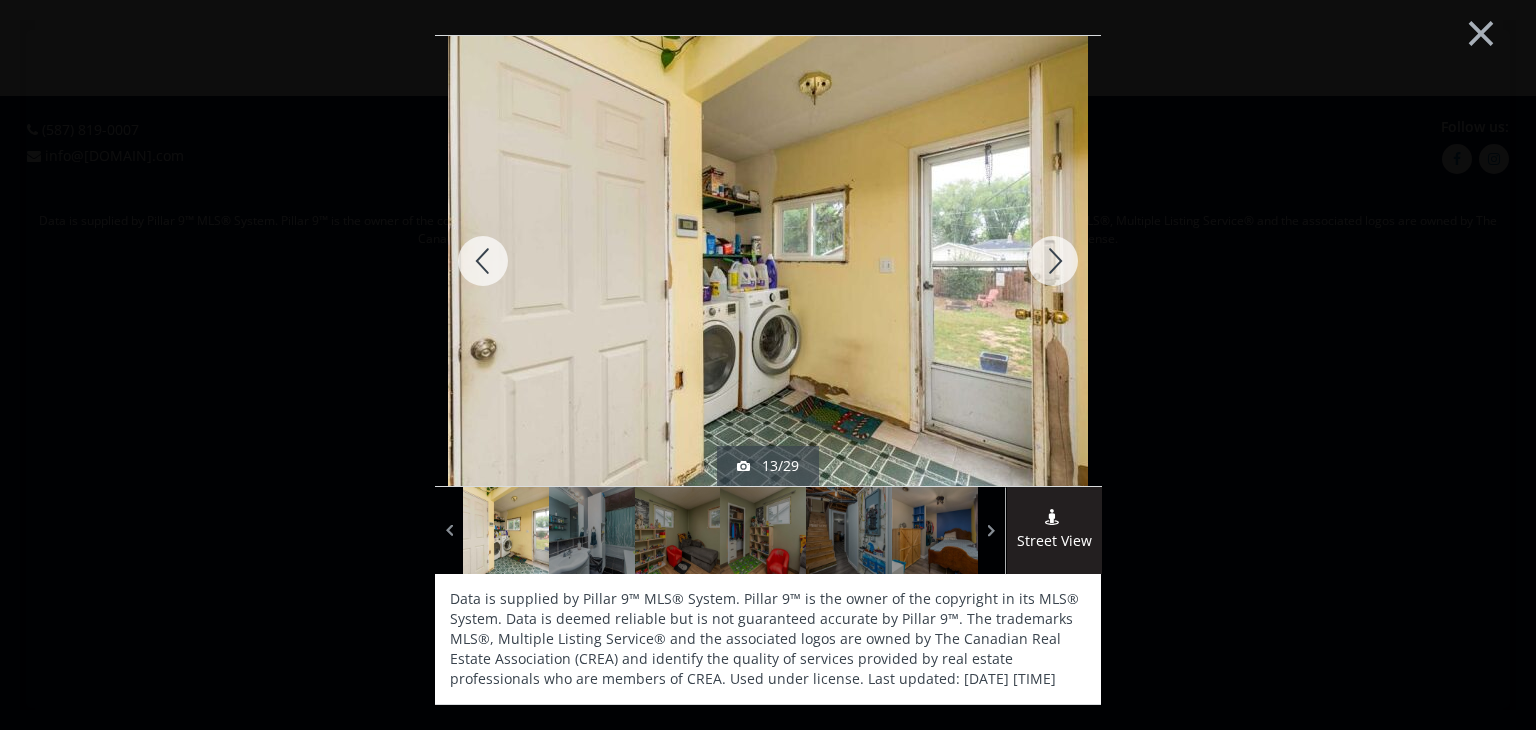click at bounding box center (1053, 261) 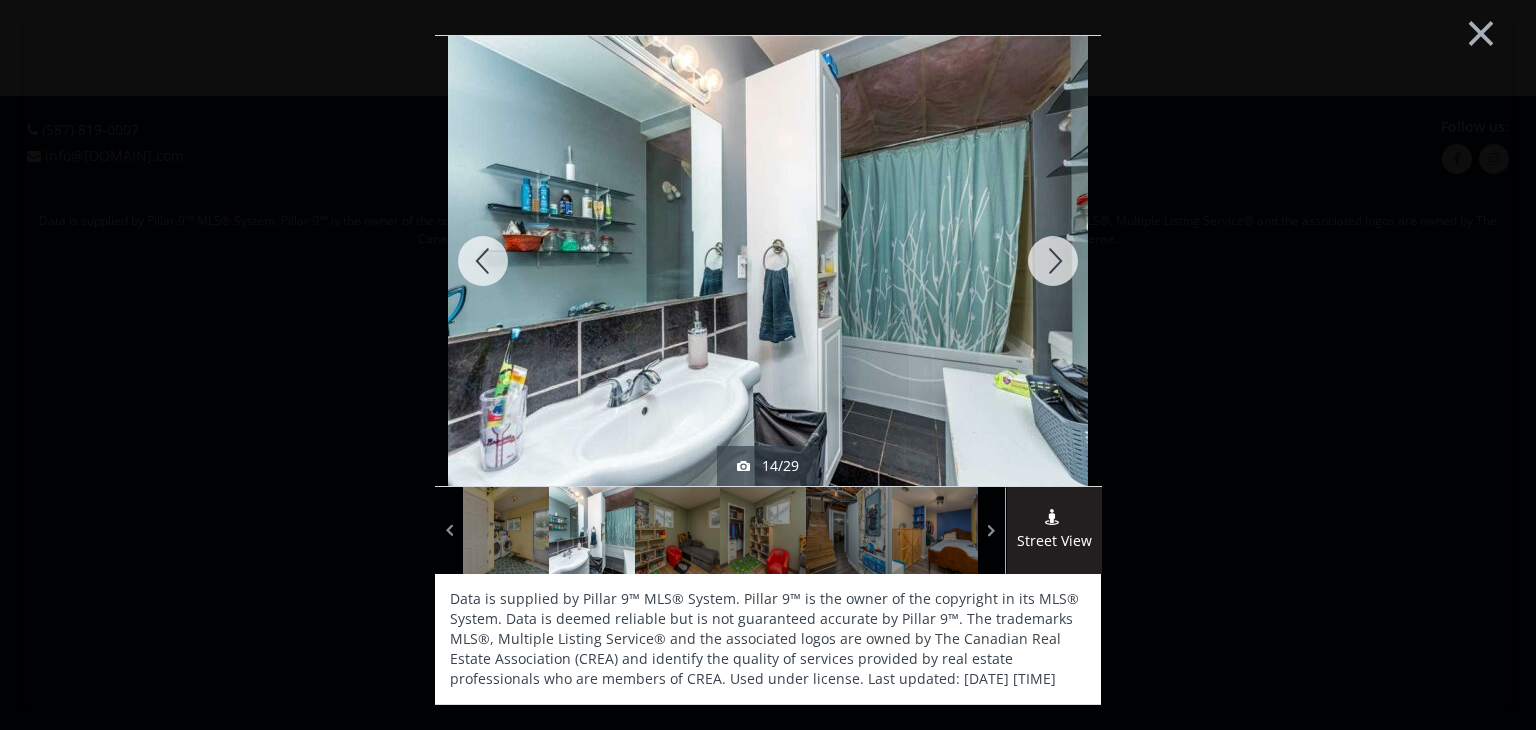 click at bounding box center (1053, 261) 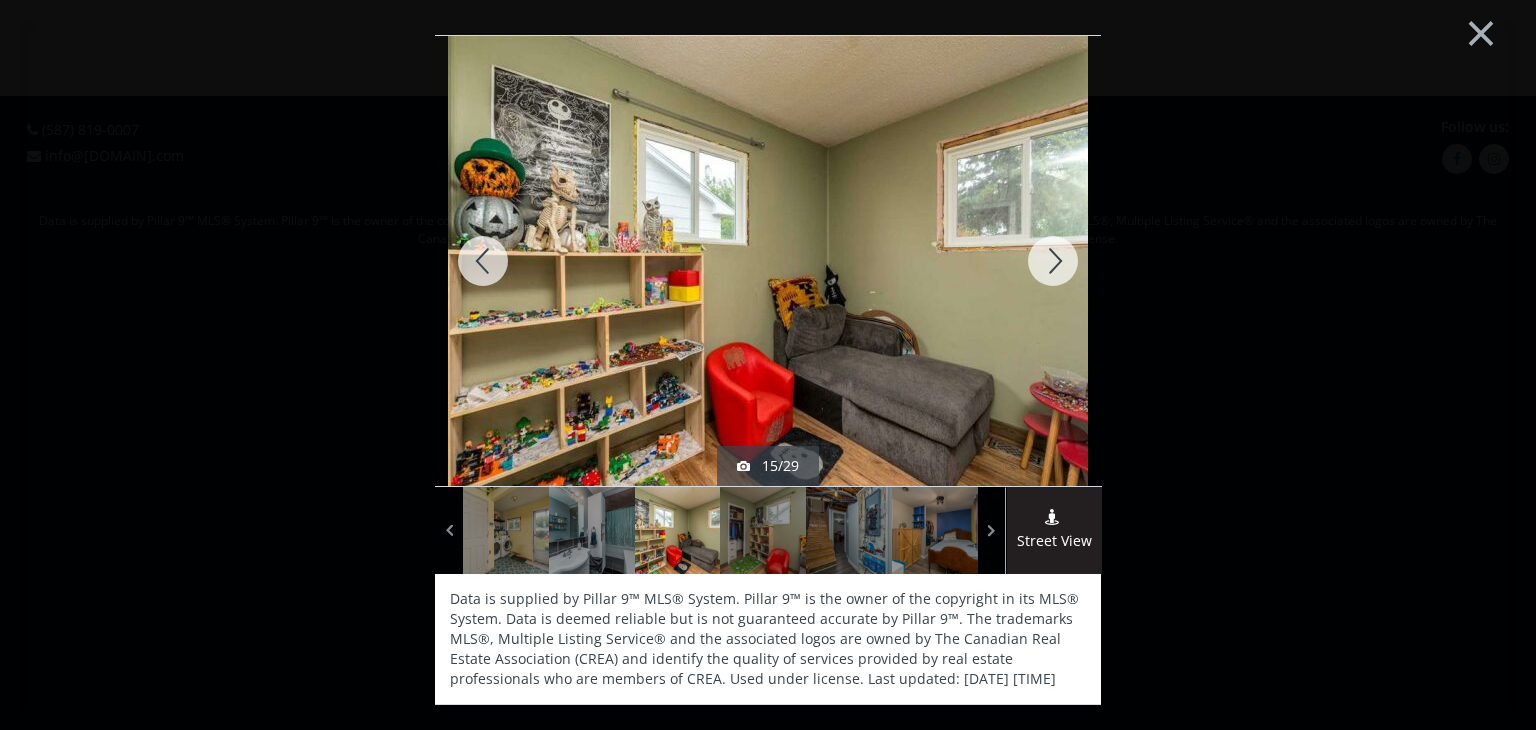 click at bounding box center [1053, 261] 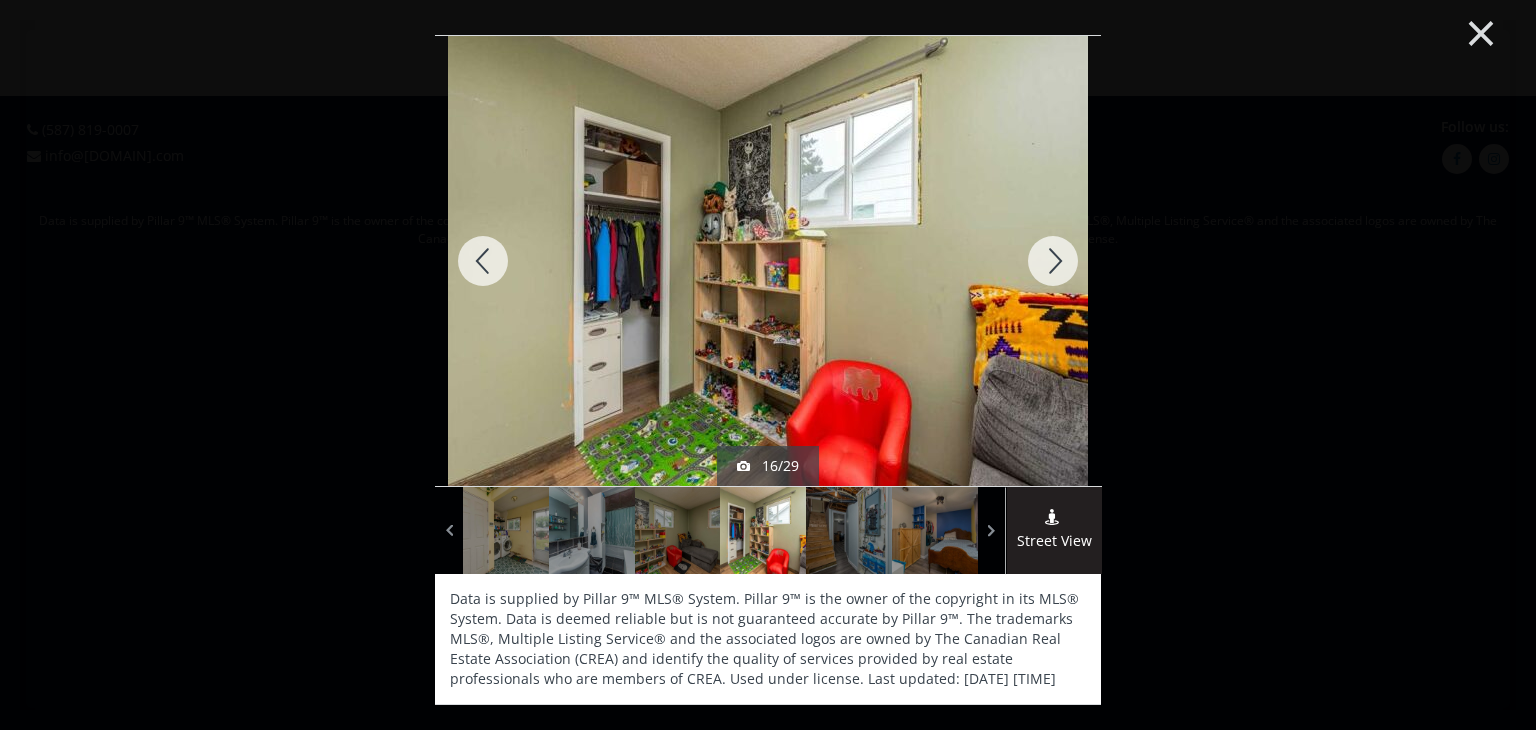 click on "×" at bounding box center [1481, 31] 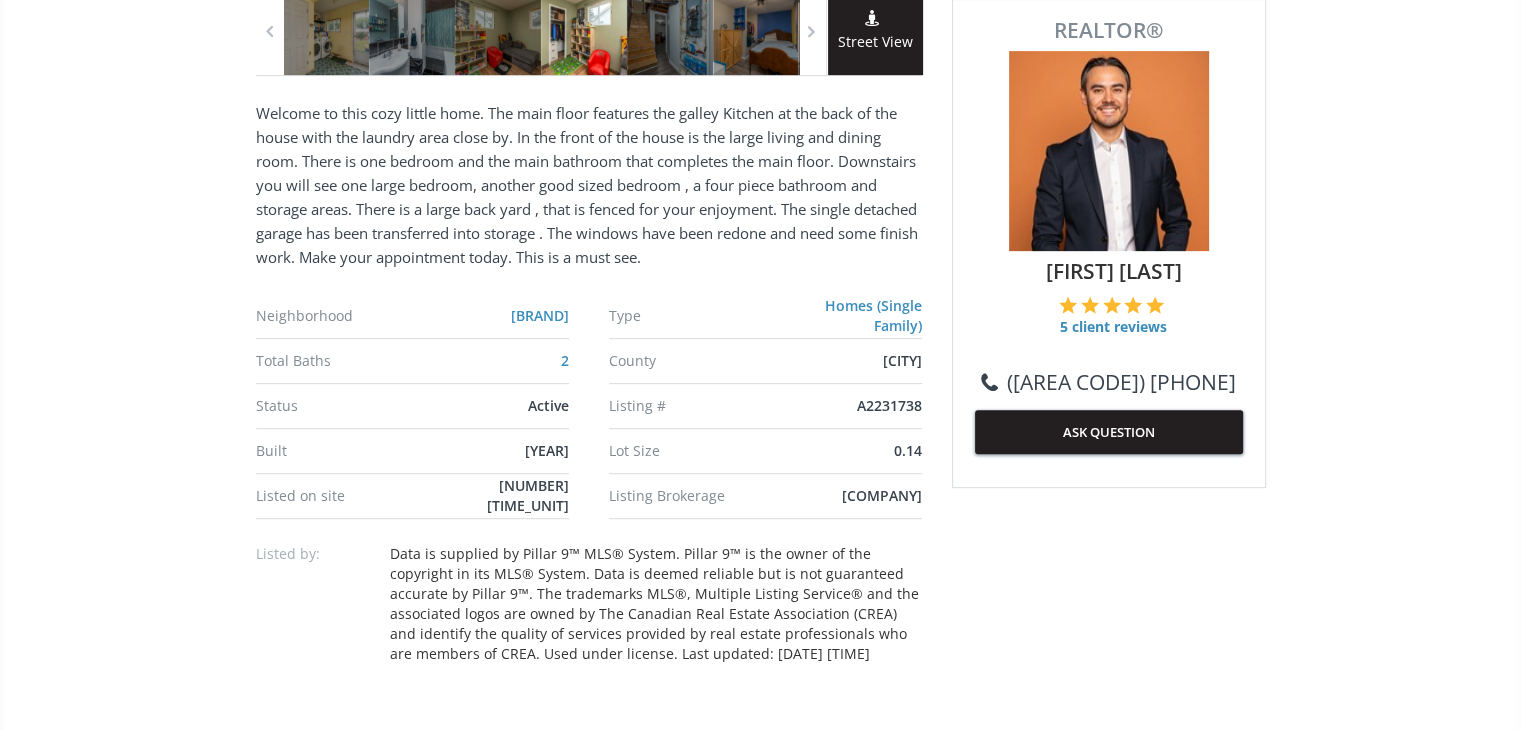 scroll, scrollTop: 772, scrollLeft: 0, axis: vertical 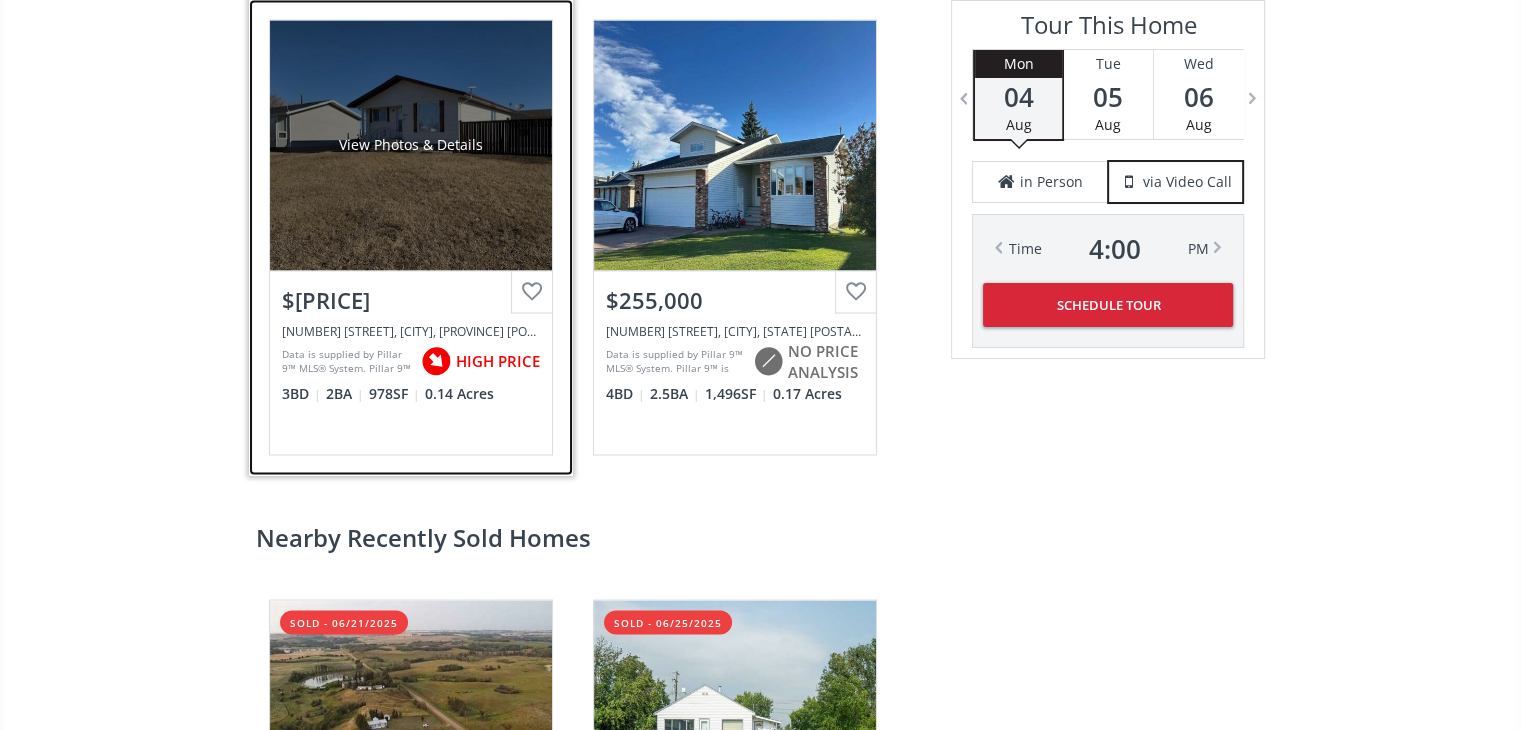click on "View Photos & Details" at bounding box center [411, 145] 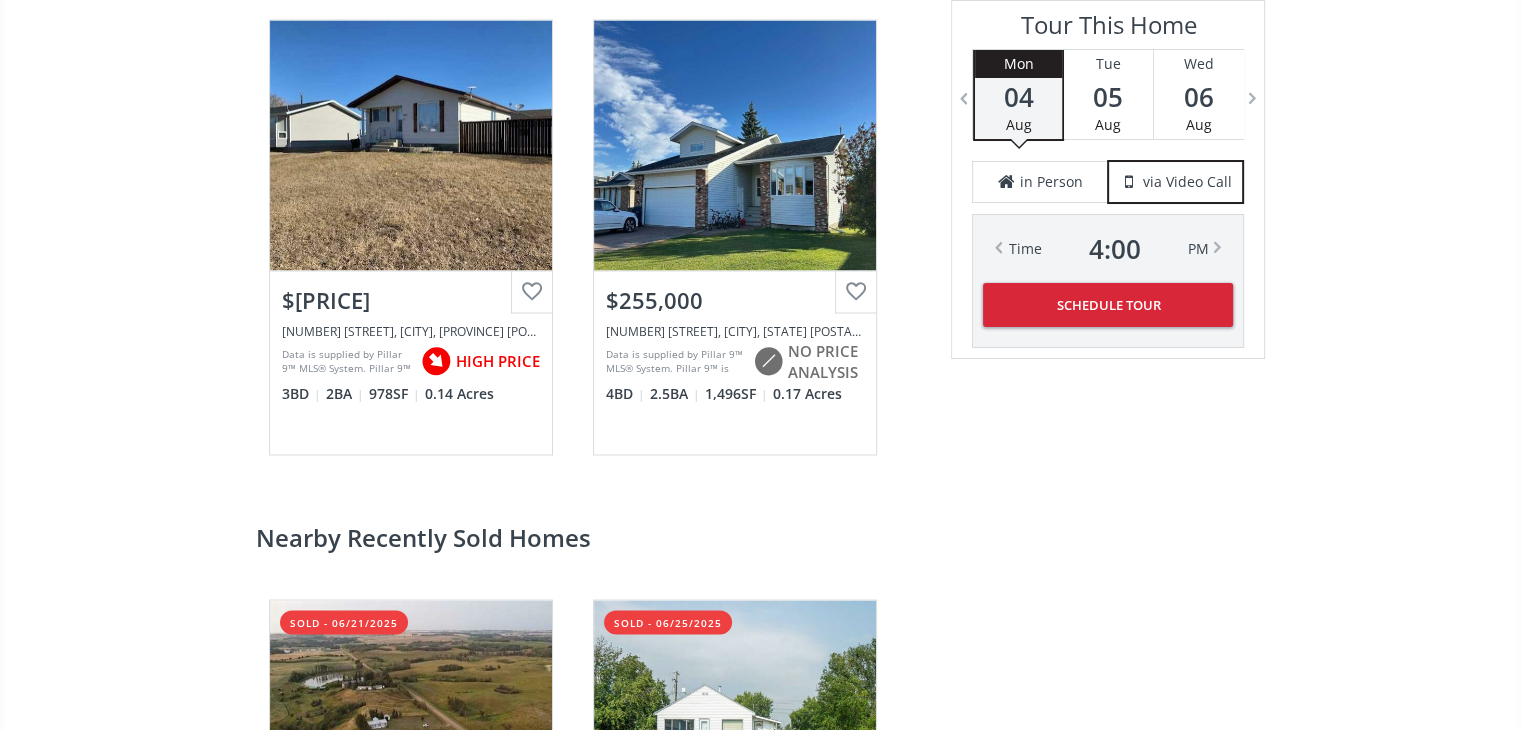 scroll, scrollTop: 0, scrollLeft: 0, axis: both 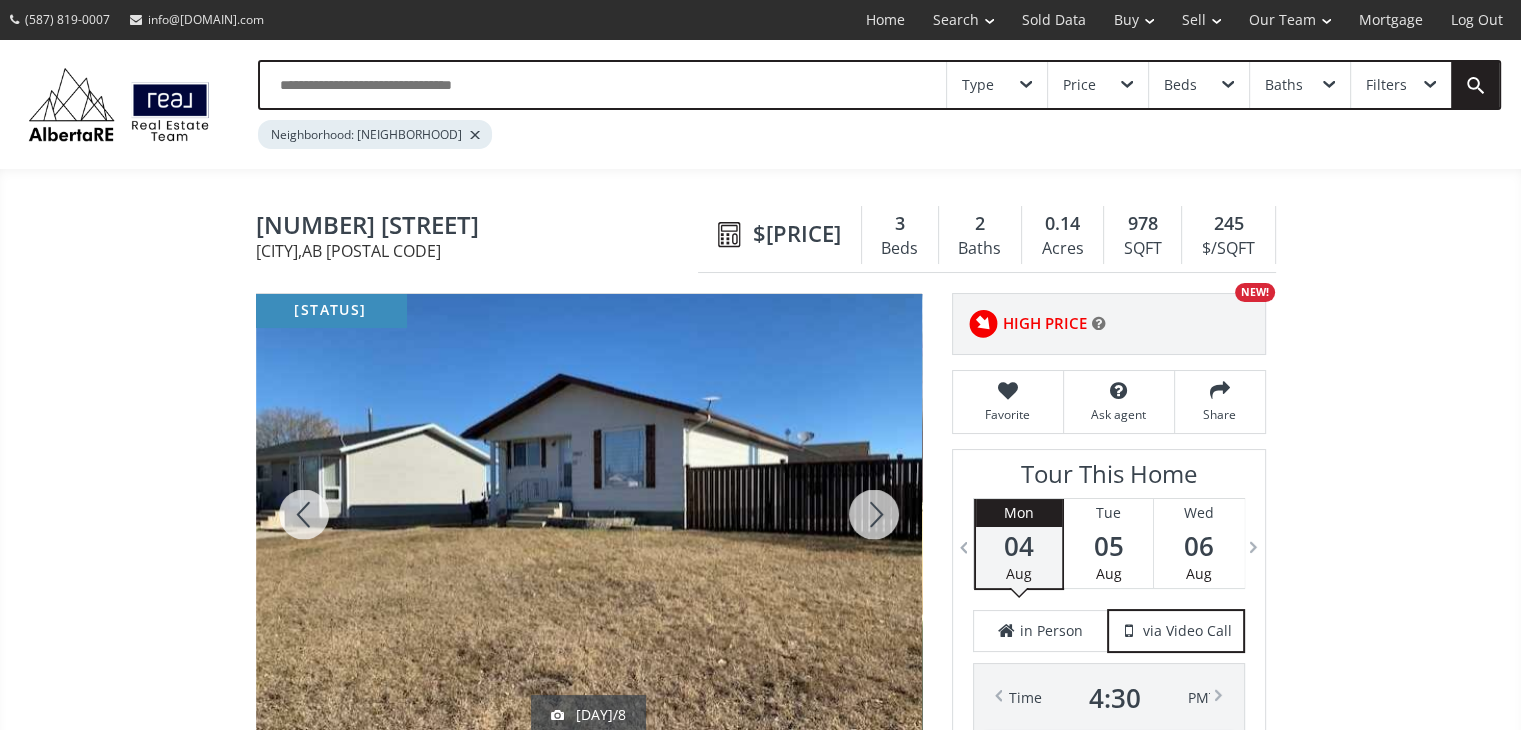 click at bounding box center [874, 514] 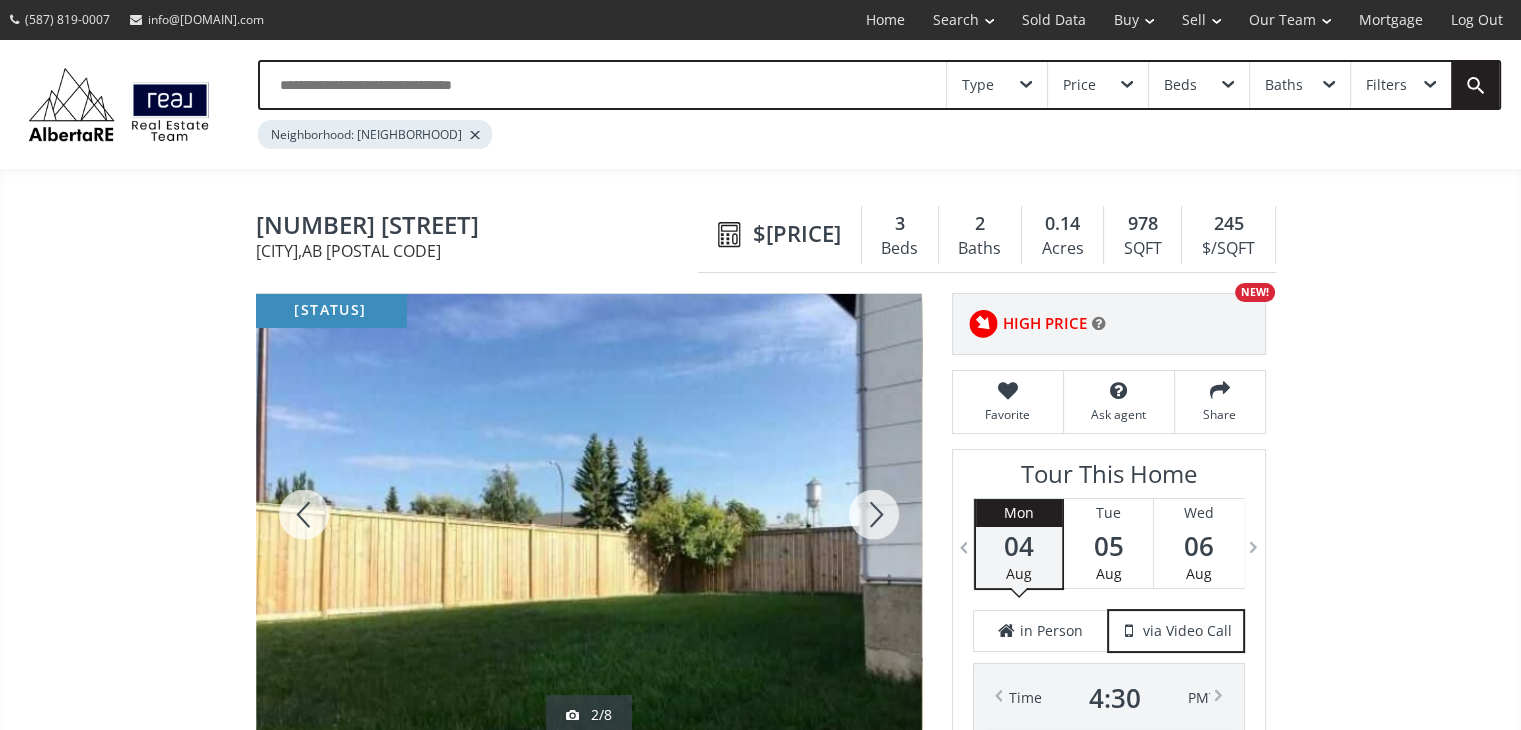 click at bounding box center [874, 514] 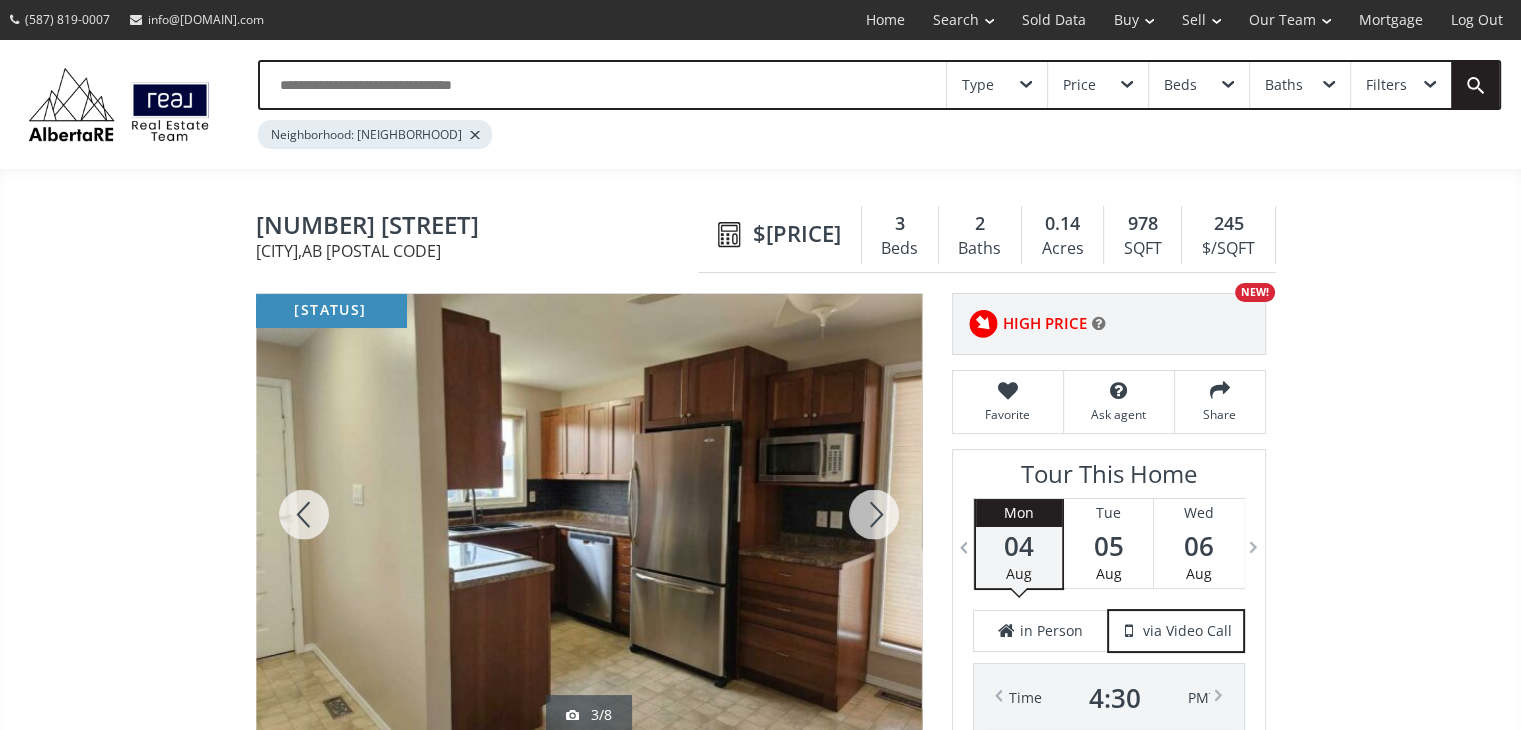 click at bounding box center (874, 514) 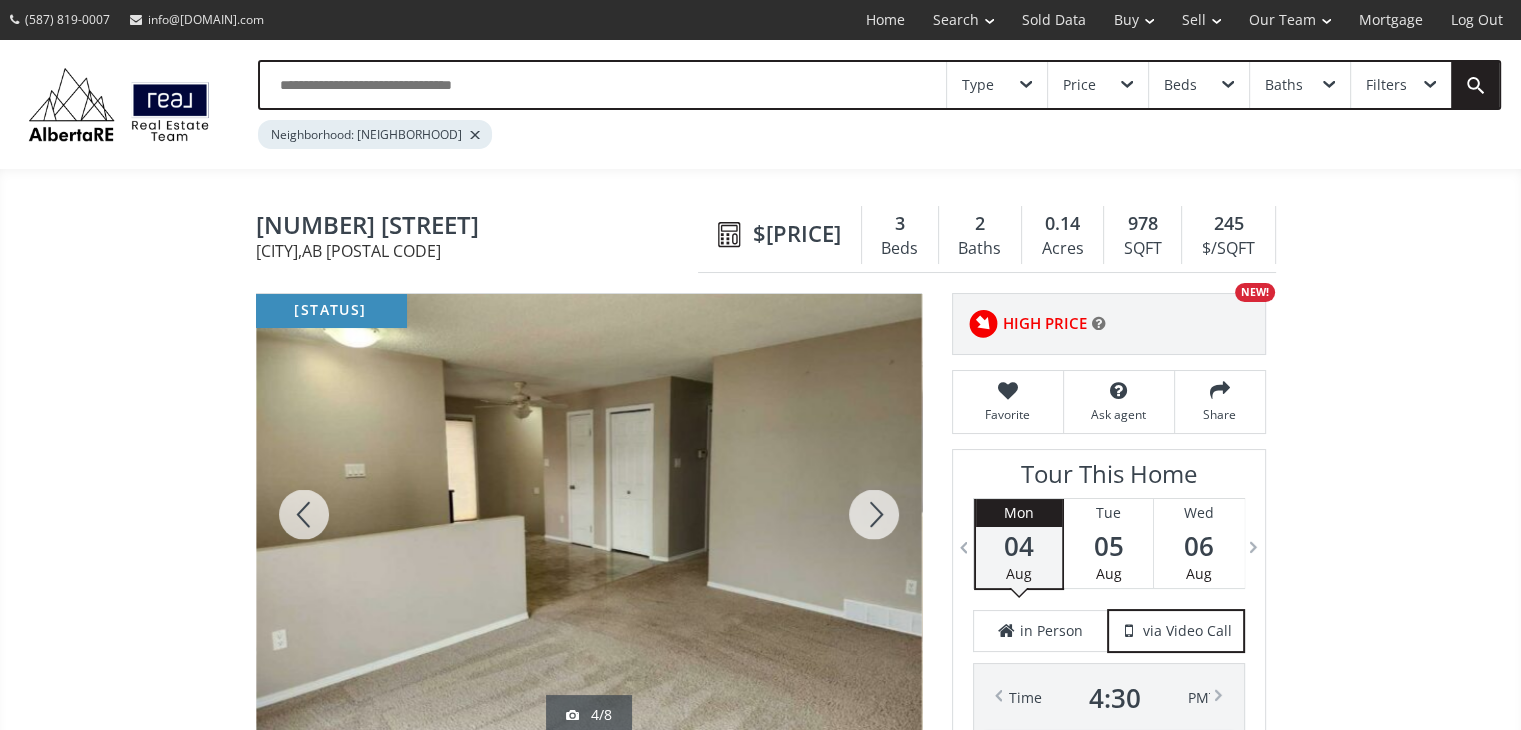 click at bounding box center [874, 514] 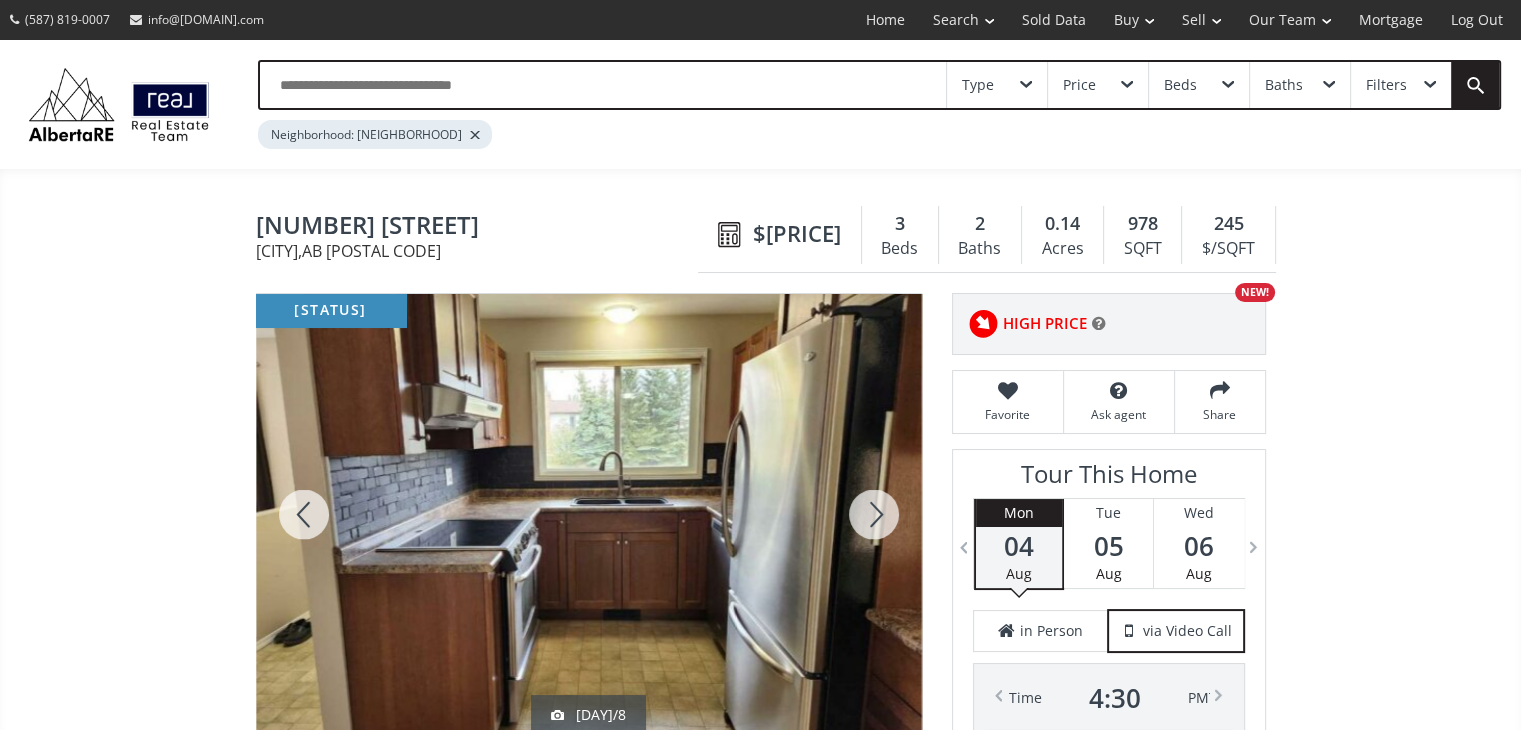 click at bounding box center (874, 514) 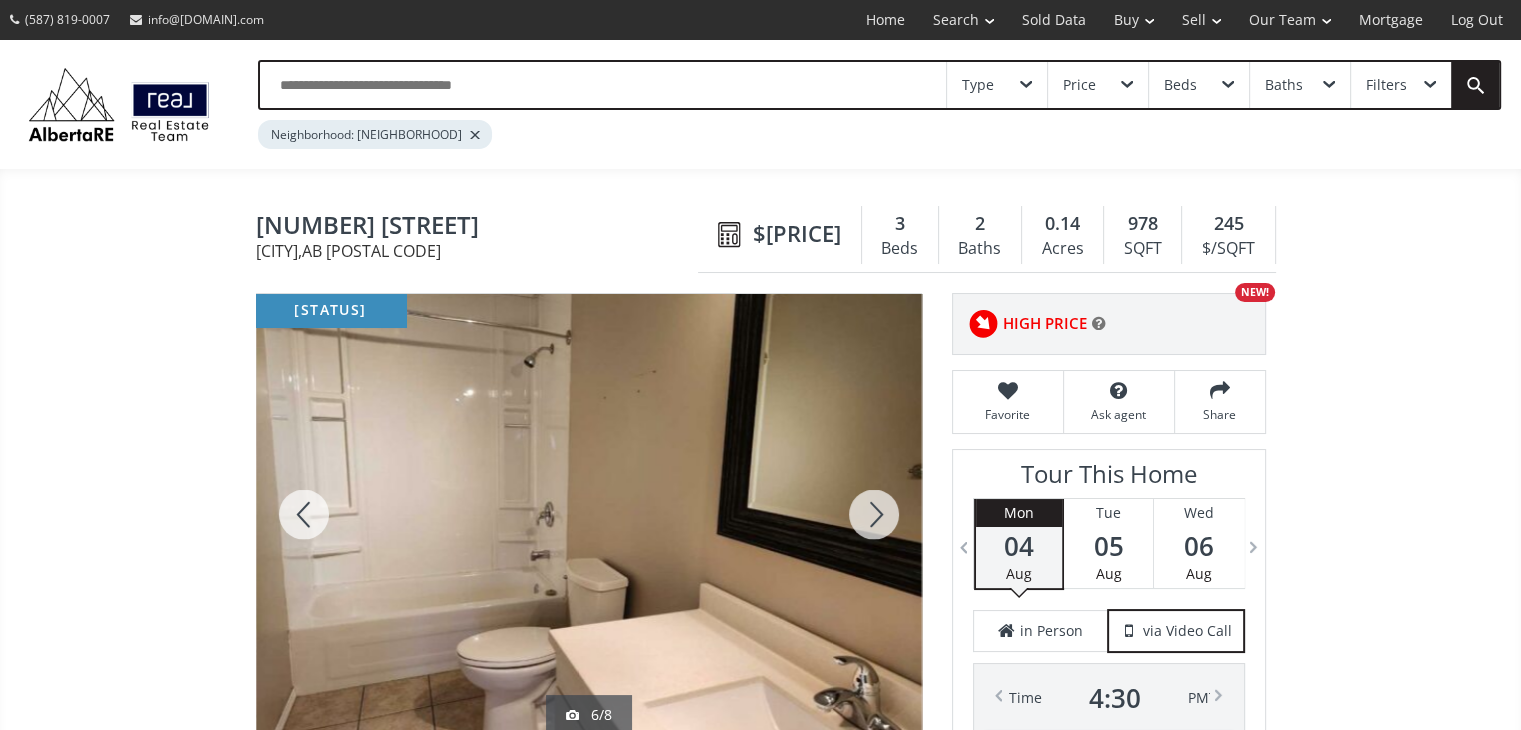 click at bounding box center [874, 514] 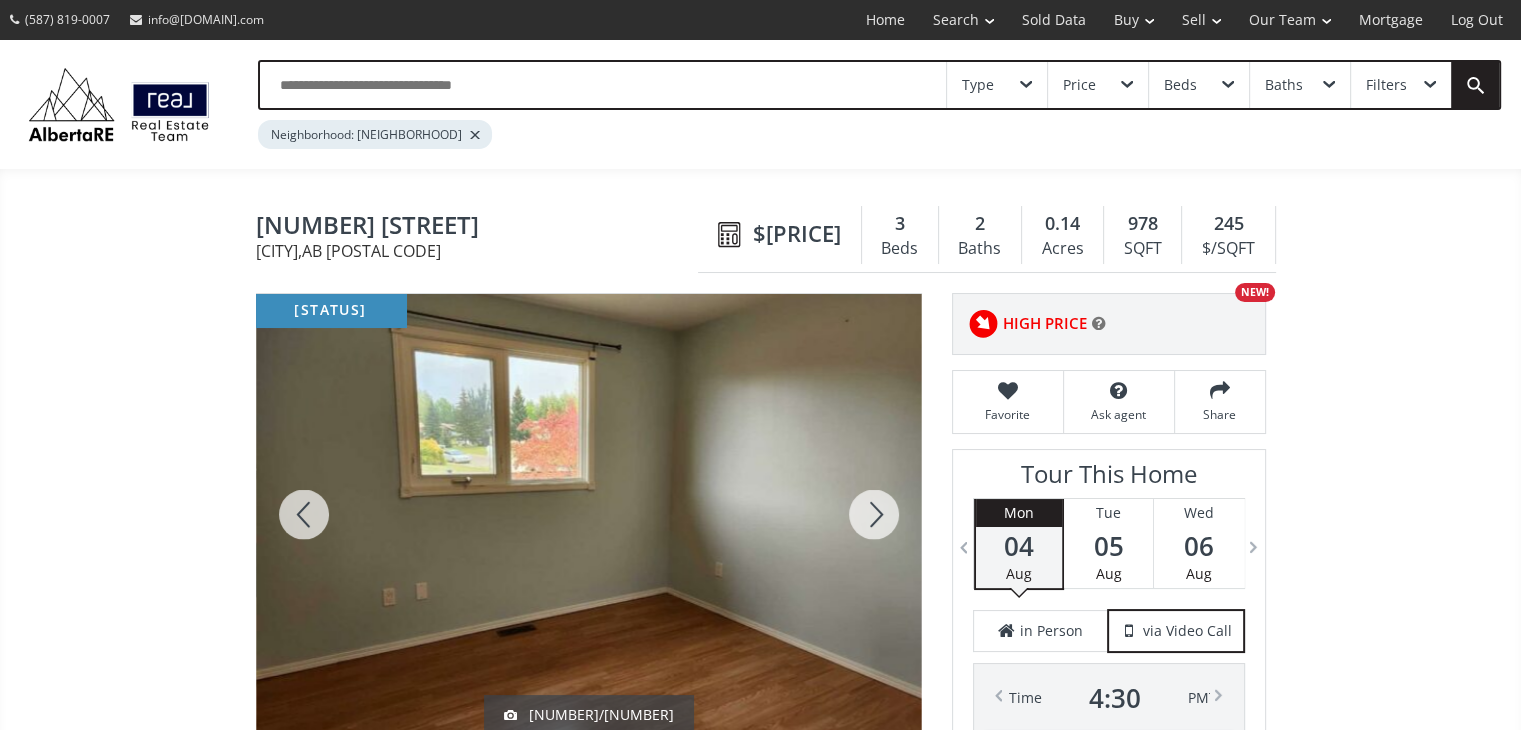 click at bounding box center [874, 514] 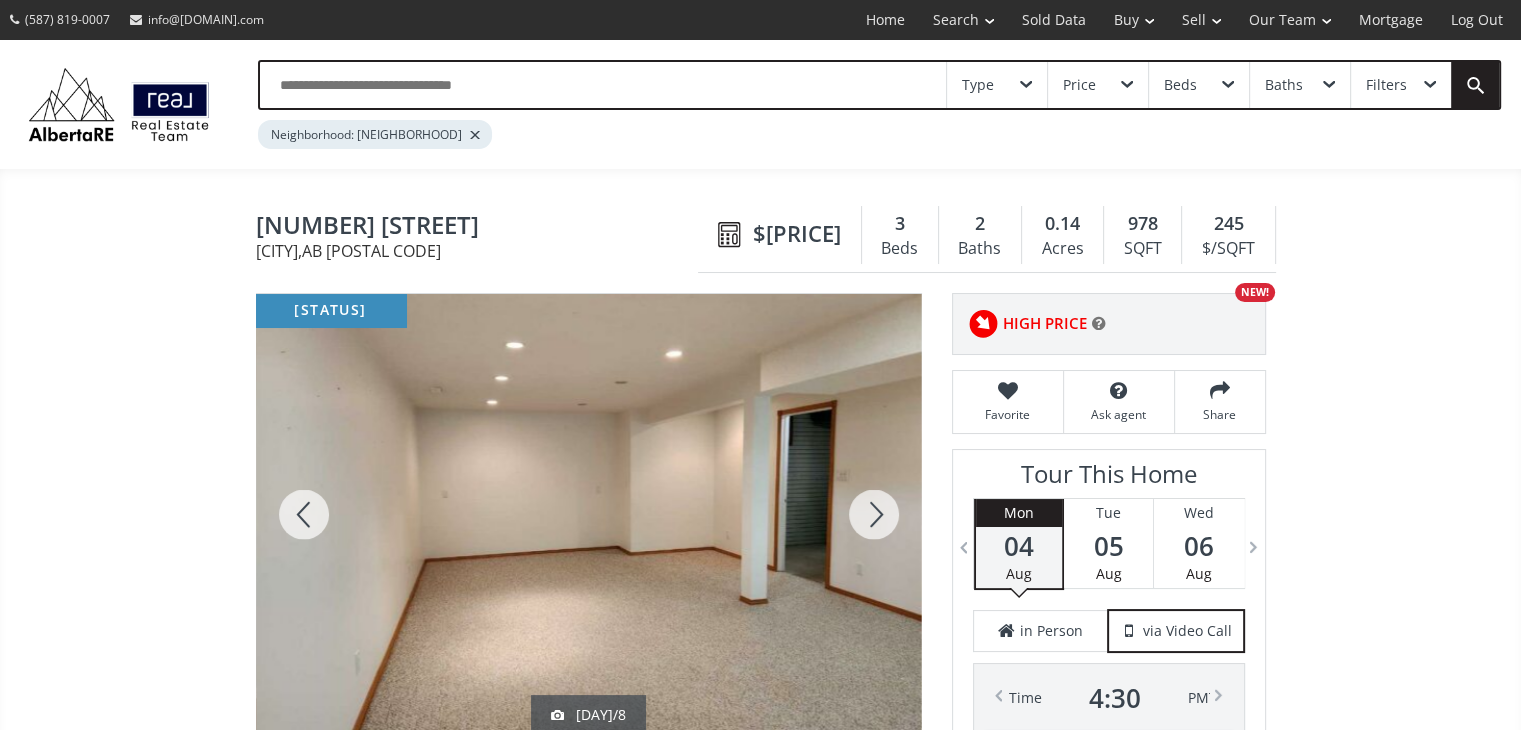 click at bounding box center [874, 514] 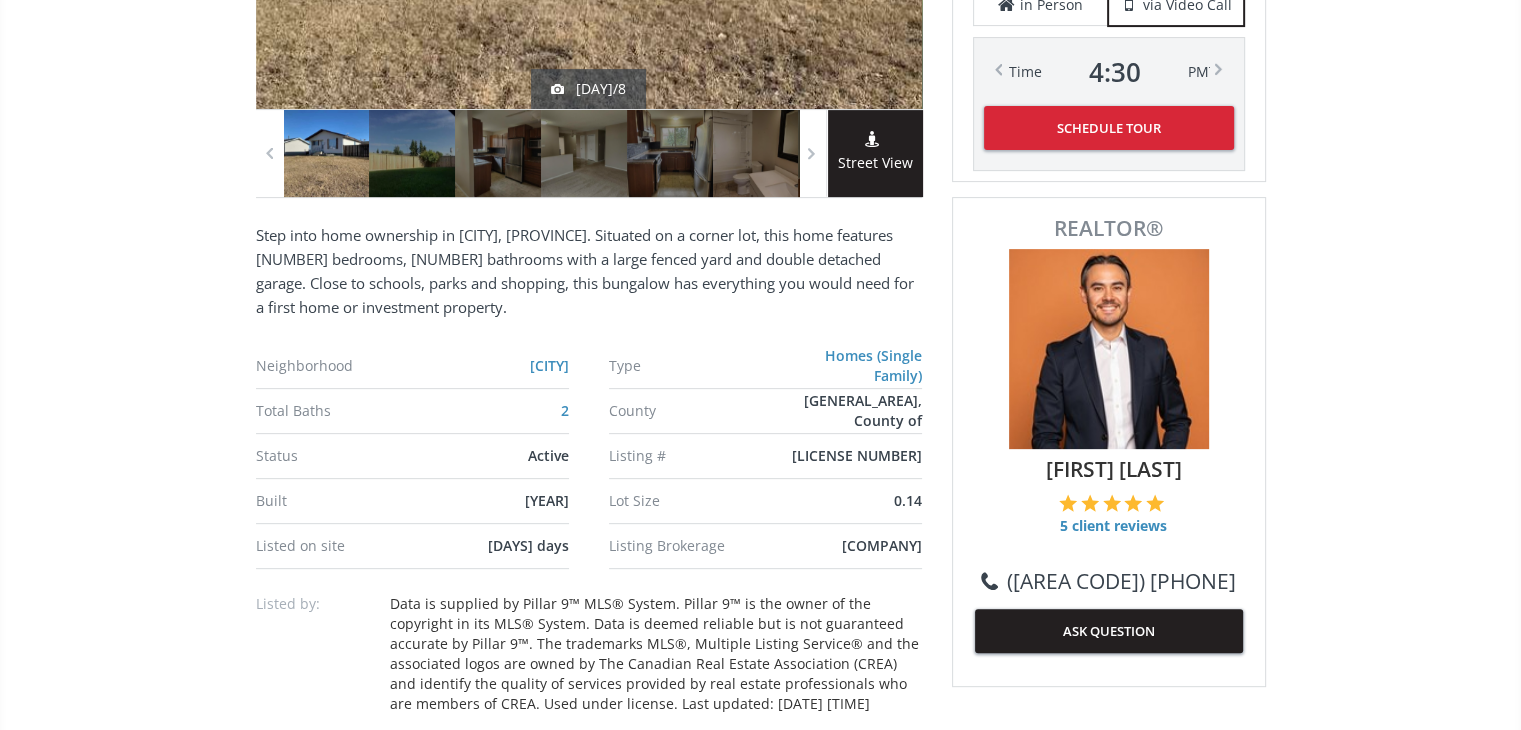 scroll, scrollTop: 663, scrollLeft: 0, axis: vertical 